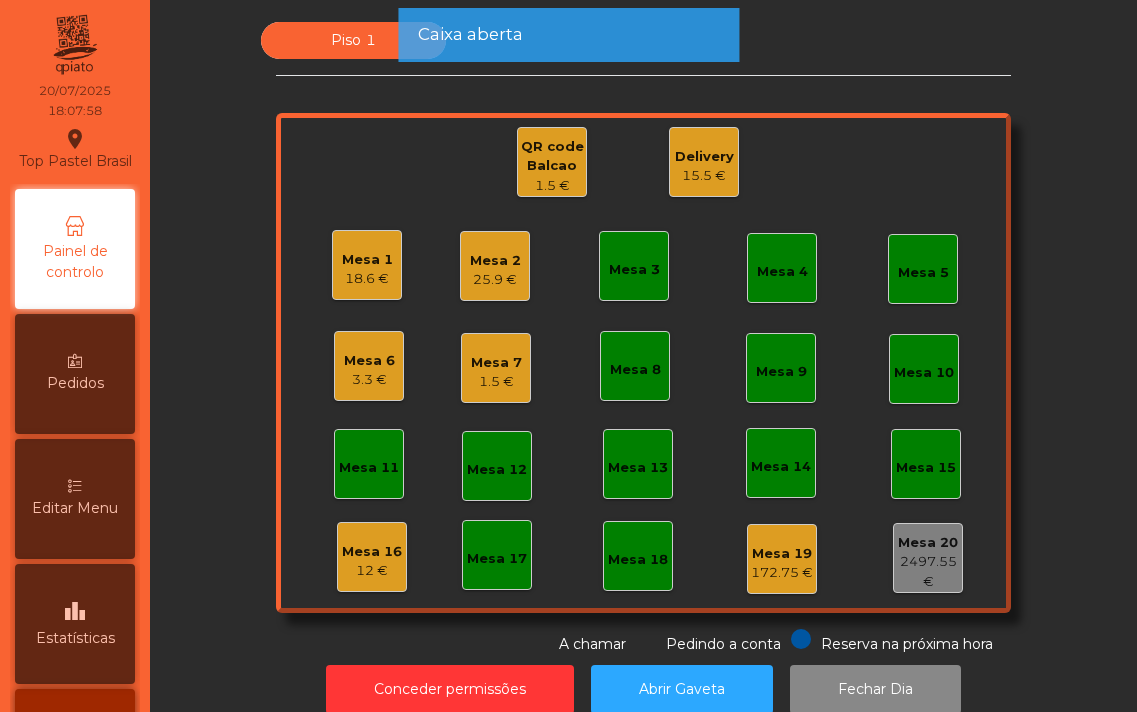 scroll, scrollTop: 0, scrollLeft: 0, axis: both 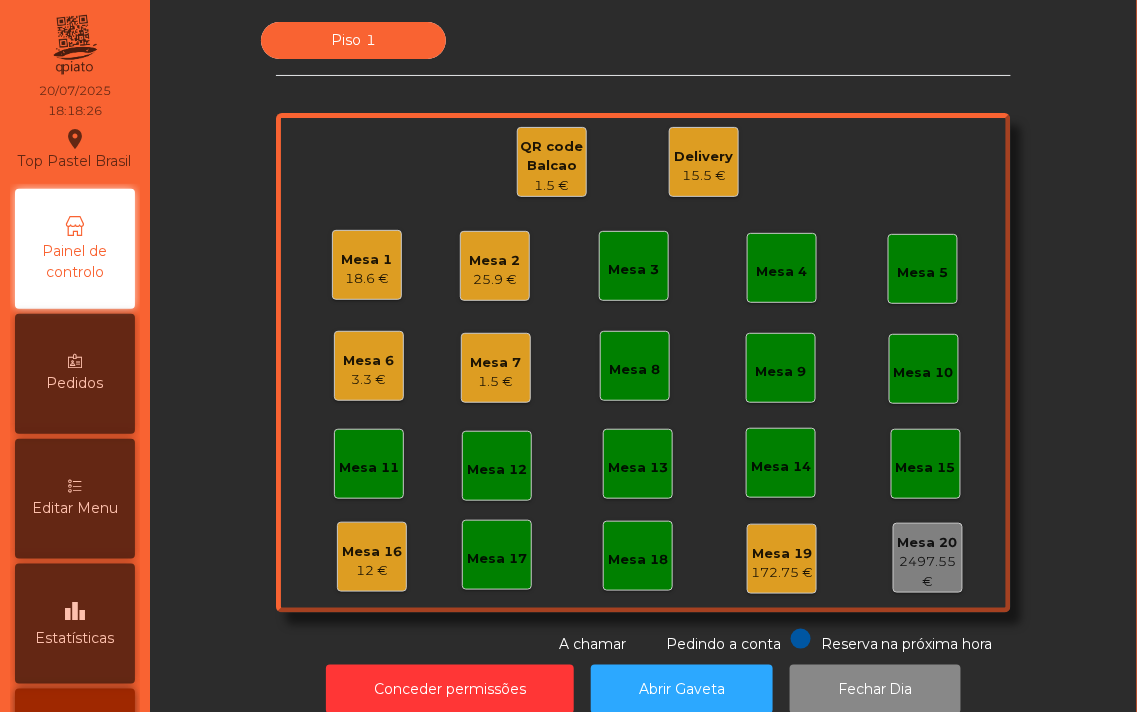click on "Mesa 1   18.6 €   Mesa 2   25.9 €   Mesa 3   Mesa 4   Mesa 5   Mesa 6   3.3 €   Mesa 7   1.5 €   Mesa 8   Mesa 9   Mesa 10   Mesa 11   Mesa 12   Mesa 13   Mesa 14   Mesa 15   Mesa 16   12 €   Mesa 17   Mesa 18   Mesa 19   172.75 €   Mesa 20   2497.55 €   QR code Balcao   1.5 €   Delivery   15.5 €" 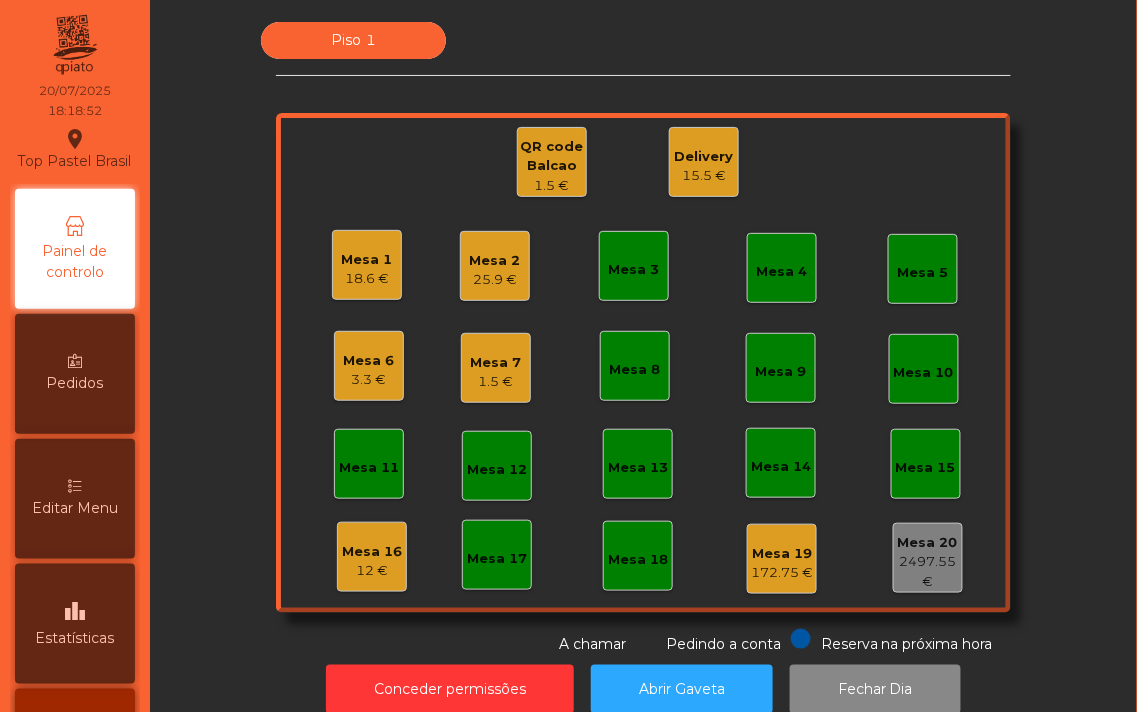 click on "25.9 €" 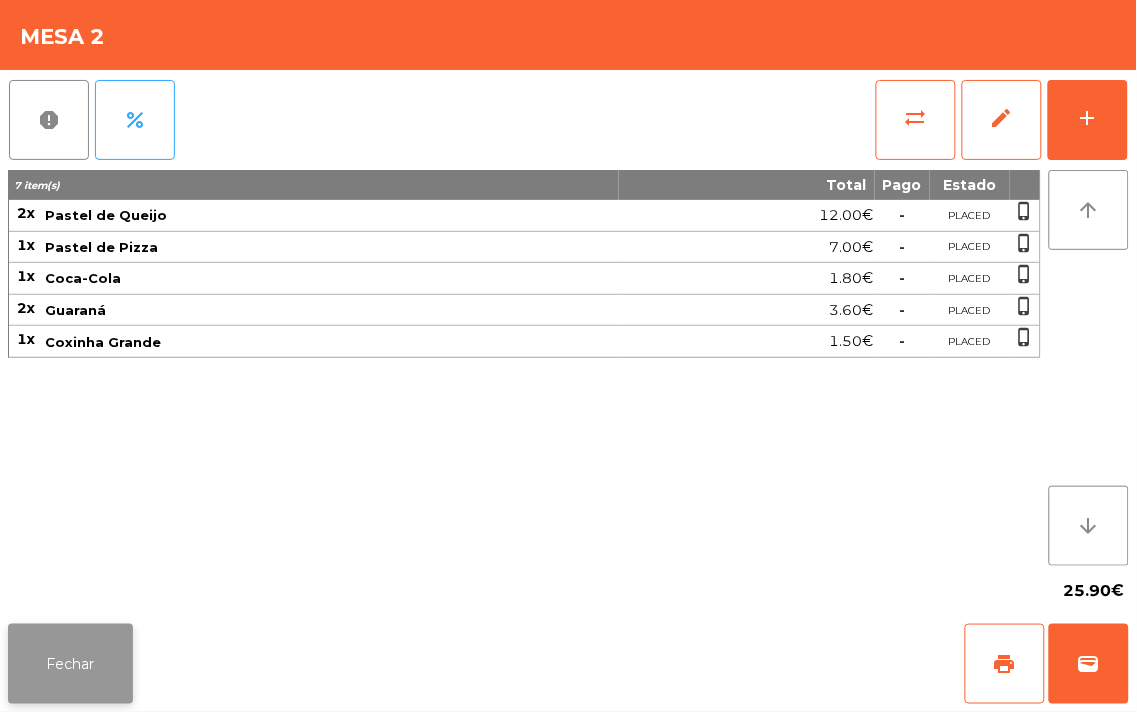 click on "Fechar" 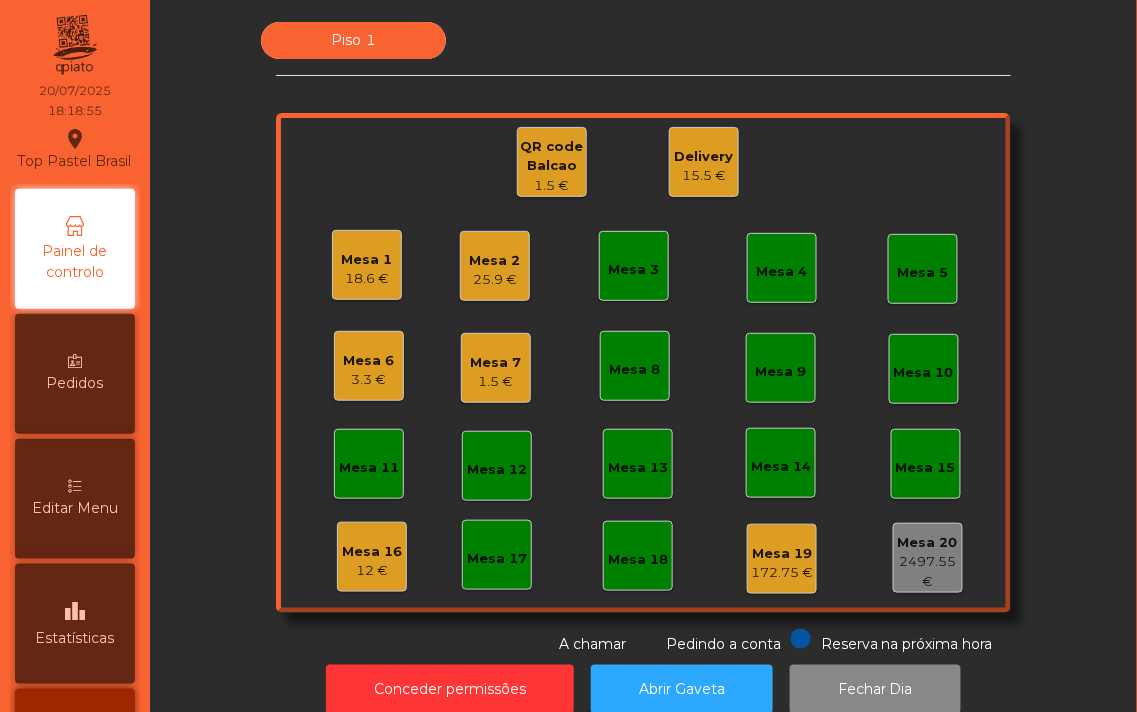 click on "25.9 €" 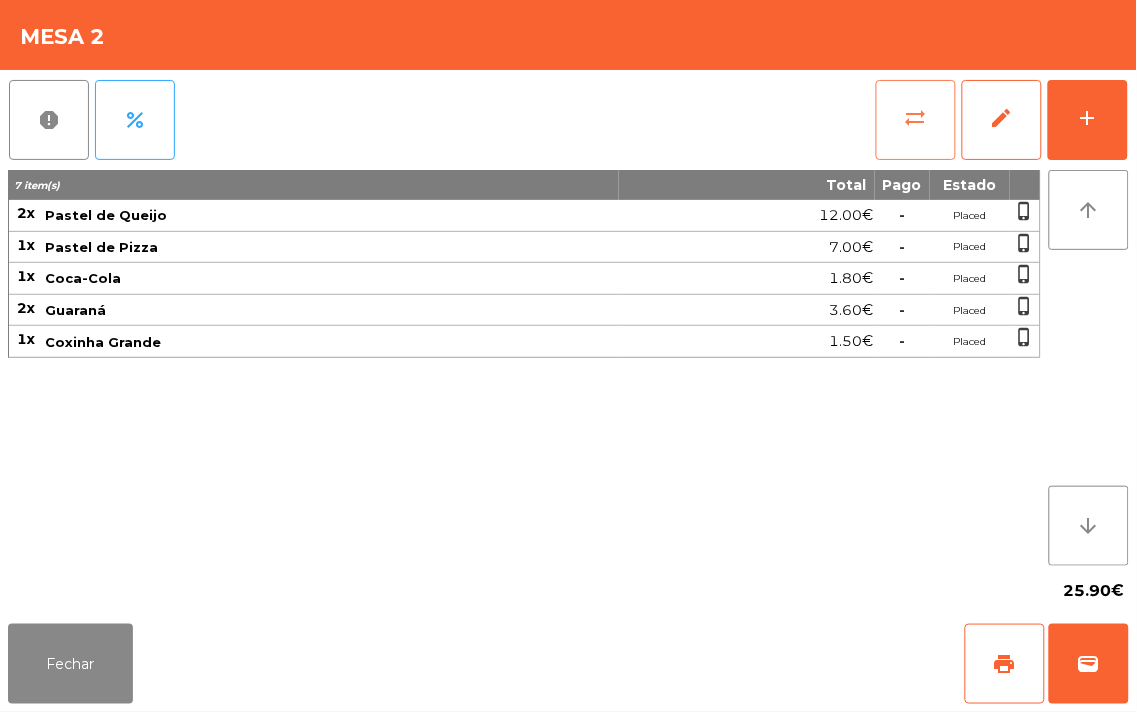 click on "sync_alt" 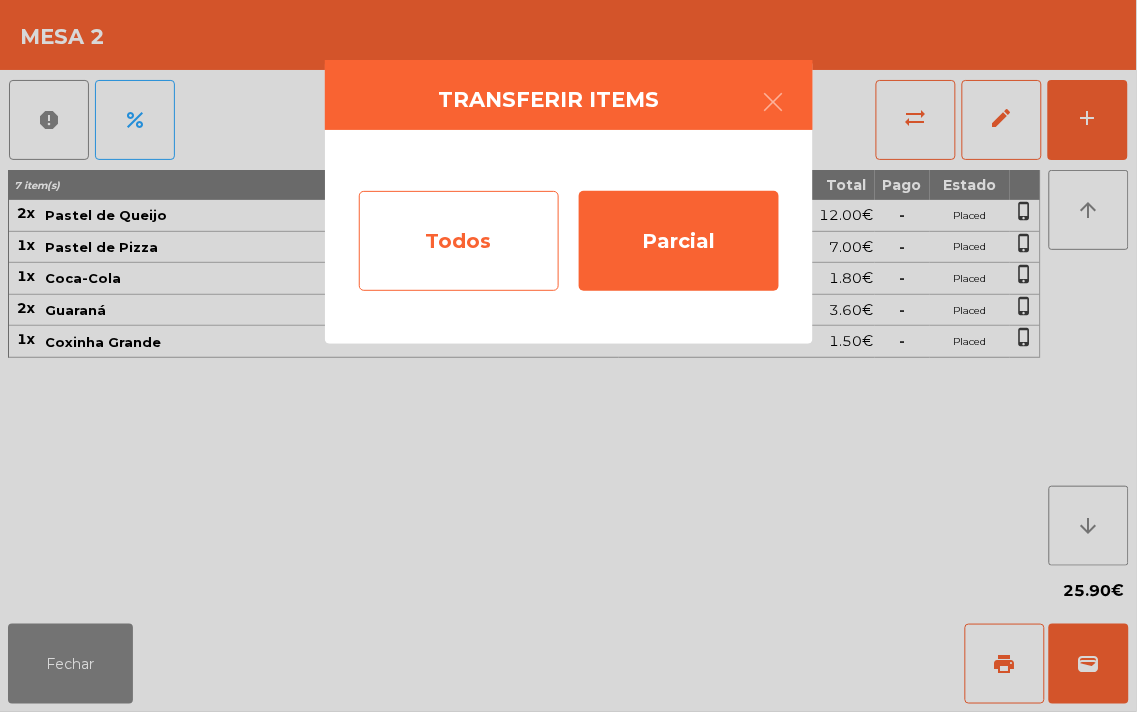 click on "Todos" 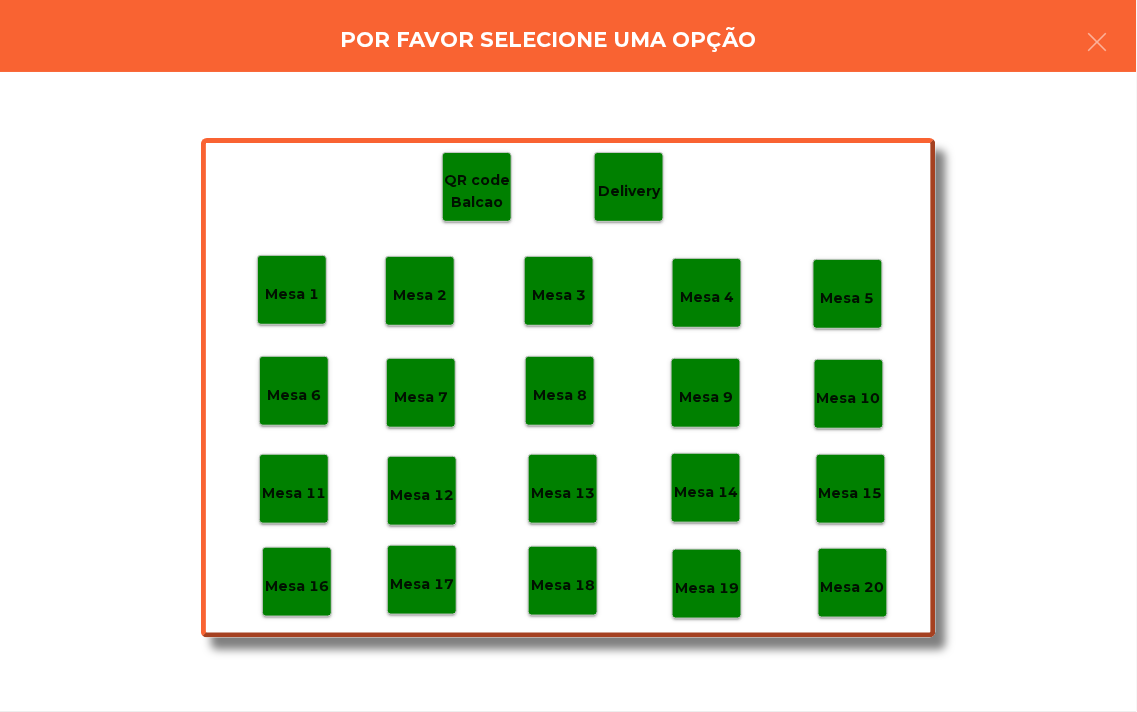click on "Mesa 19" 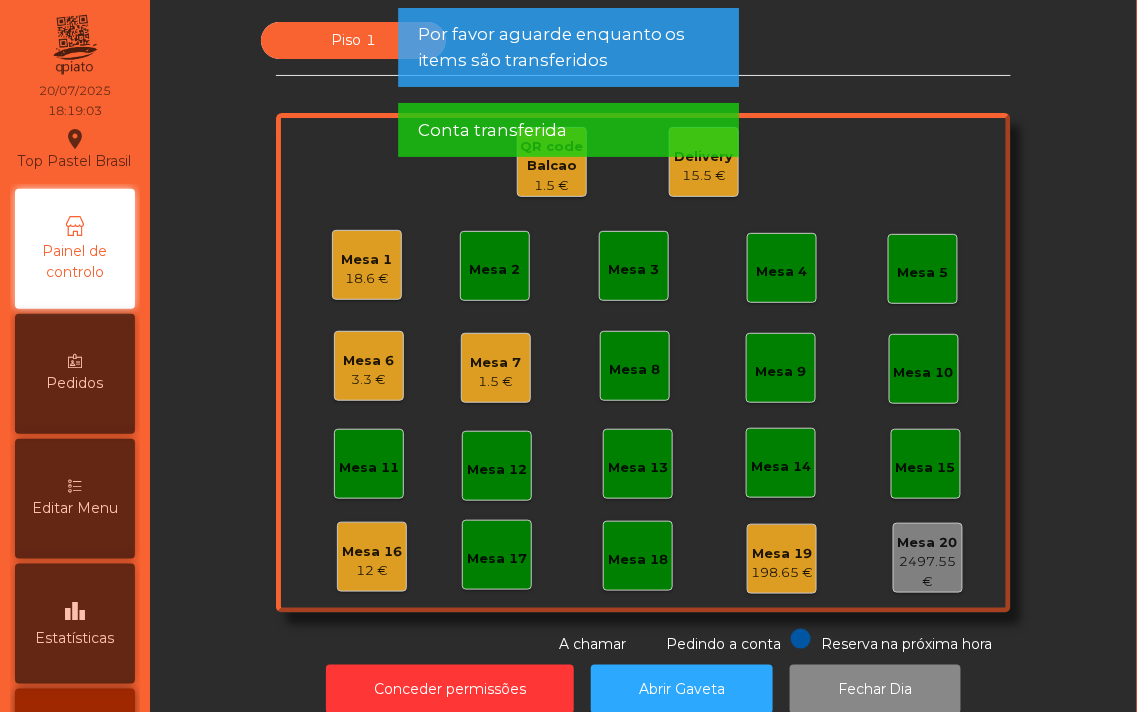 click on "Por favor aguarde enquanto os items são transferidos Conta transferida" 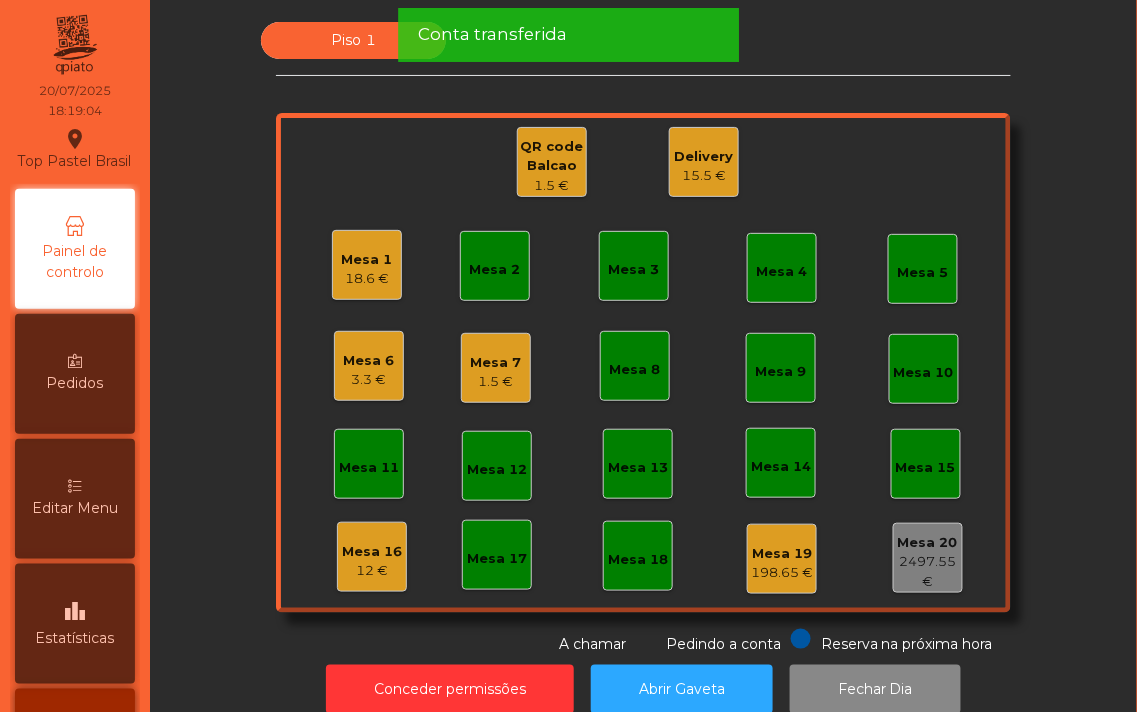 click on "QR code Balcao" 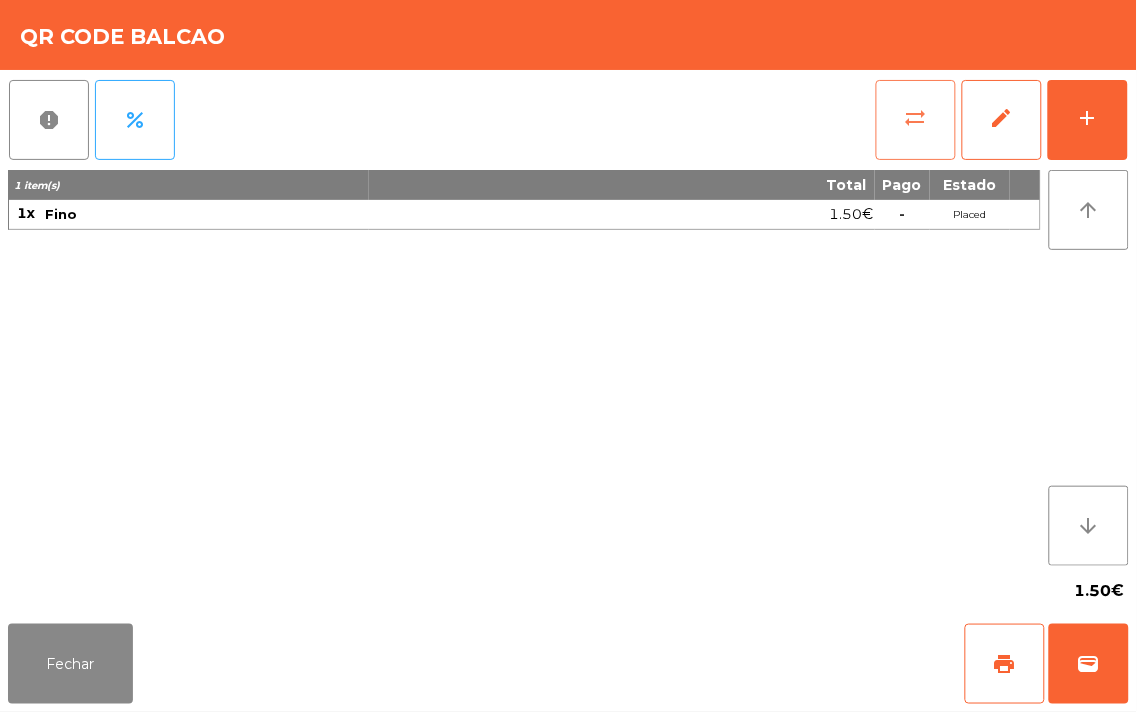 click on "sync_alt" 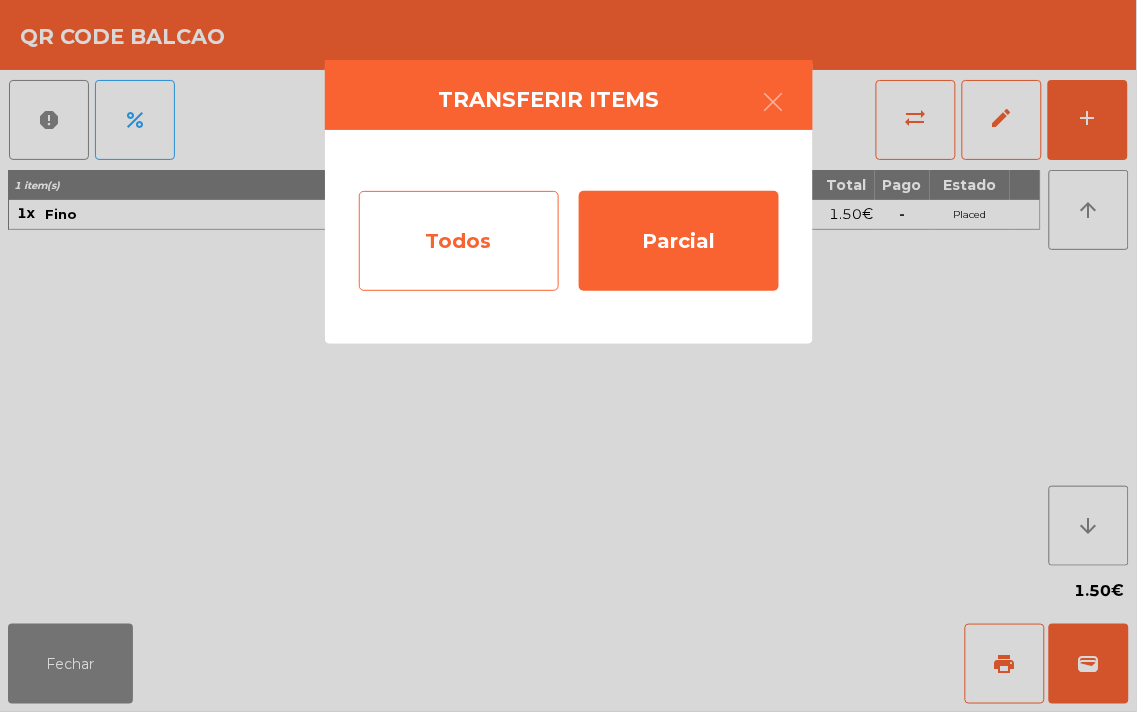 click on "Todos" 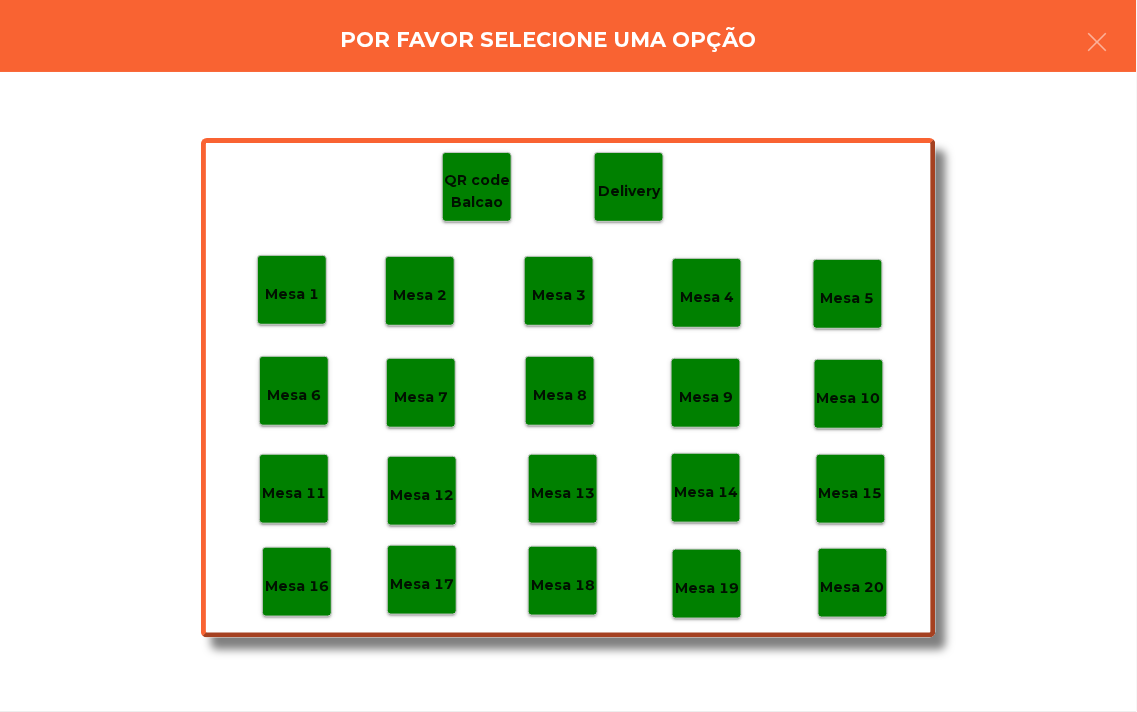 click on "Mesa 19" 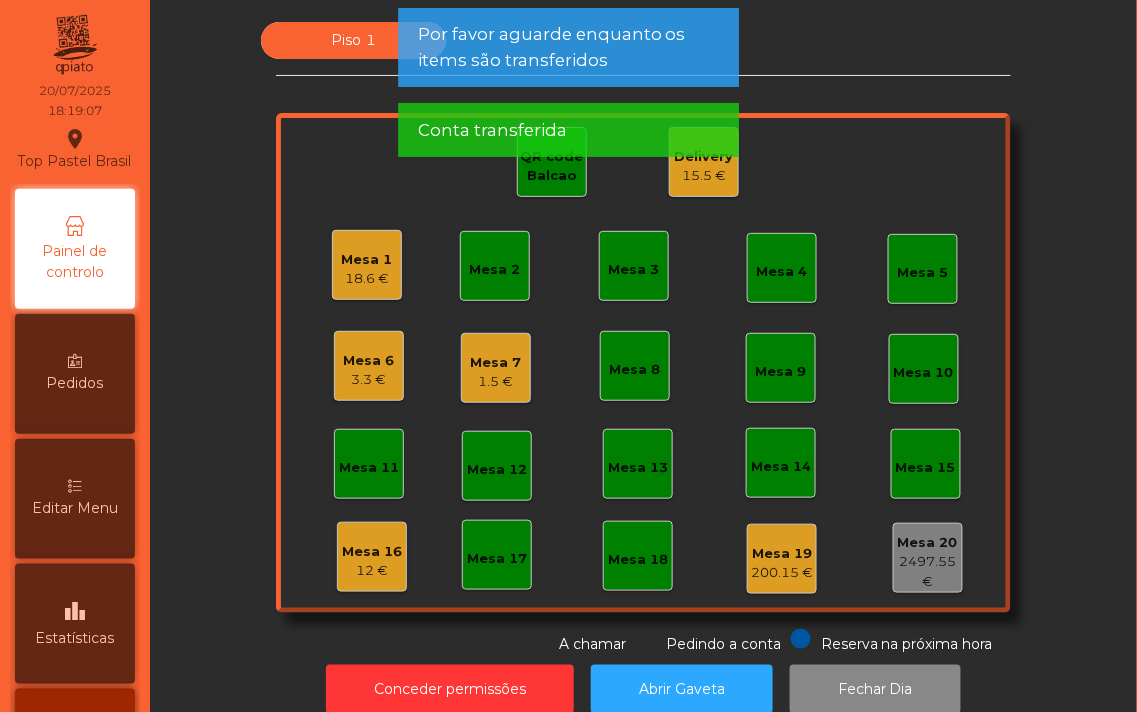 click on "Por favor aguarde enquanto os items são transferidos Conta transferida" 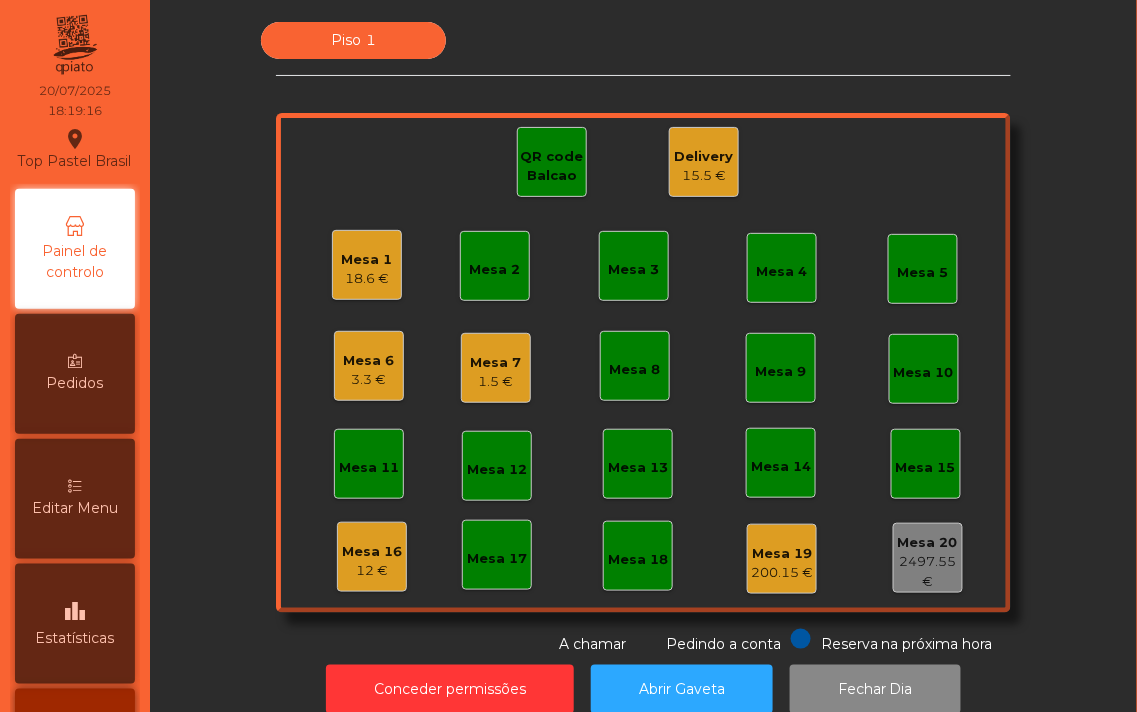 click on "Mesa 1" 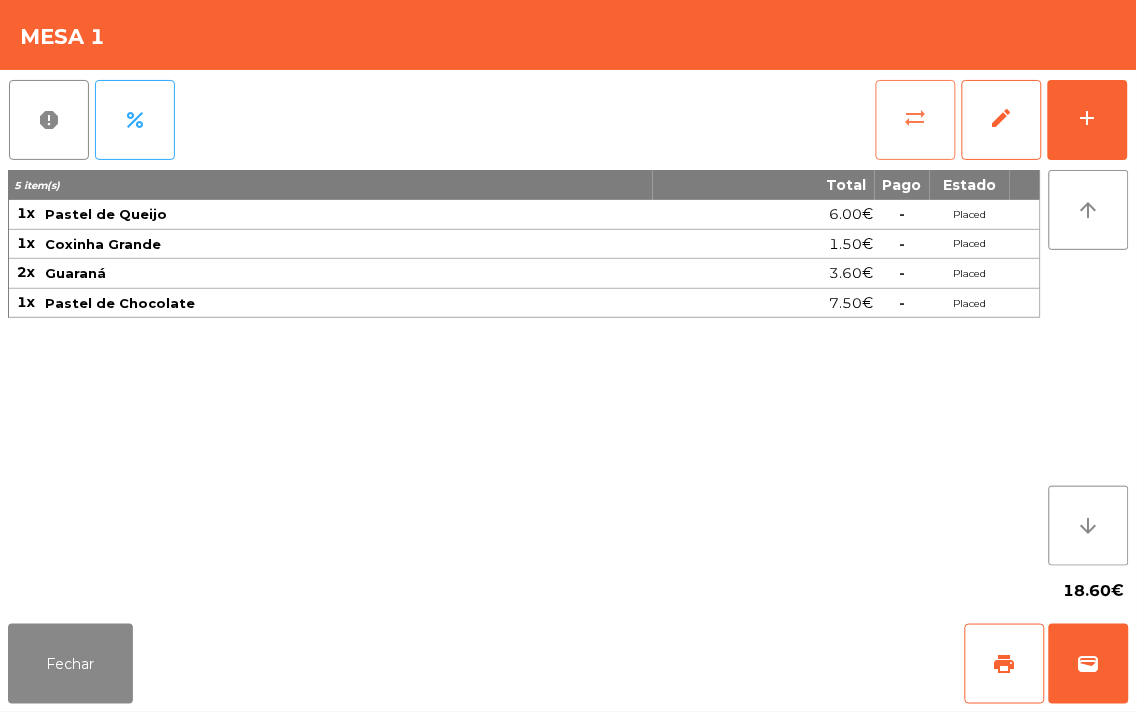 click on "sync_alt" 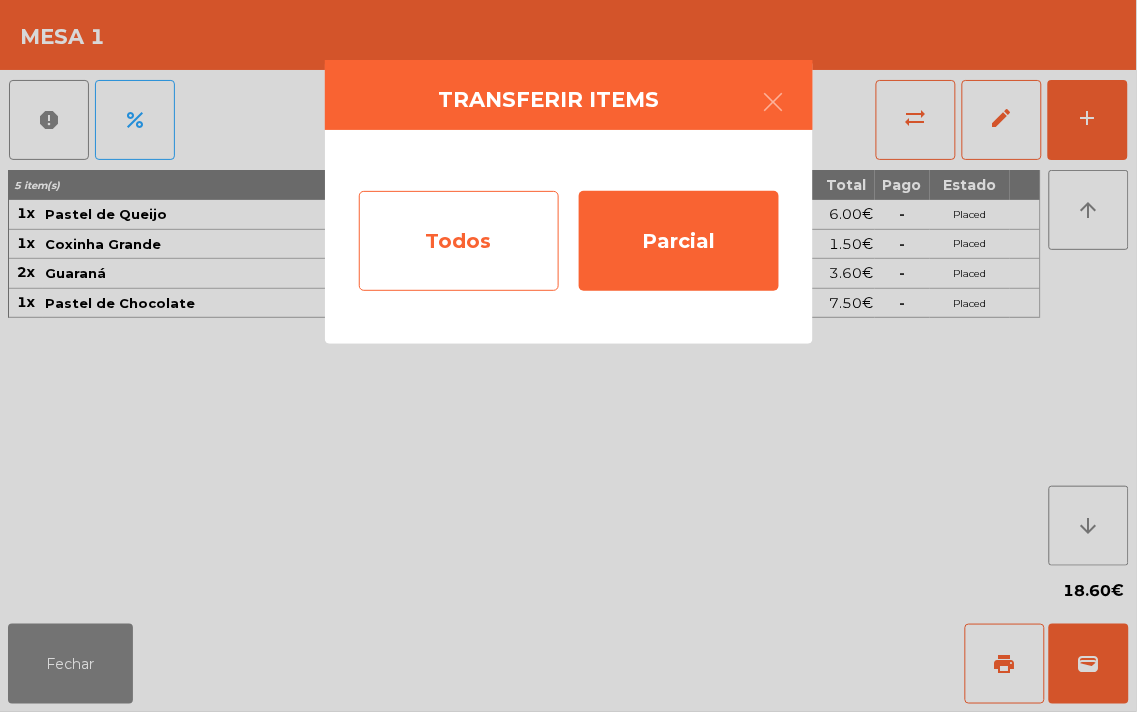 click on "Todos" 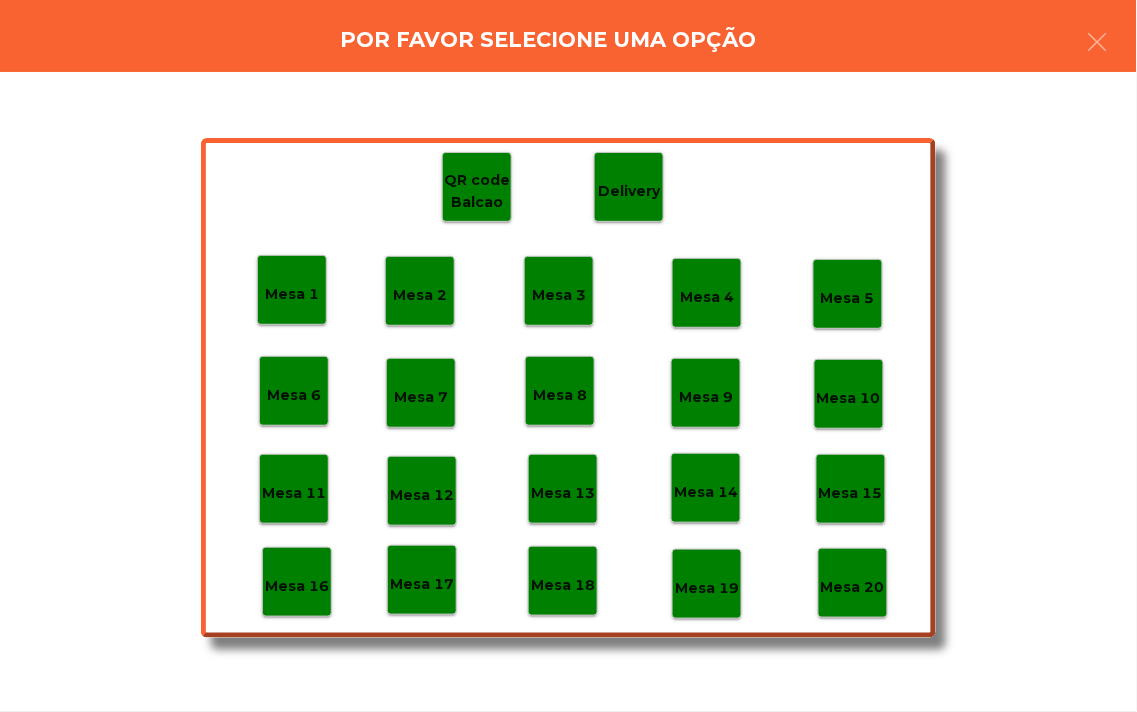 click on "Mesa 19" 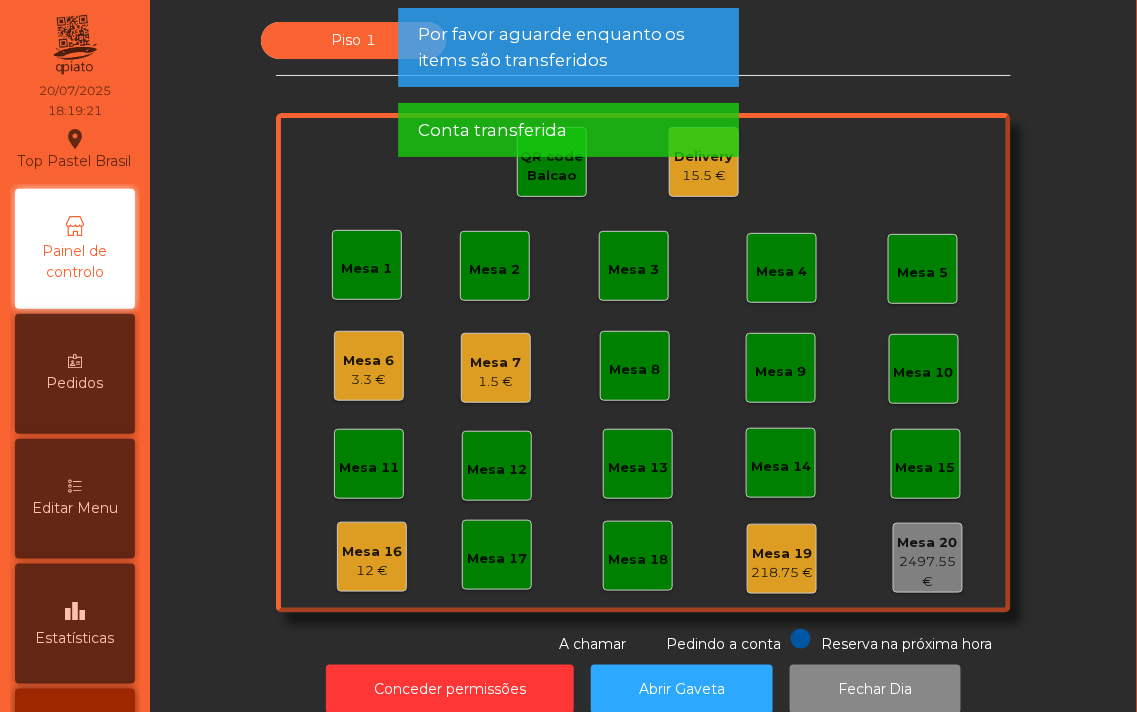 click on "Por favor aguarde enquanto os items são transferidos Conta transferida" 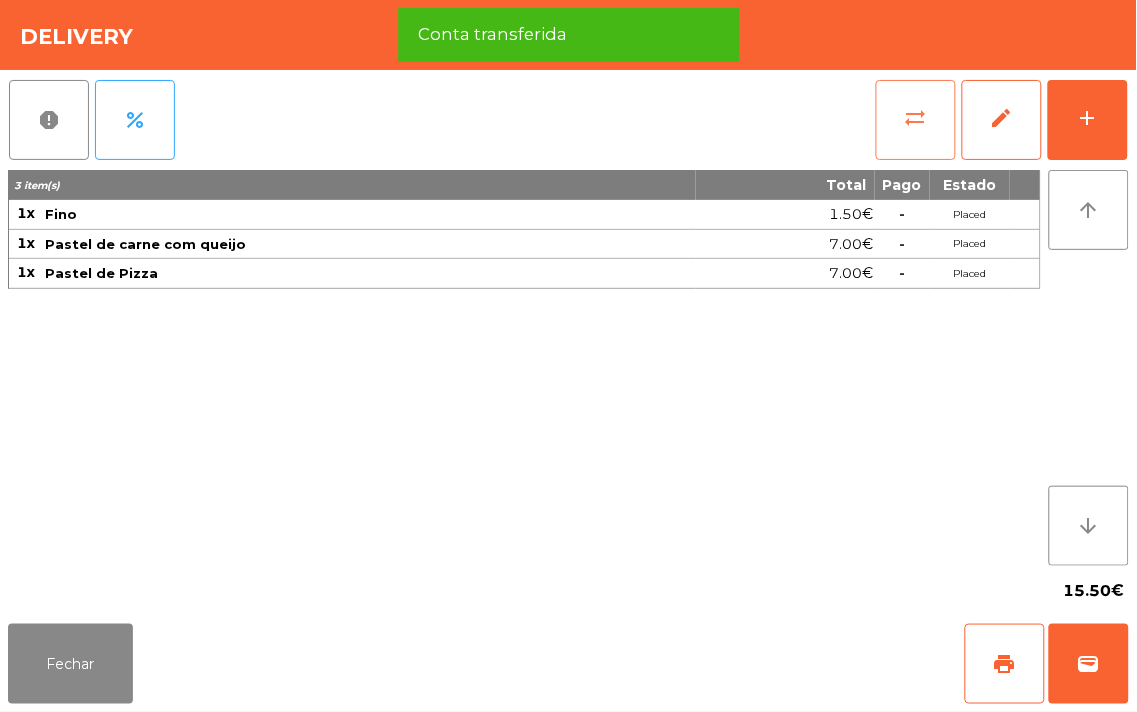 click on "sync_alt" 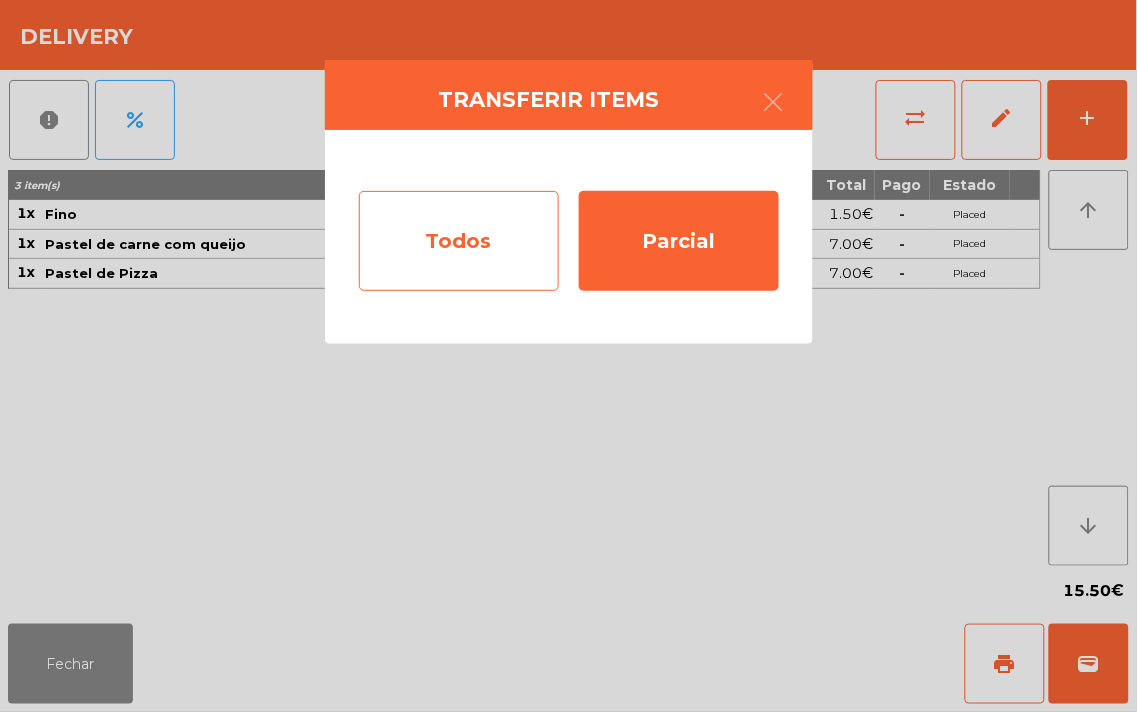 click on "Todos" 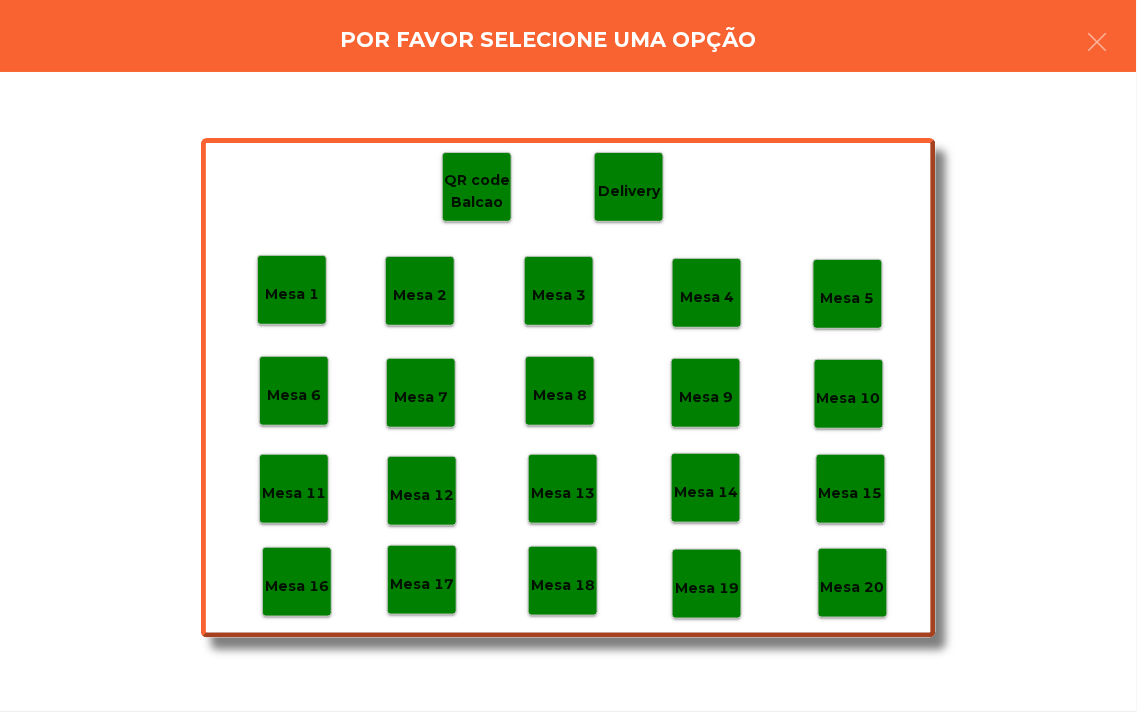 click on "Mesa 19" 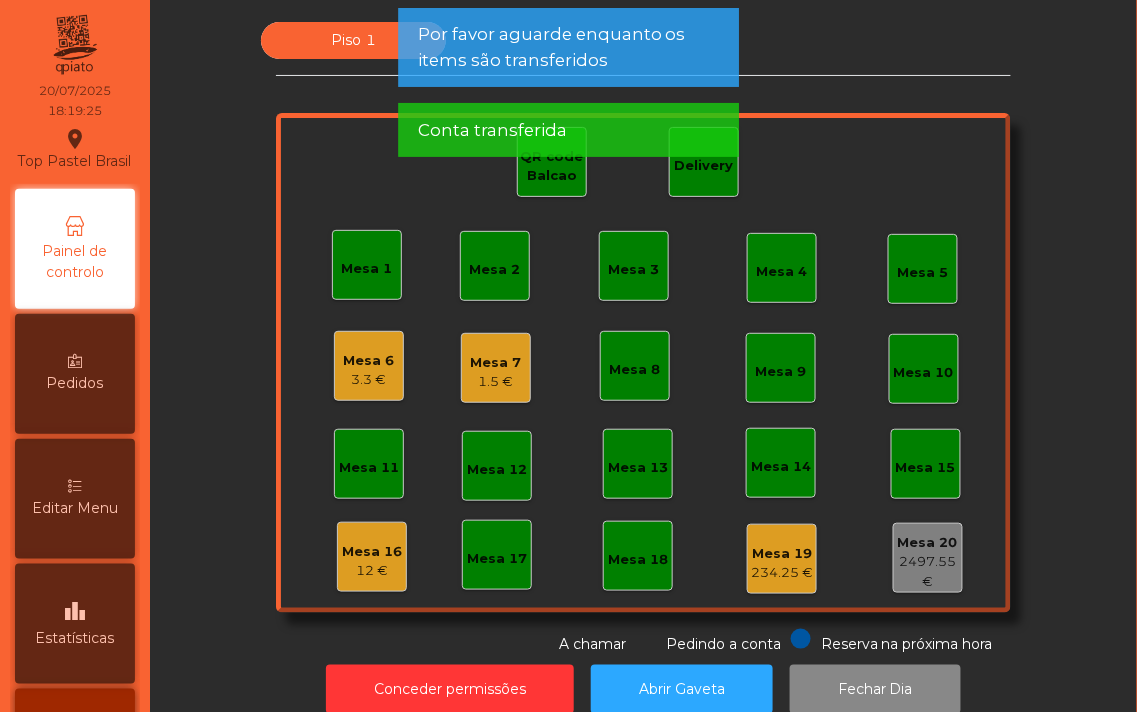 click on "Mesa 6" 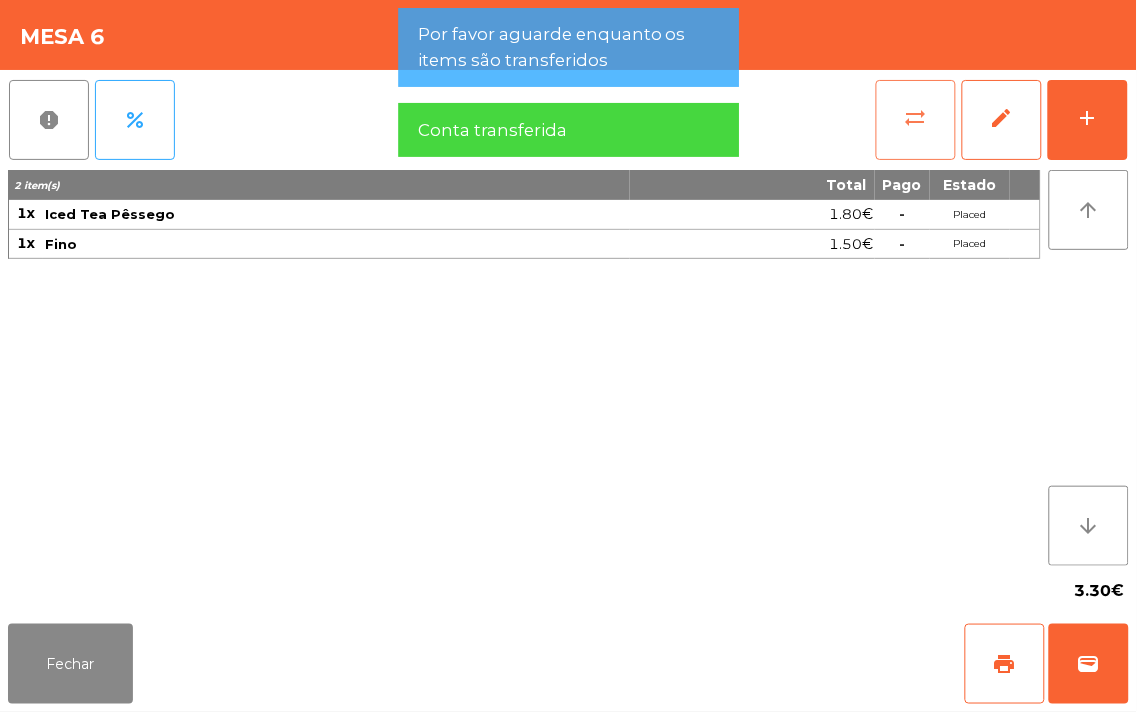 click on "sync_alt" 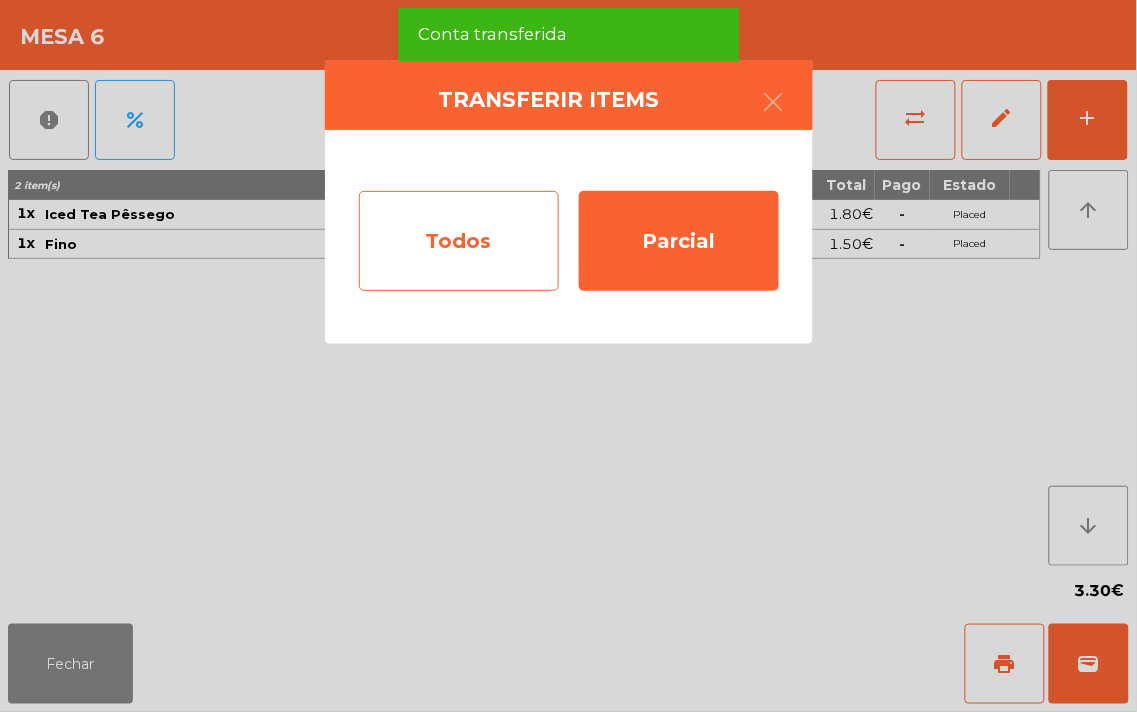 click on "Todos" 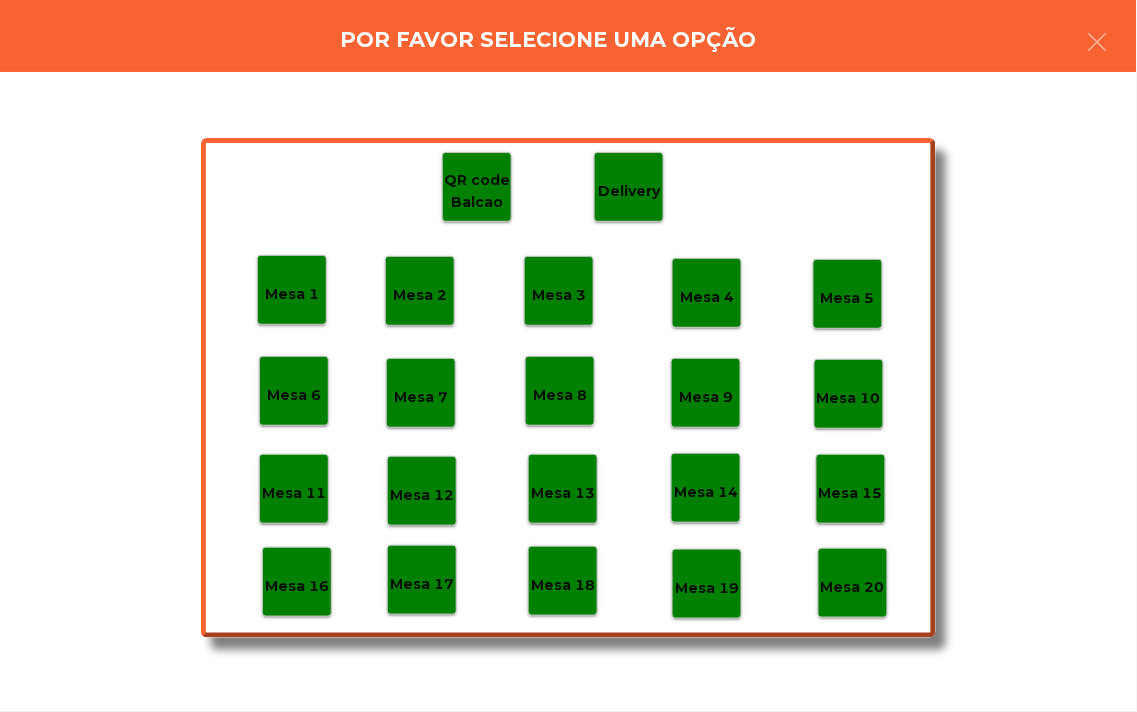 click on "Mesa 19" 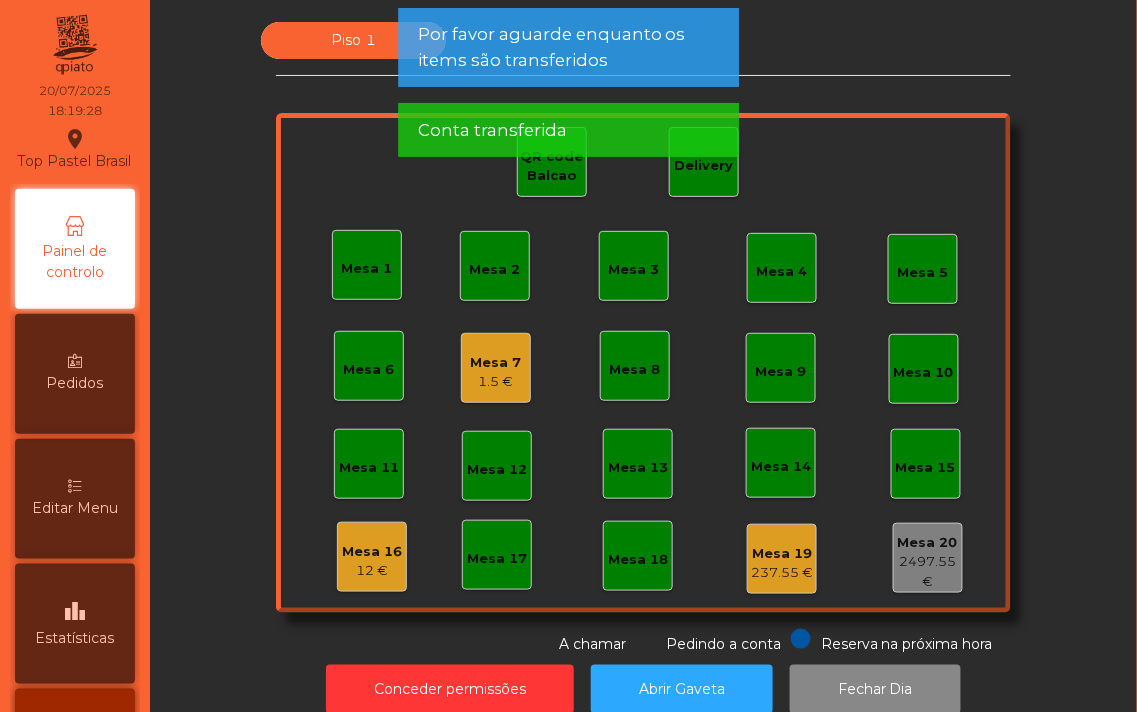 click on "Mesa 7" 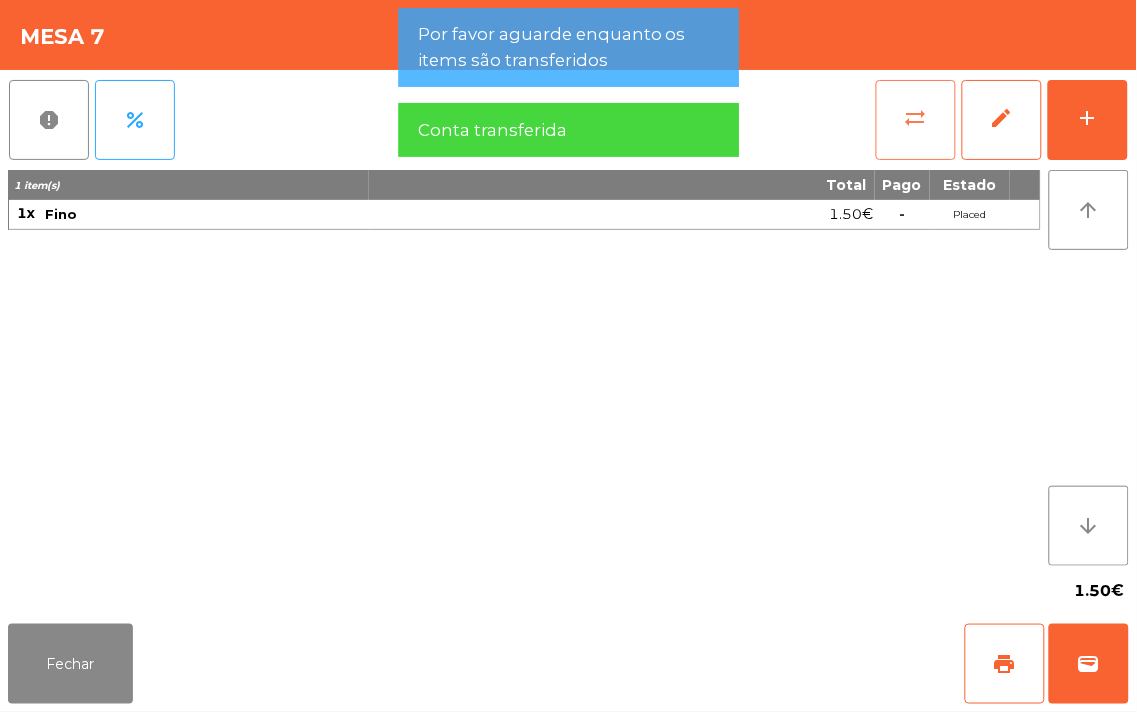 click on "sync_alt" 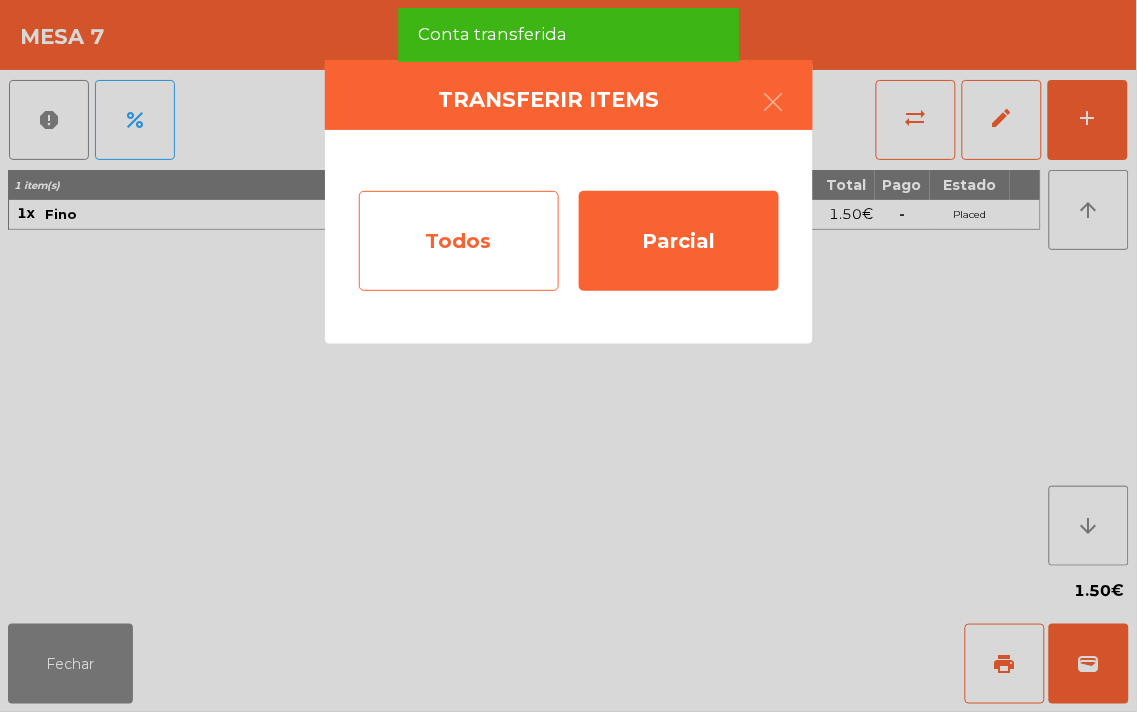 click on "Todos" 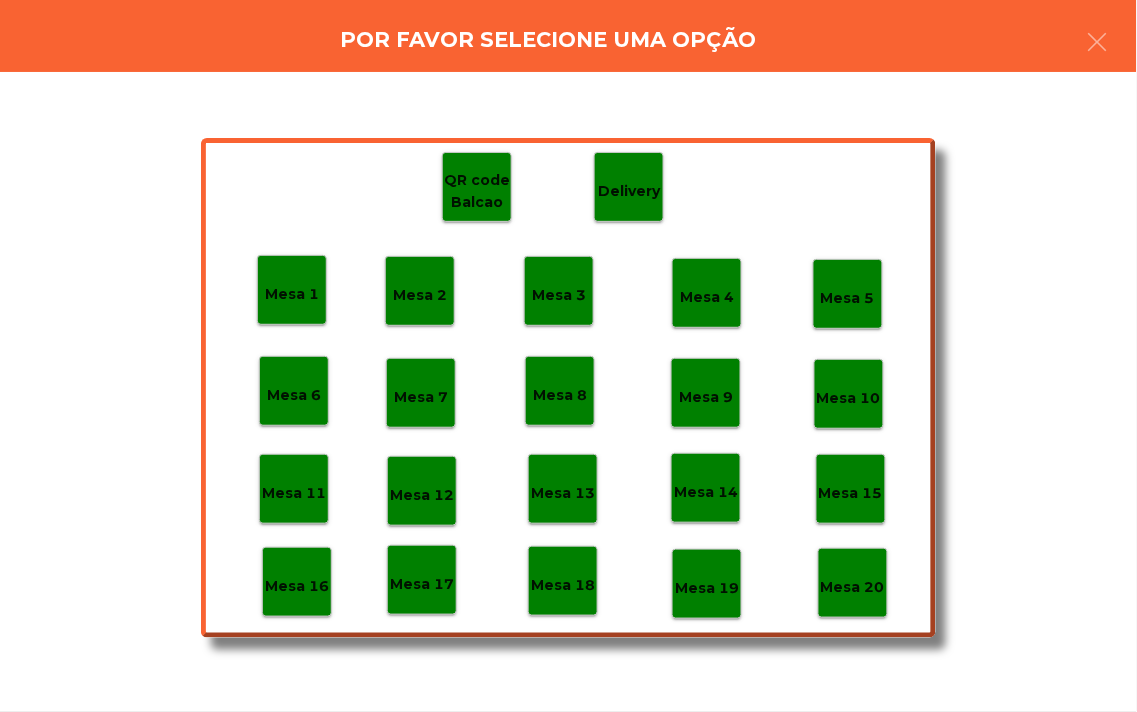 click on "Mesa 19" 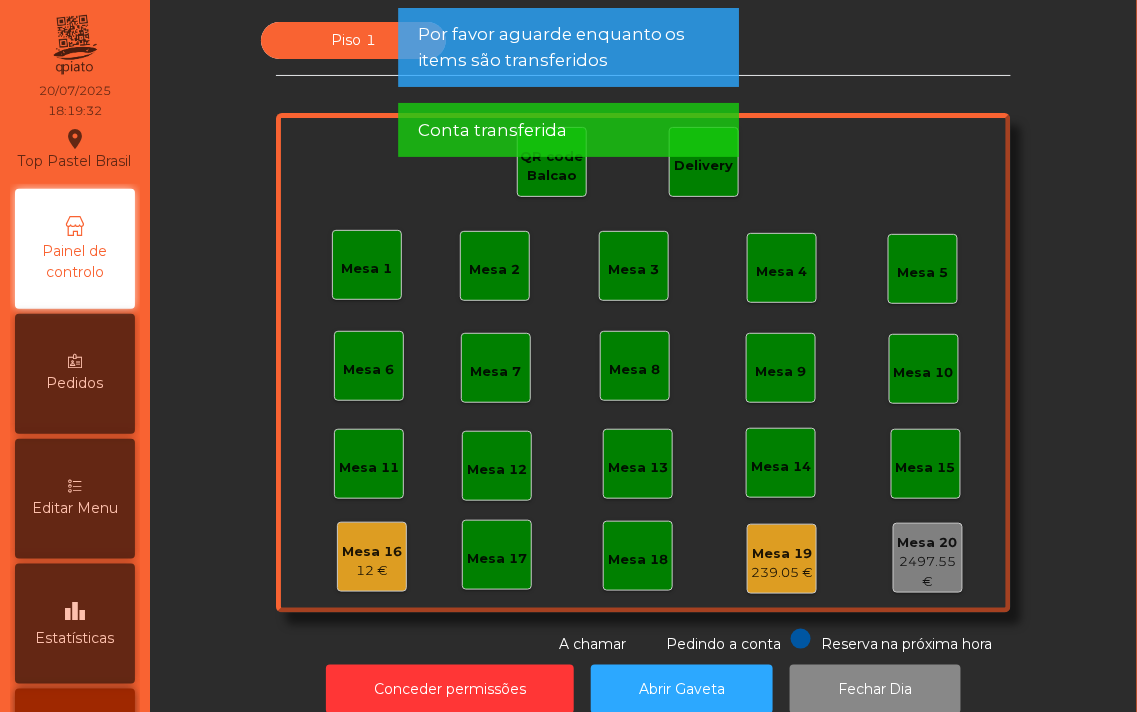 click on "Mesa 16" 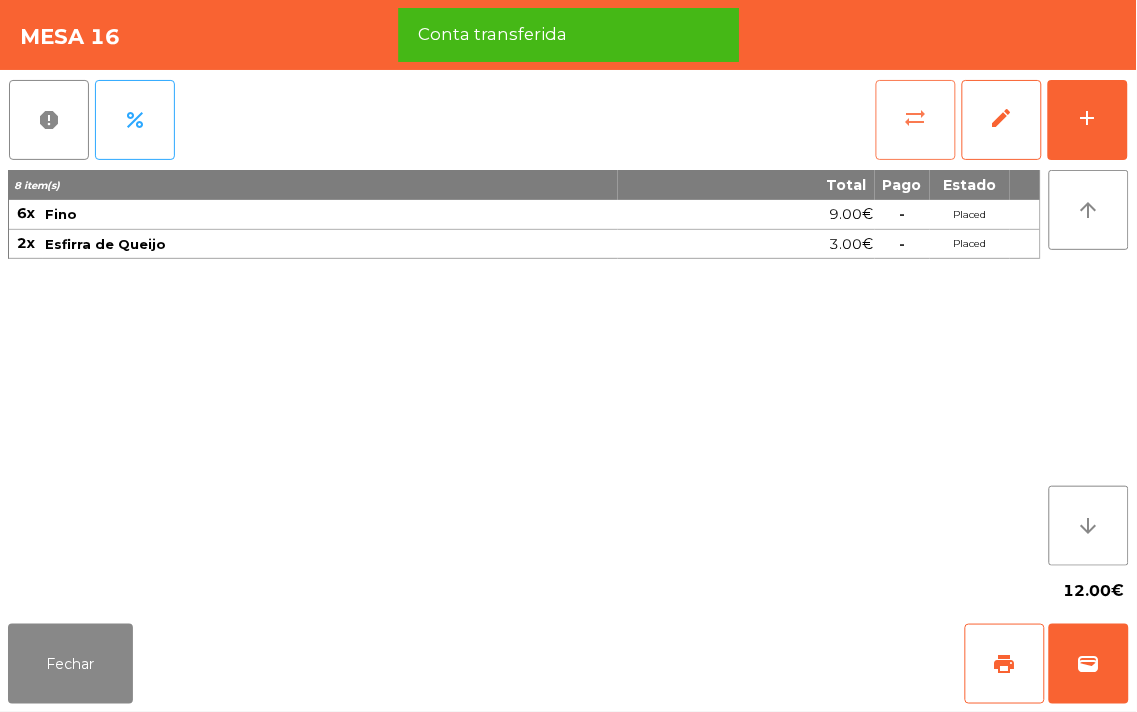 click on "sync_alt" 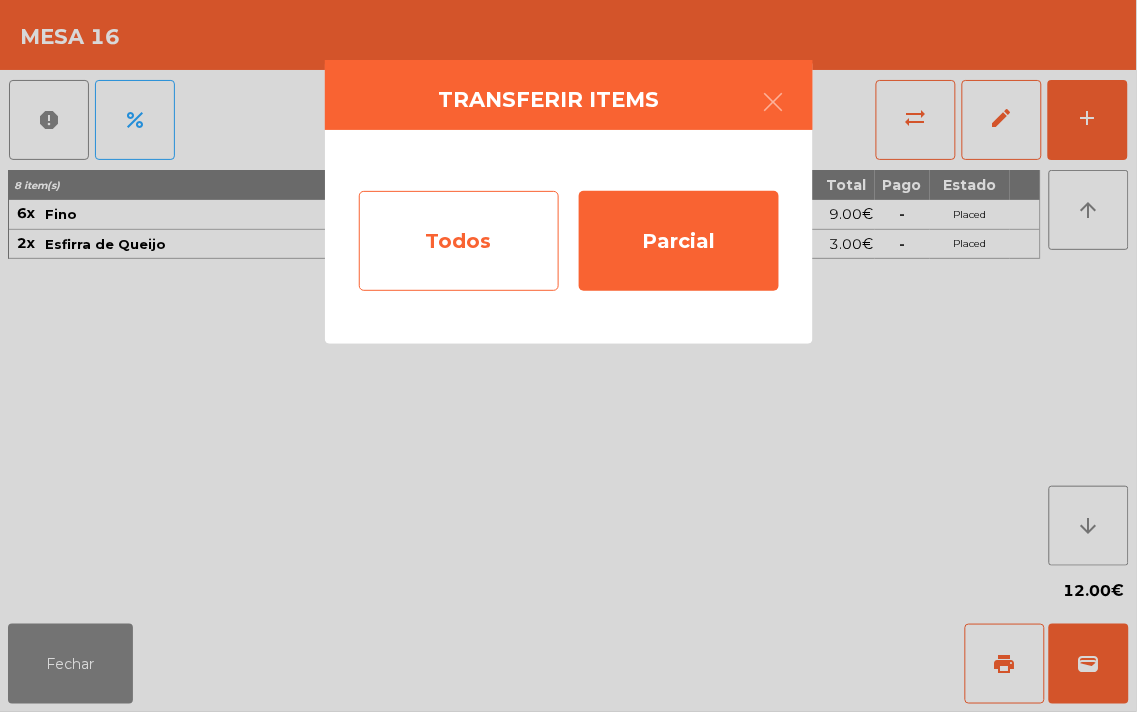click on "Todos" 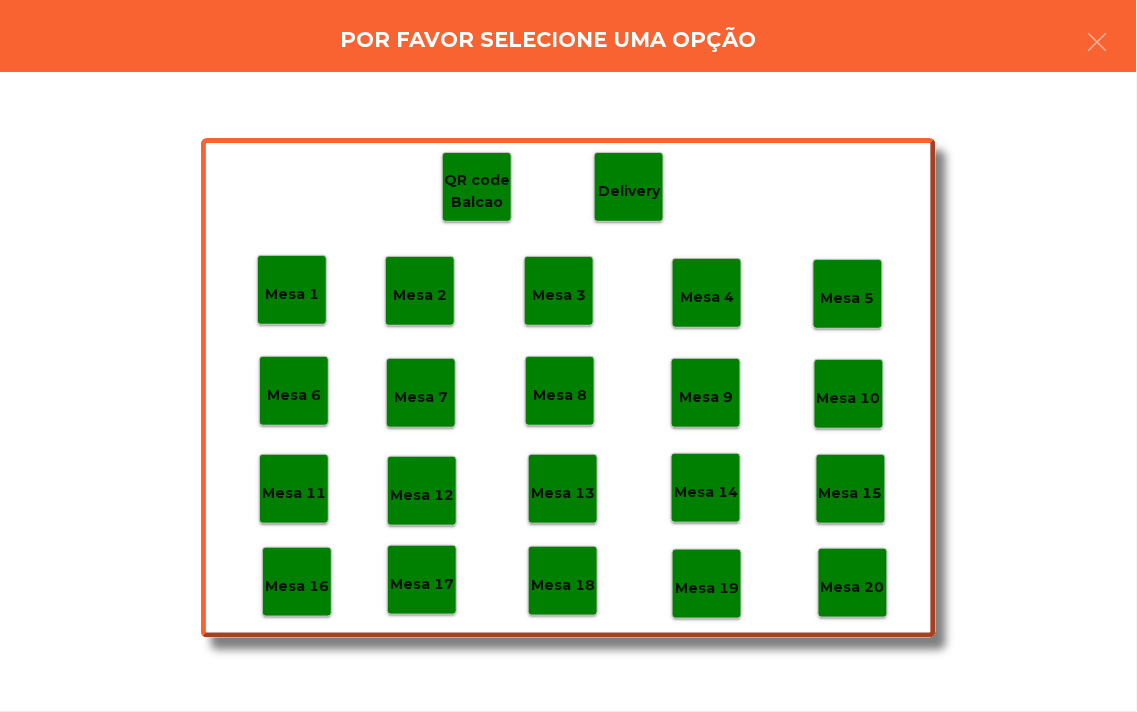 click on "Mesa 19" 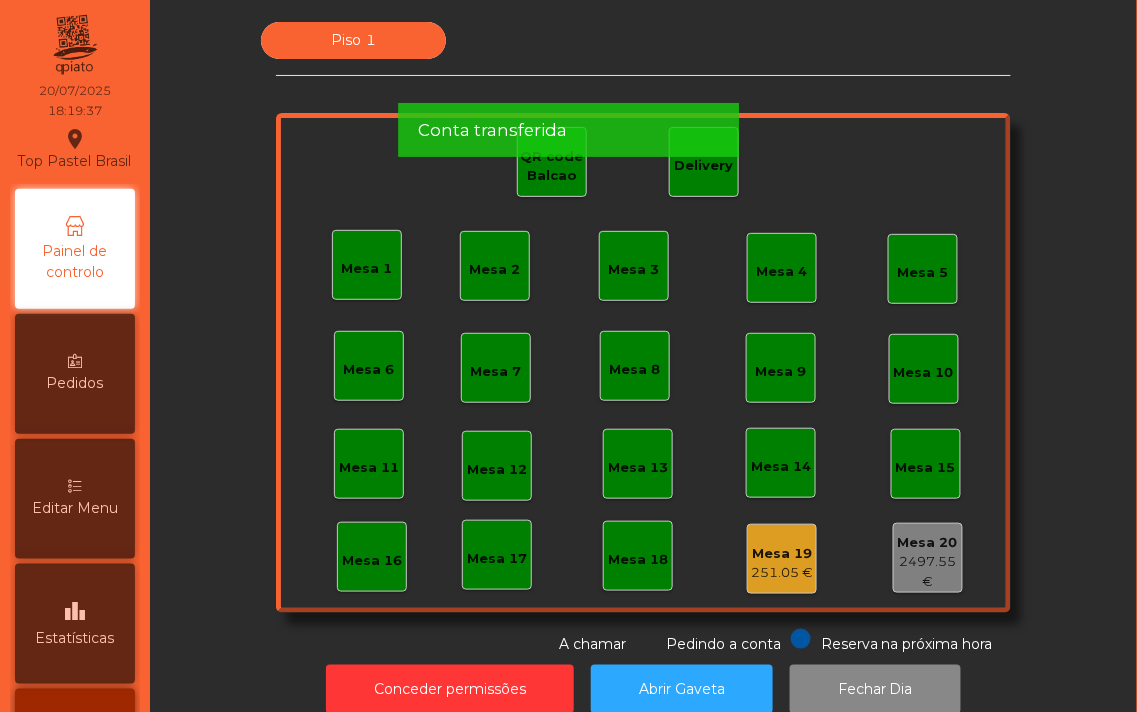 click on "Mesa 1   Mesa 2   Mesa 3   Mesa 4   Mesa 5   Mesa 6   Mesa 7   Mesa 8   Mesa 9   Mesa 10   Mesa 11   Mesa 12   Mesa 13   Mesa 14   Mesa 15   Mesa 16   Mesa 17   Mesa 18   Mesa 19   251.05 €   Mesa 20   2497.55 €   QR code Balcao   Delivery" 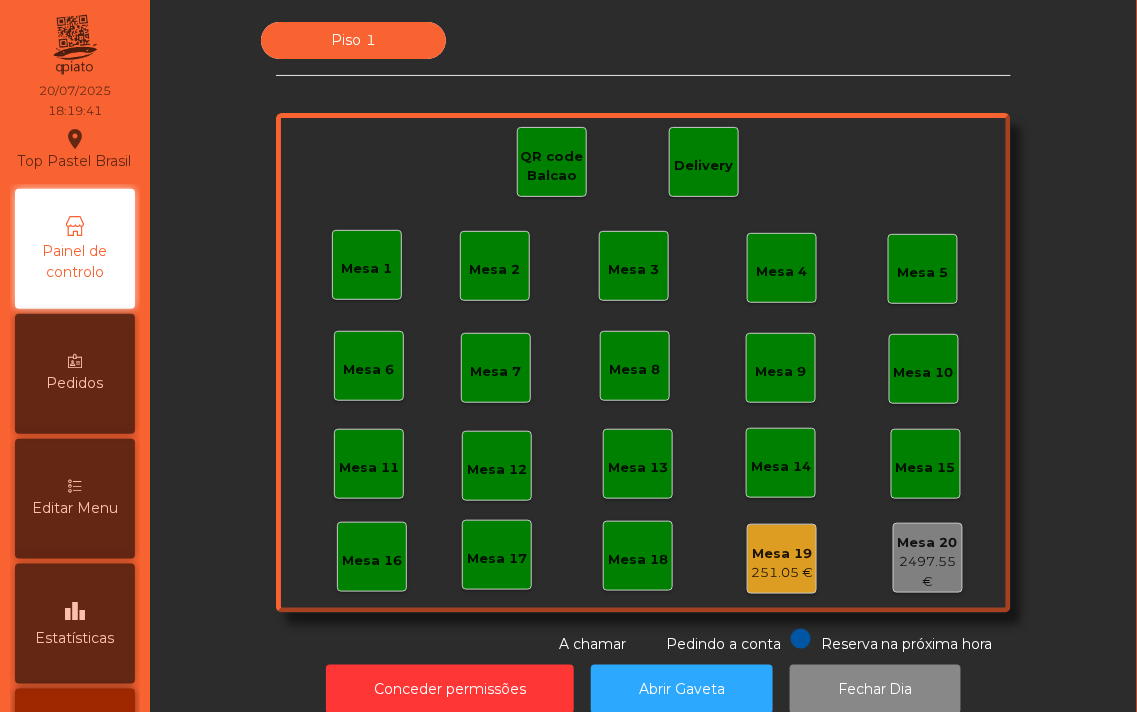 click on "Mesa 19" 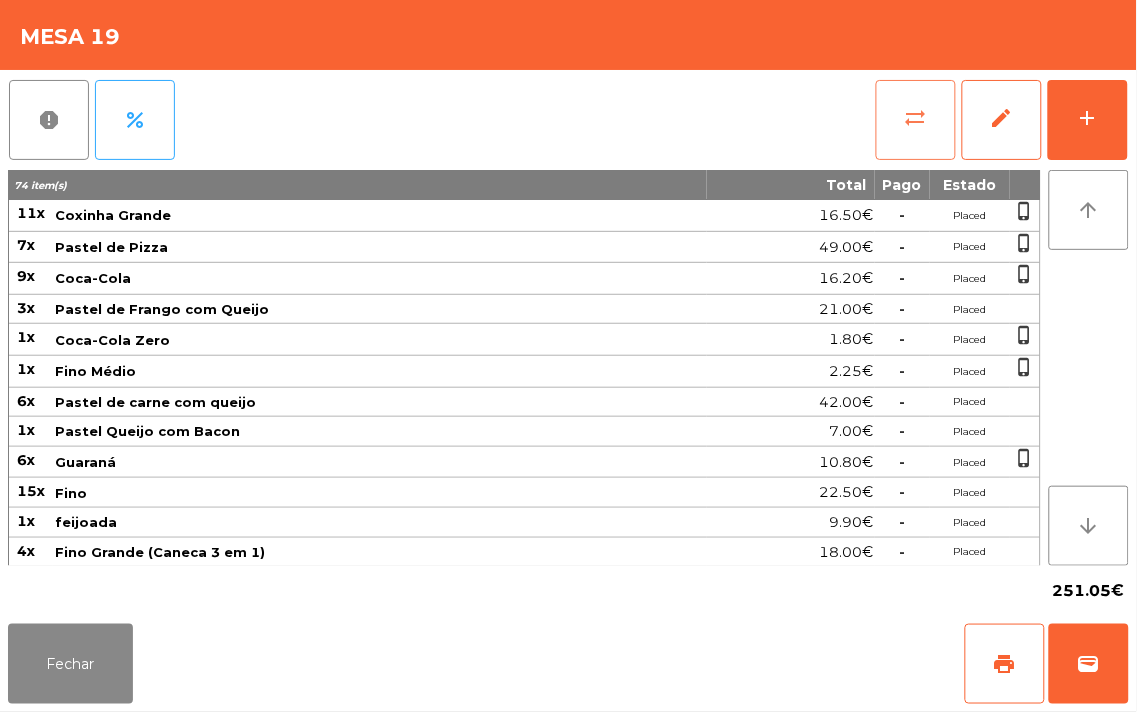click on "sync_alt" 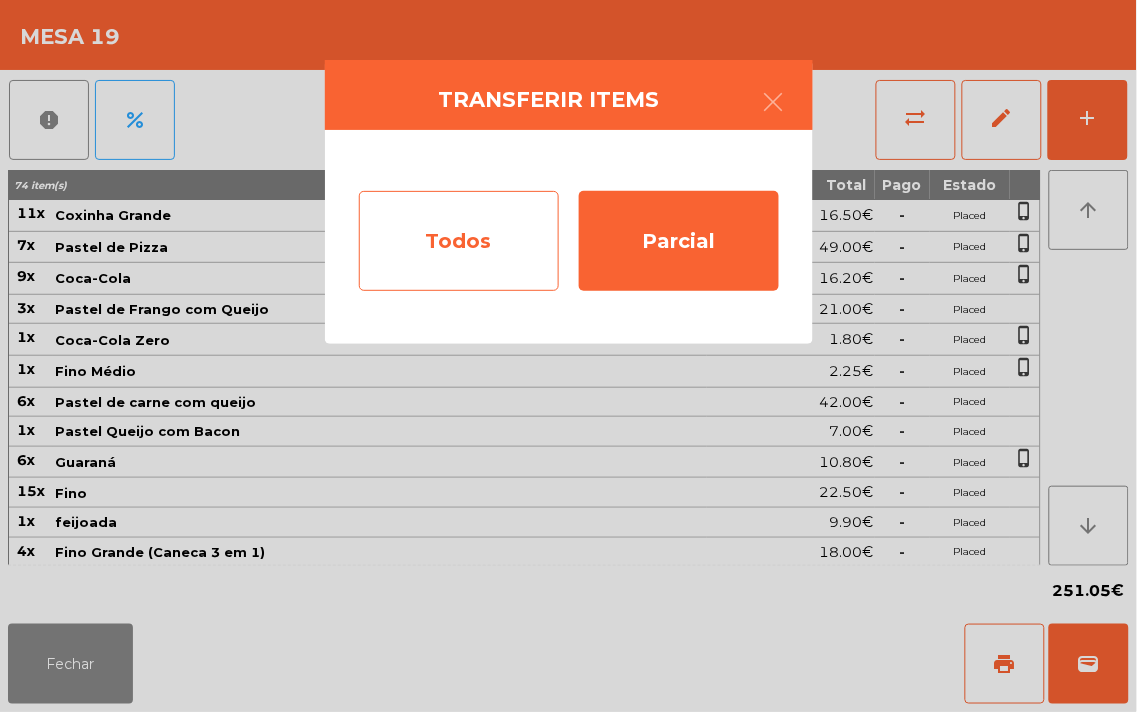 click on "Todos" 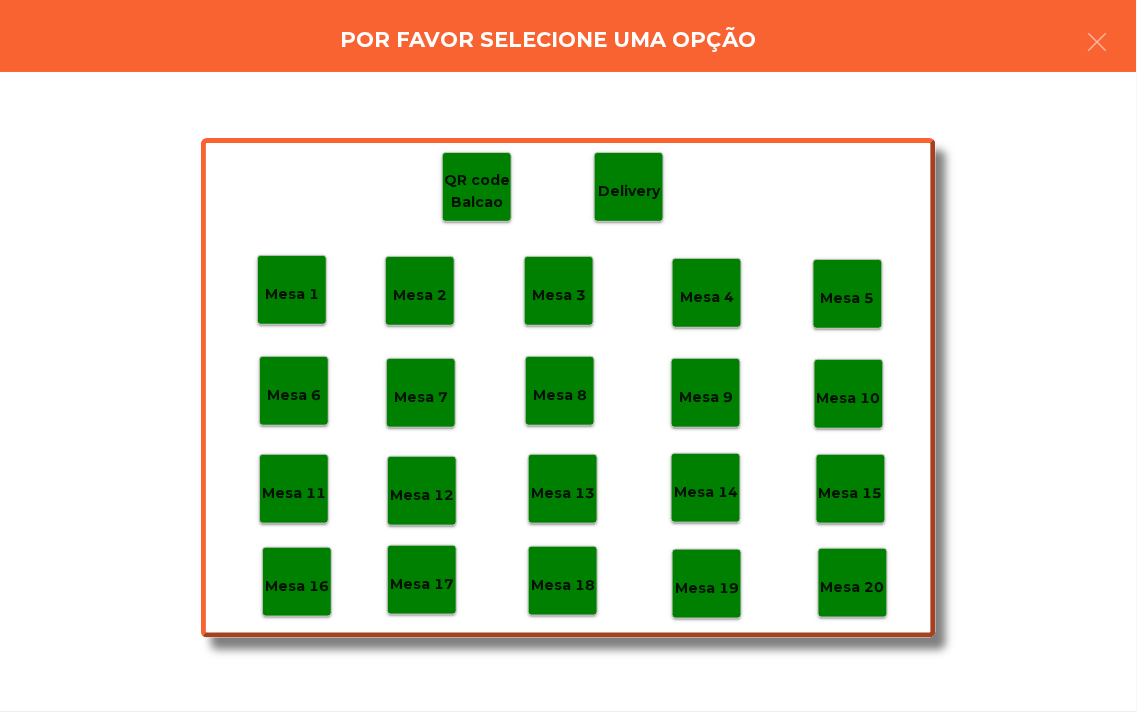 click on "Mesa 20" 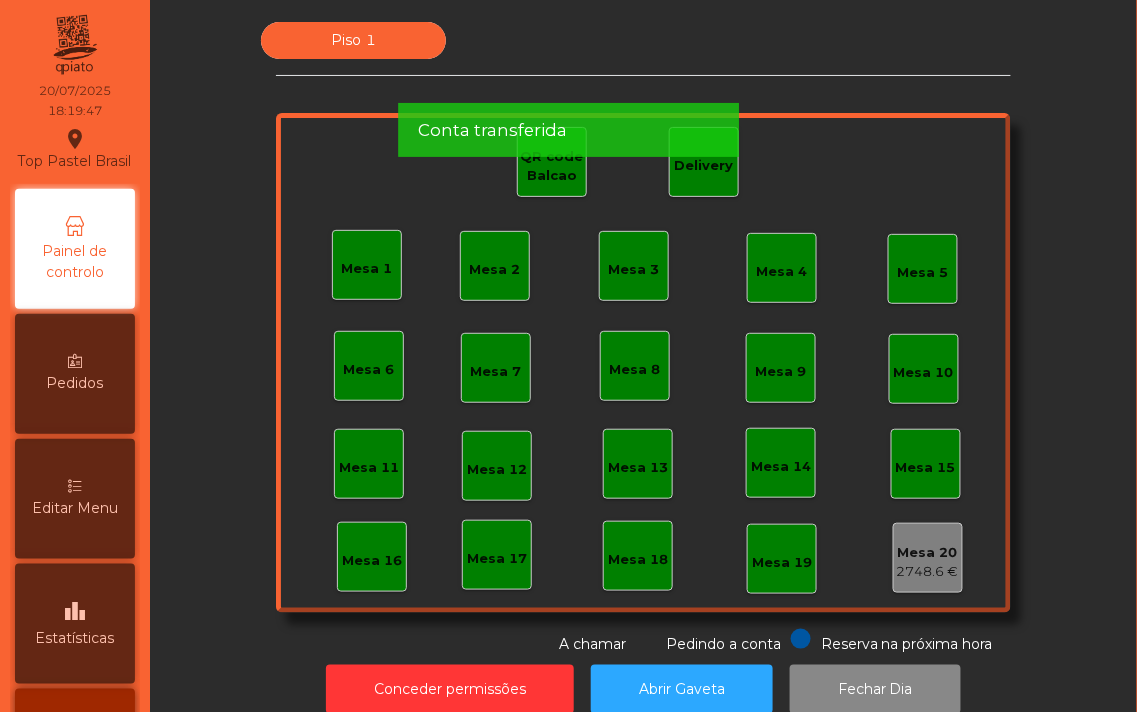 click on "Piso 1   Mesa 1   Mesa 2   Mesa 3   Mesa 4   Mesa 5   Mesa 6   Mesa 7   Mesa 8   Mesa 9   Mesa 10   Mesa 11   Mesa 12   Mesa 13   Mesa 14   Mesa 15   Mesa 16   Mesa 17   Mesa 18   Mesa 19   Mesa 20   2748.6 €   QR code Balcao   Delivery  Reserva na próxima hora Pedindo a conta A chamar" 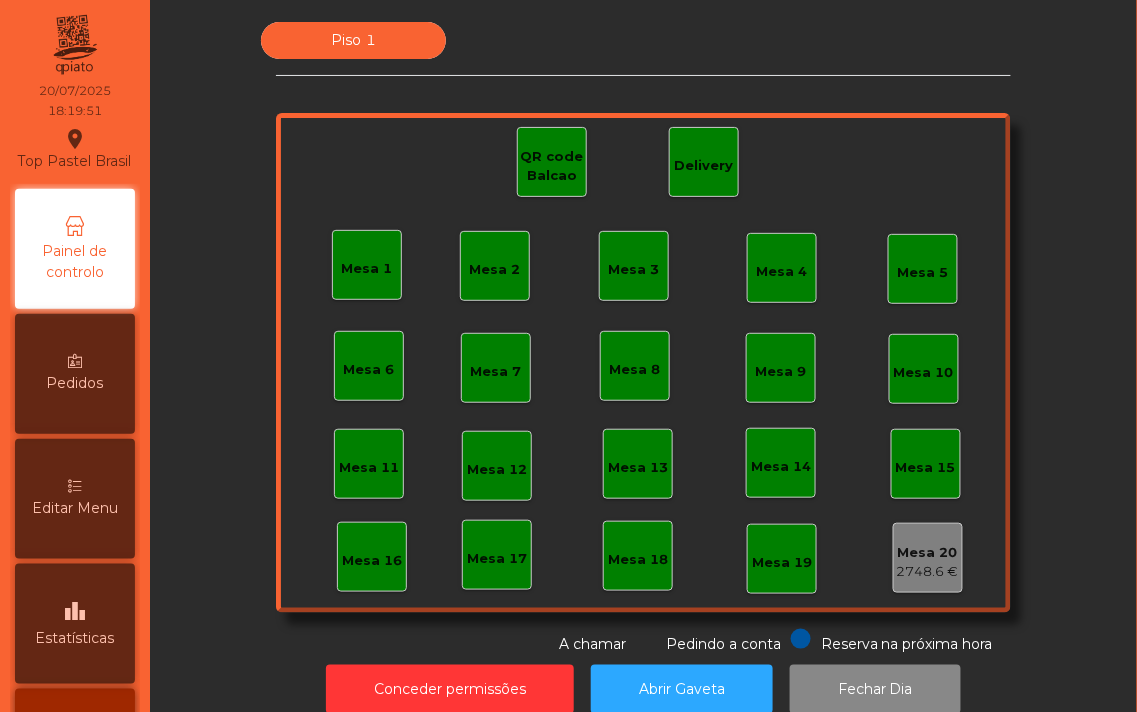 click on "Mesa 1   Mesa 2   Mesa 3   Mesa 4   Mesa 5   Mesa 6   Mesa 7   Mesa 8   Mesa 9   Mesa 10   Mesa 11   Mesa 12   Mesa 13   Mesa 14   Mesa 15   Mesa 16   Mesa 17   Mesa 18   Mesa 19   Mesa 20   2748.6 €   QR code Balcao   Delivery" 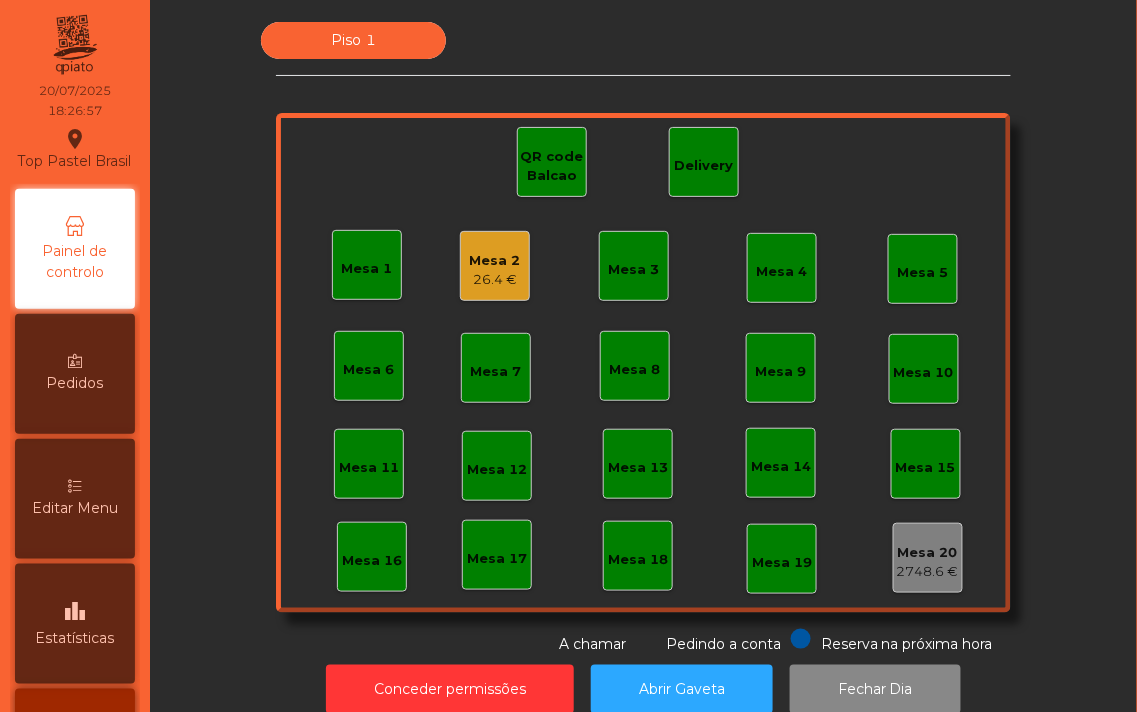 scroll, scrollTop: 127, scrollLeft: 0, axis: vertical 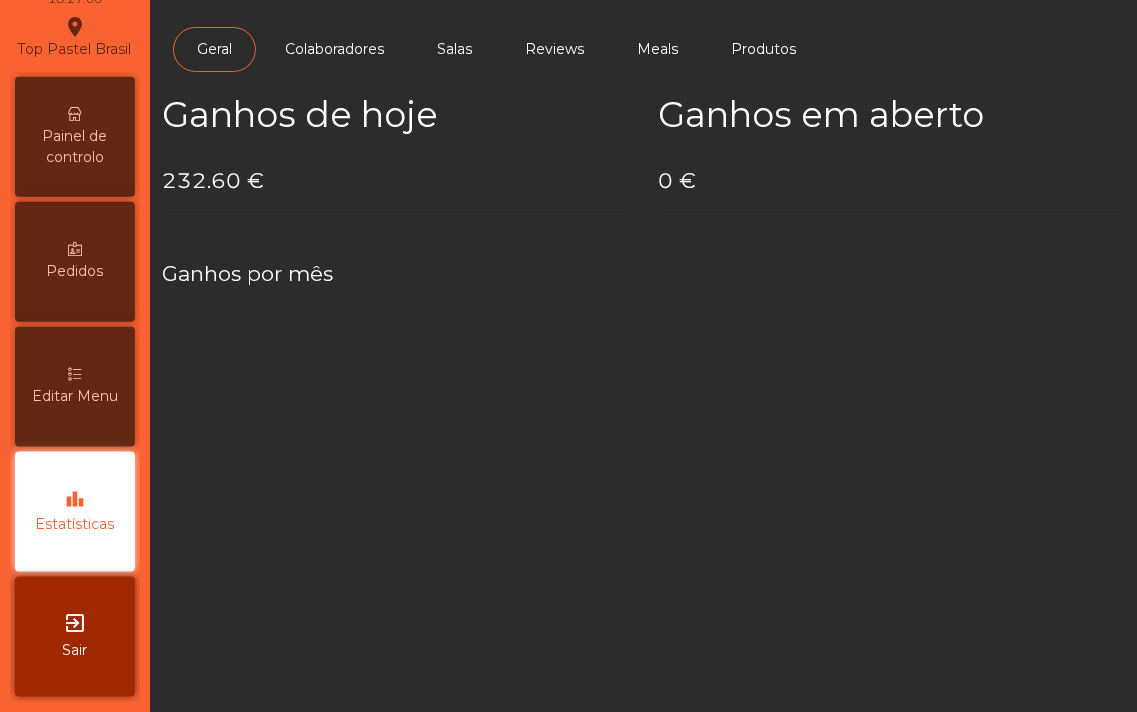 click on "Editar Menu" at bounding box center [75, 396] 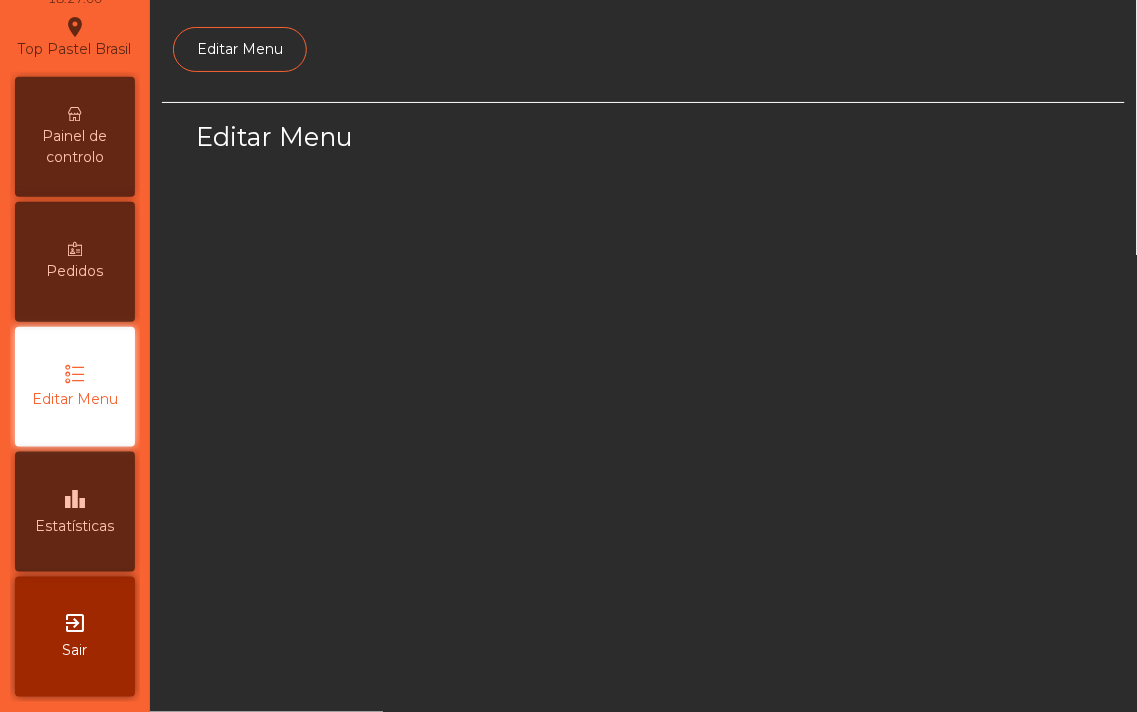 select on "*" 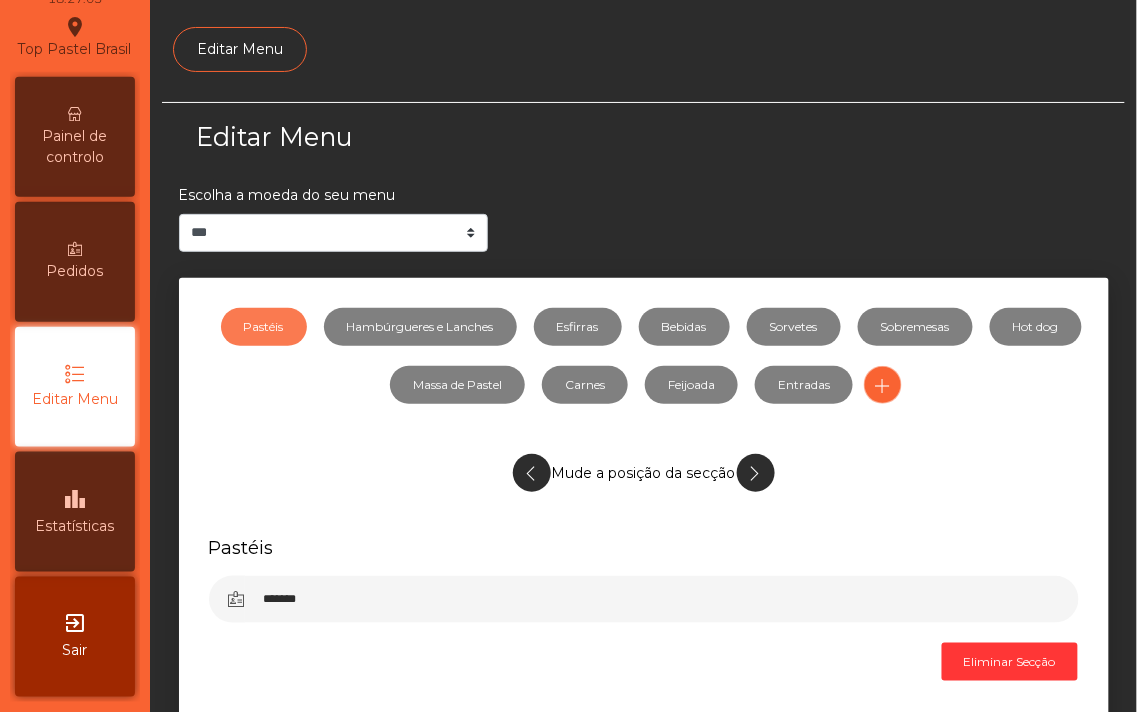 click on "Pedidos" at bounding box center (75, 262) 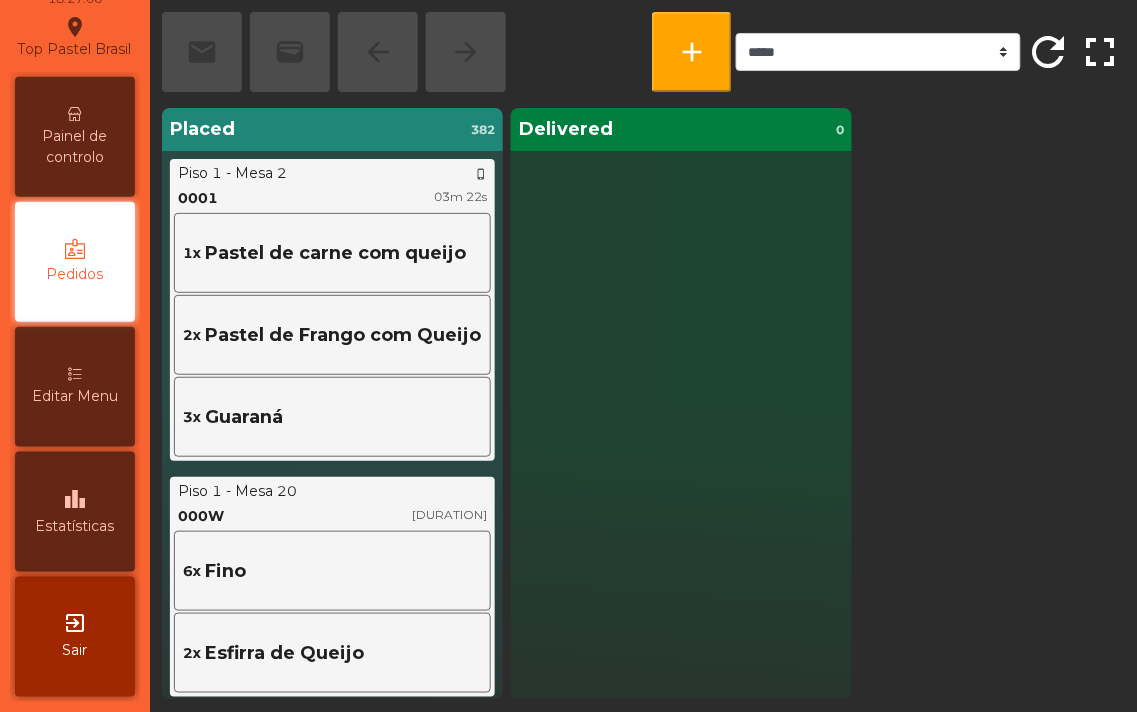 scroll, scrollTop: 33, scrollLeft: 0, axis: vertical 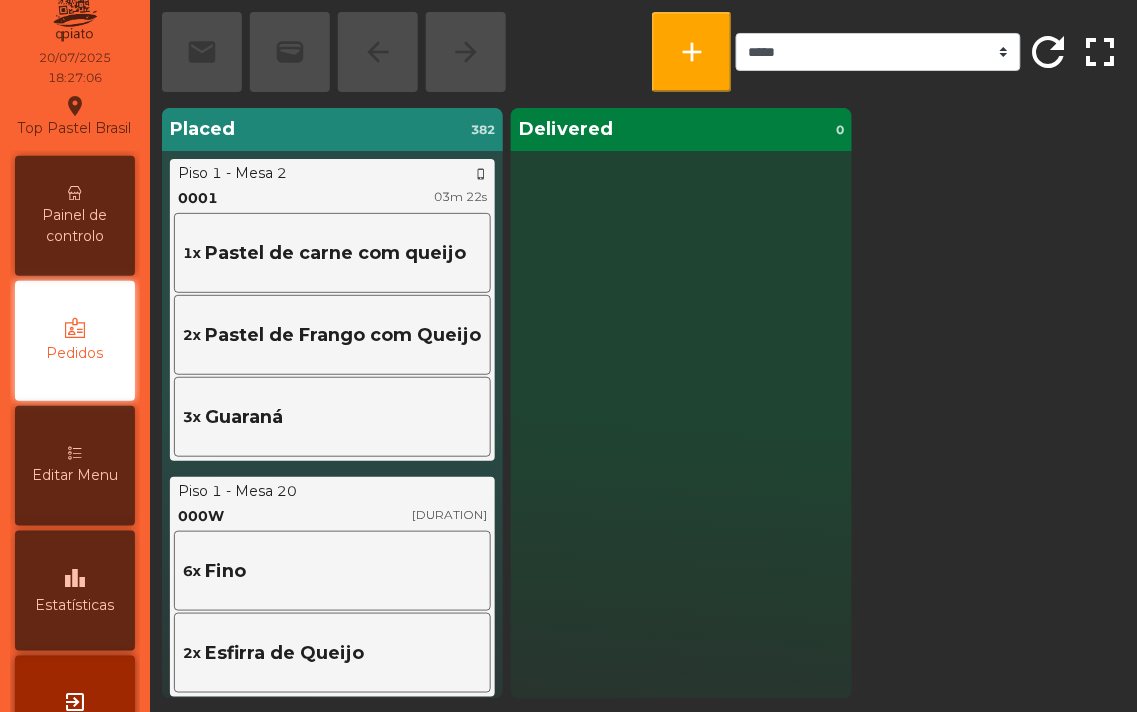 click on "Painel de controlo" at bounding box center [75, 226] 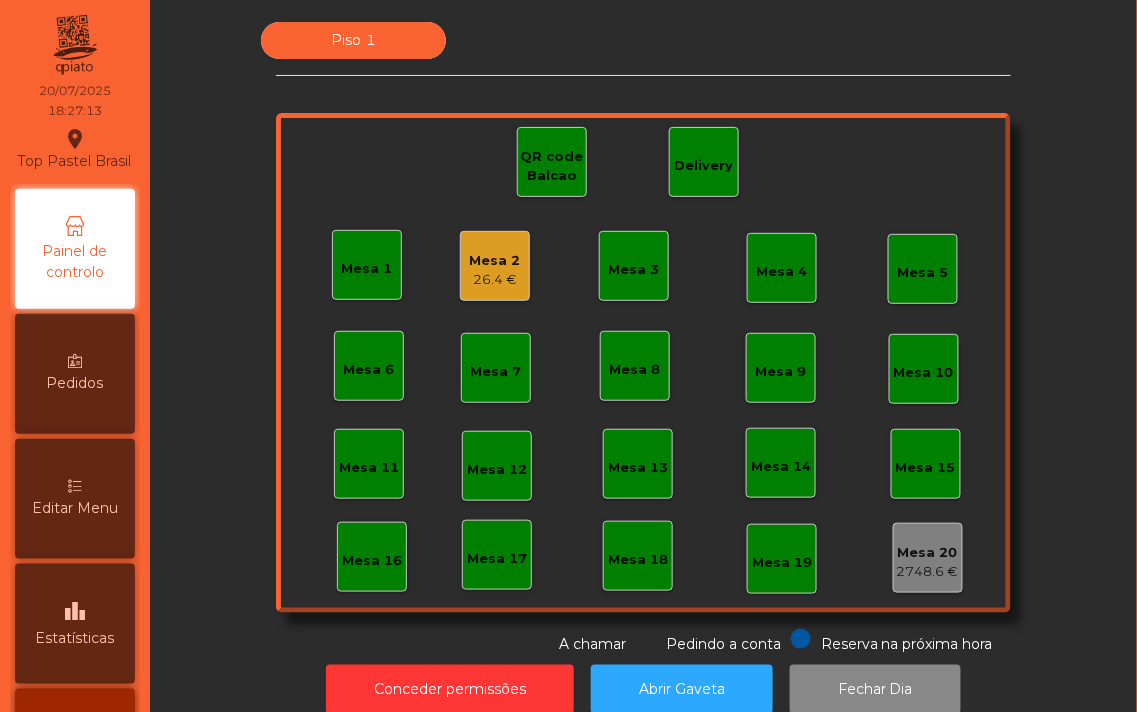 click on "Mesa 1   Mesa 2   26.4 €   Mesa 3   Mesa 4   Mesa 5   Mesa 6   Mesa 7   Mesa 8   Mesa 9   Mesa 10   Mesa 11   Mesa 12   Mesa 13   Mesa 14   Mesa 15   Mesa 16   Mesa 17   Mesa 18   Mesa 19   Mesa 20   2748.6 €   QR code Balcao   Delivery" 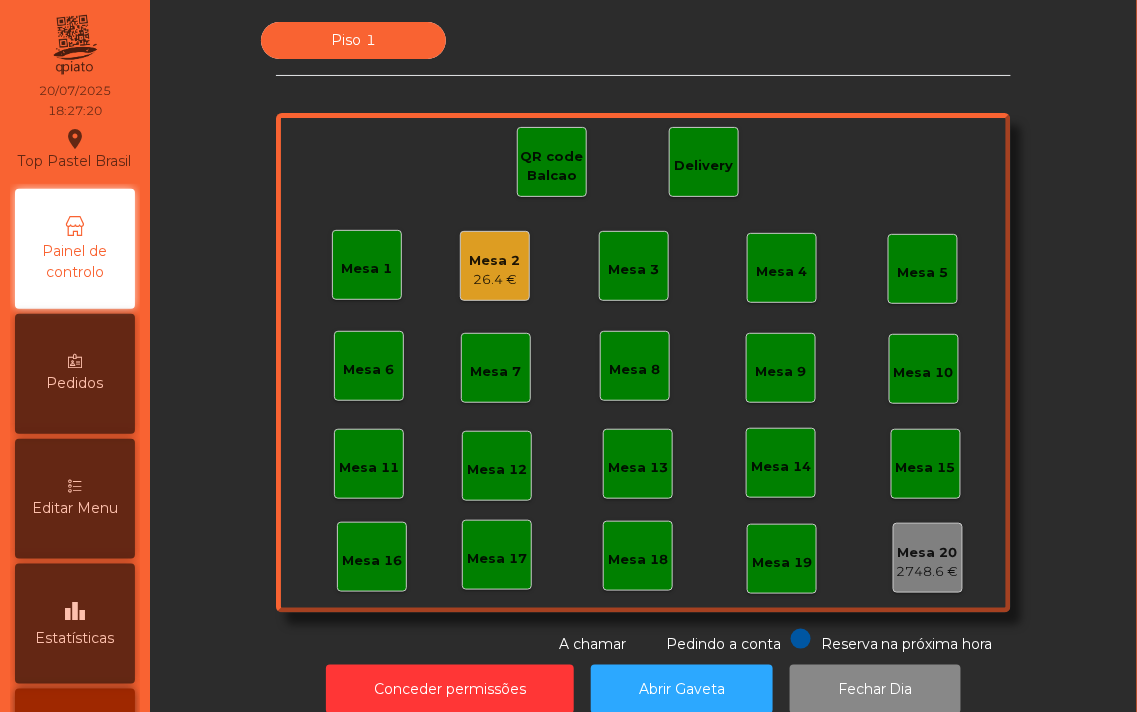 click on "Mesa 1   Mesa 2   26.4 €   Mesa 3   Mesa 4   Mesa 5   Mesa 6   Mesa 7   Mesa 8   Mesa 9   Mesa 10   Mesa 11   Mesa 12   Mesa 13   Mesa 14   Mesa 15   Mesa 16   Mesa 17   Mesa 18   Mesa 19   Mesa 20   2748.6 €   QR code Balcao   Delivery" 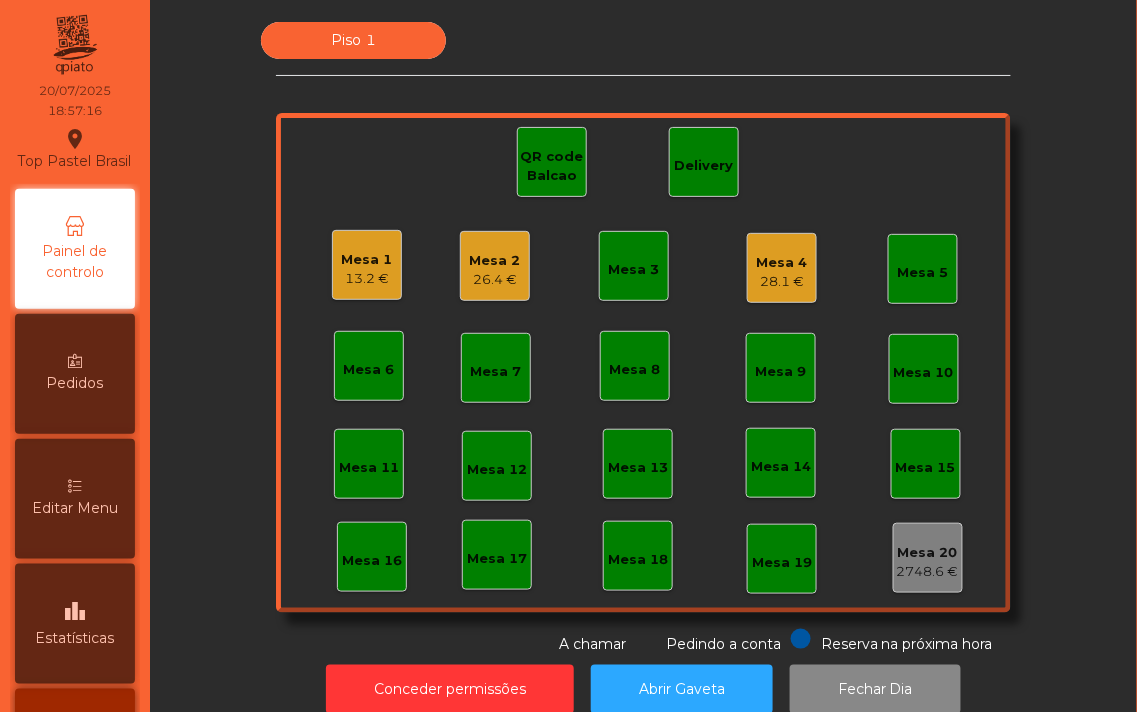 click on "Piso 1 Mesa 1 13.2 € Mesa 2 26.4 € Mesa 3 Mesa 4 28.1 € Mesa 5 Mesa 6 Mesa 7 Mesa 8 Mesa 9 Mesa 10 Mesa 11 Mesa 12 Mesa 13 Mesa 14 Mesa 15 Mesa 16 Mesa 17 Mesa 18 Mesa 19 Mesa 20 2748.6 € QR code Balcao Delivery Reserva na próxima hora Pedindo a conta A chamar" 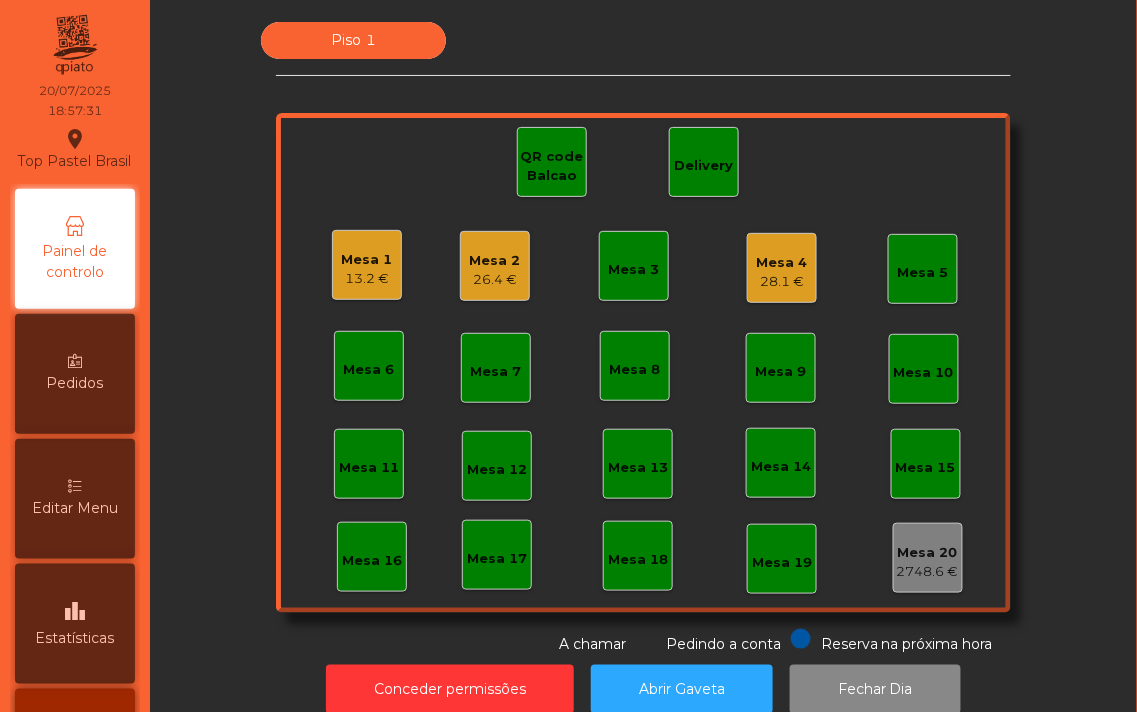 click on "Mesa 1 13.2 €" 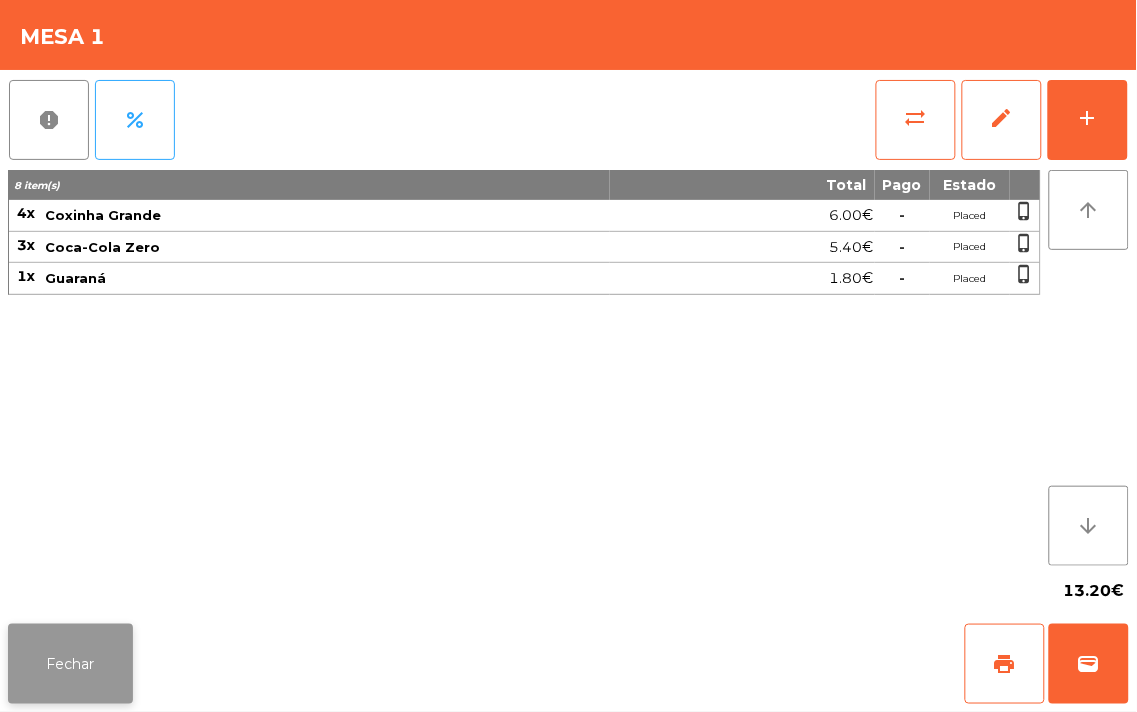 click on "Fechar" 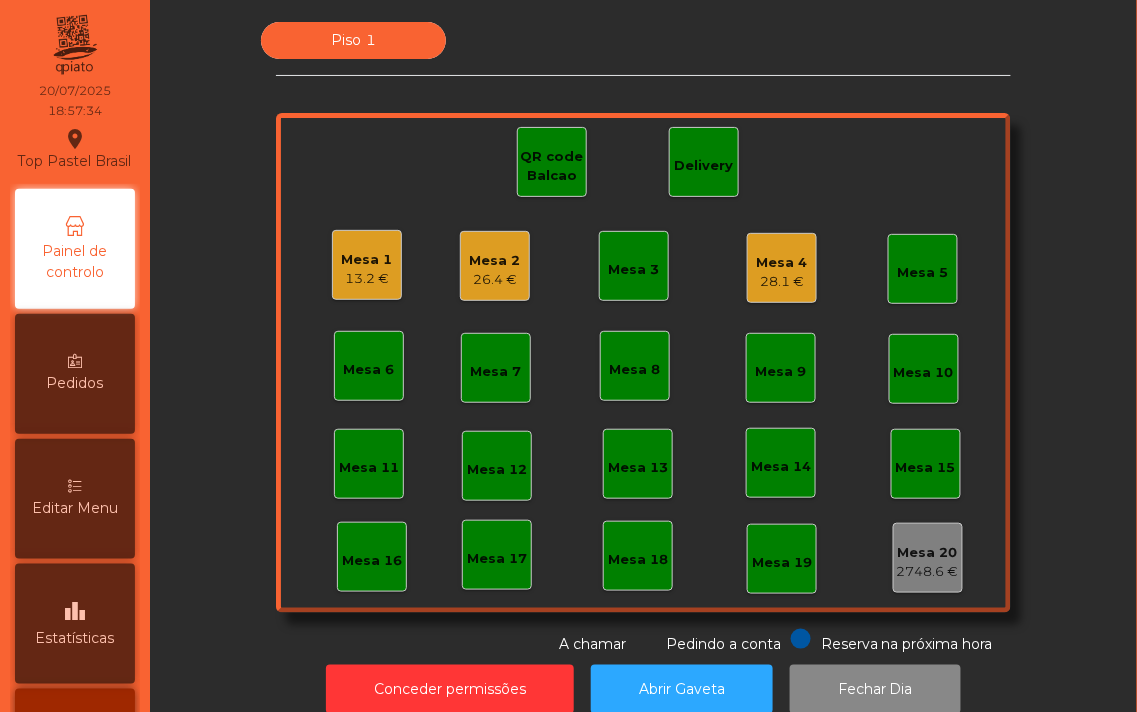 click on "Mesa 2" 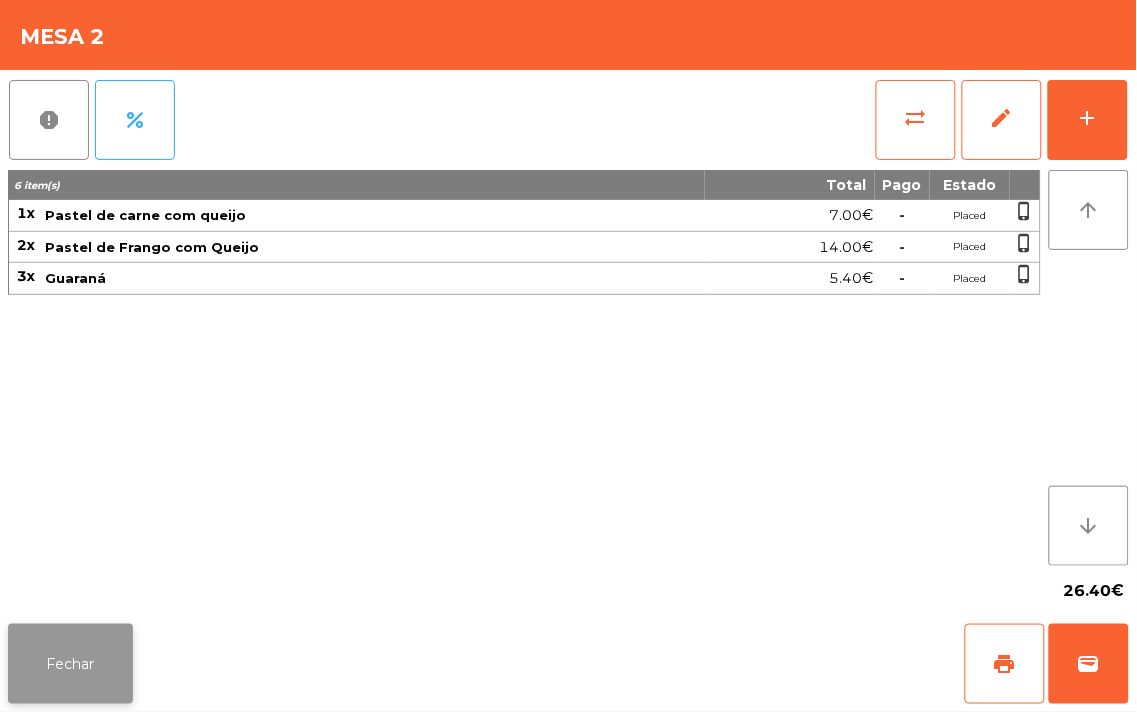 click on "Fechar" 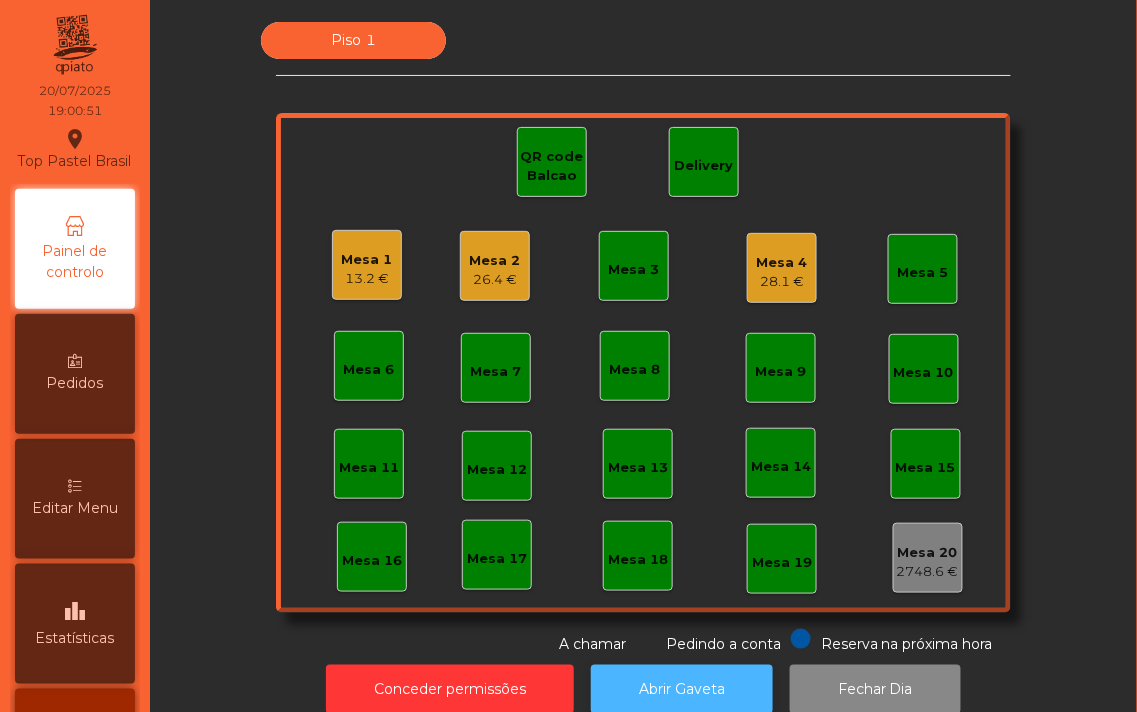 click on "Abrir Gaveta" 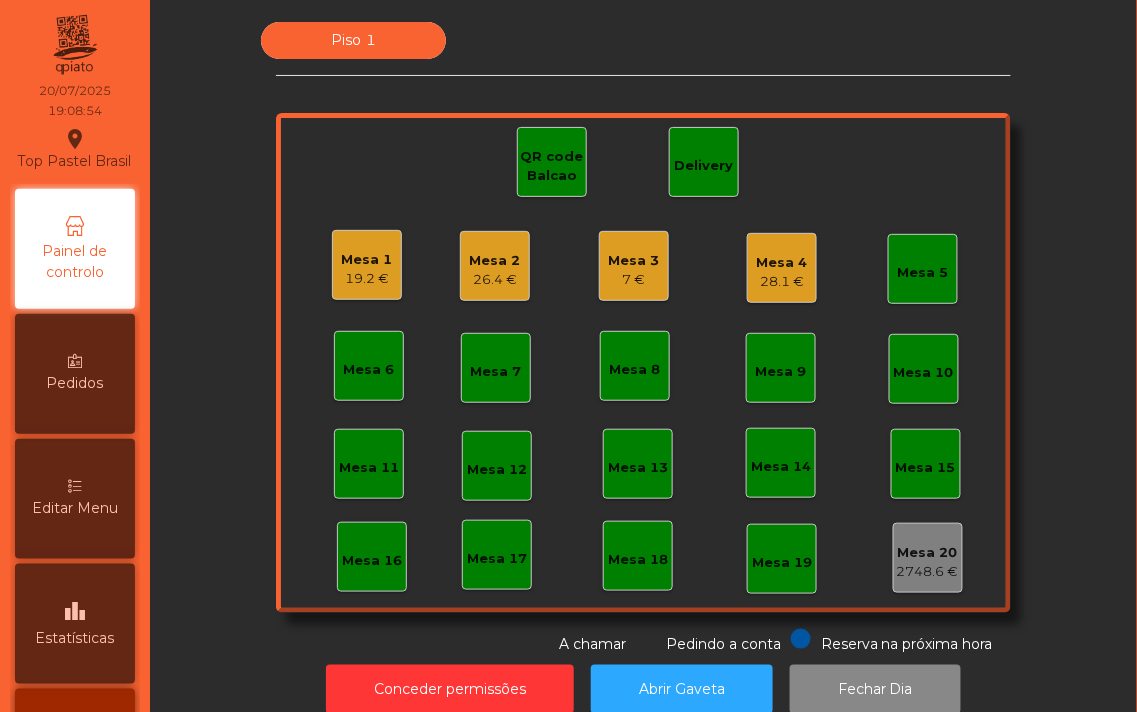 click on "28.1 €" 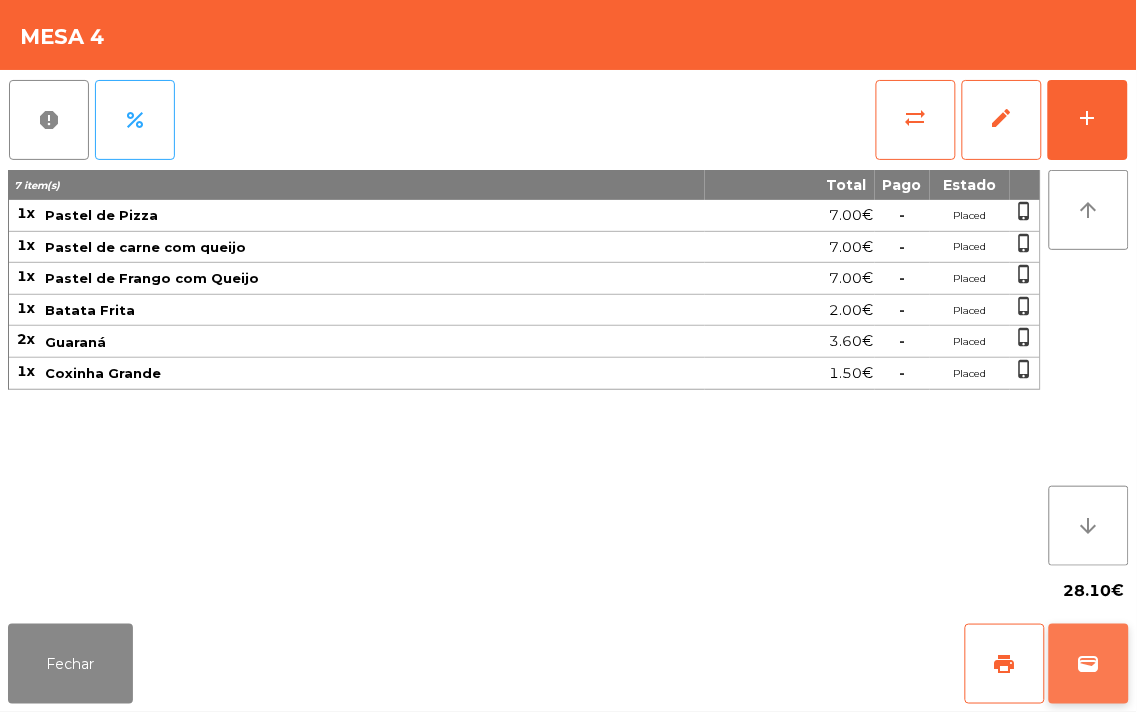 click on "wallet" 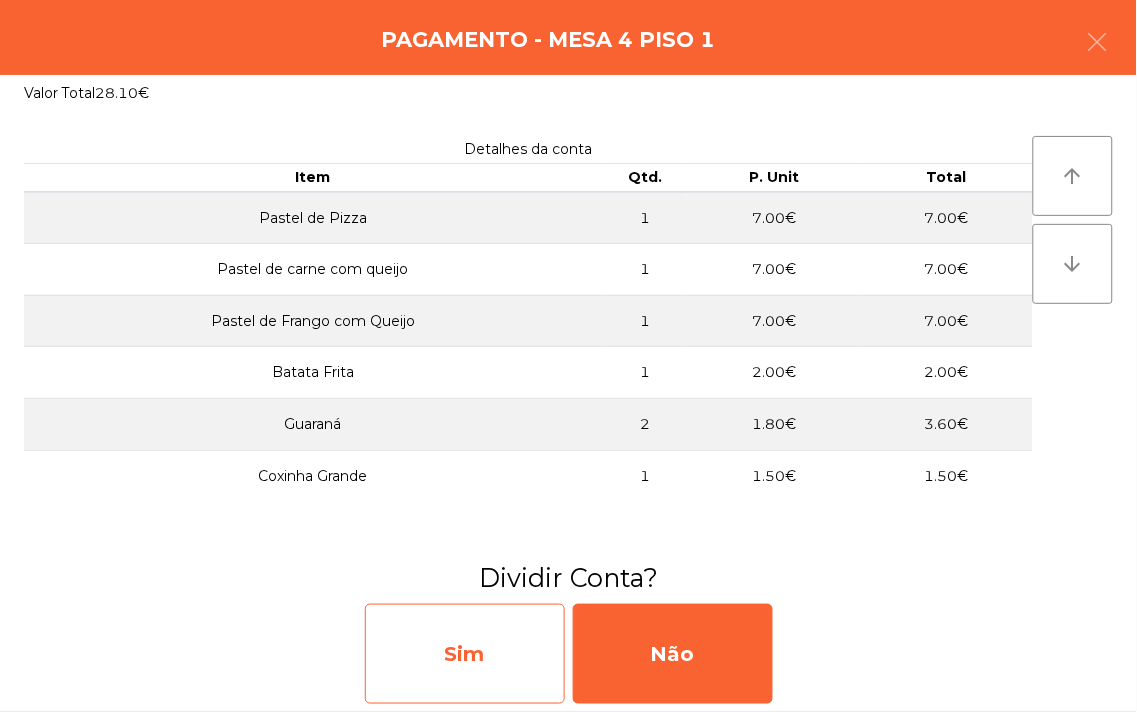 click on "Sim" 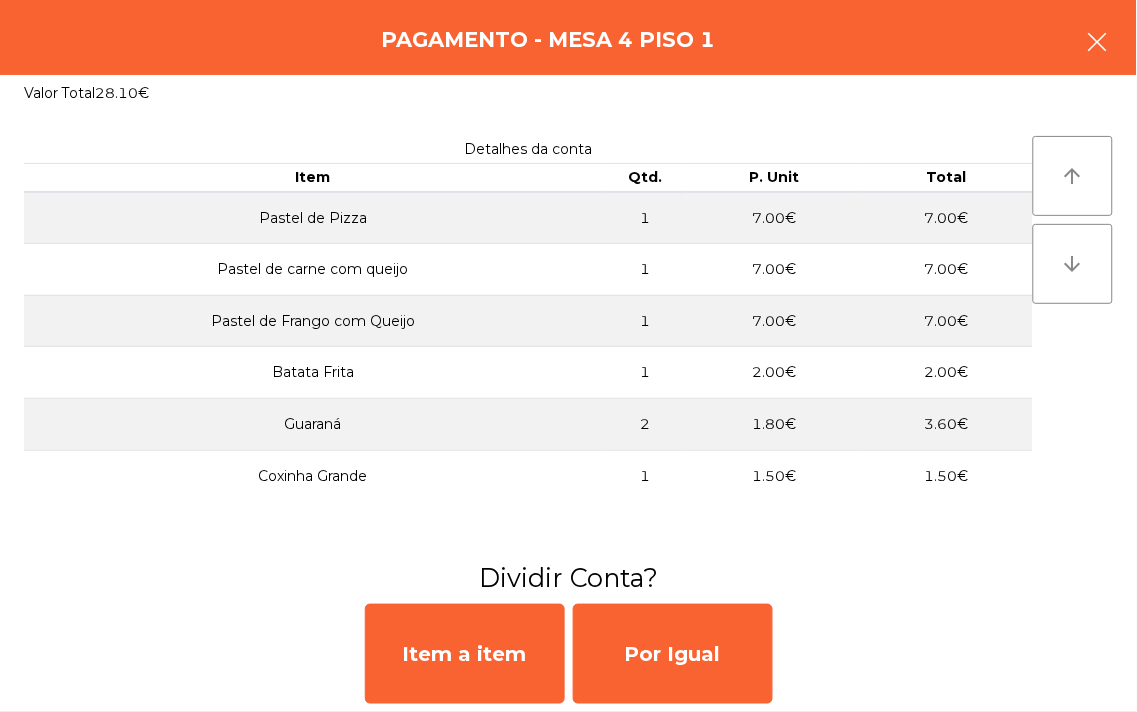 click 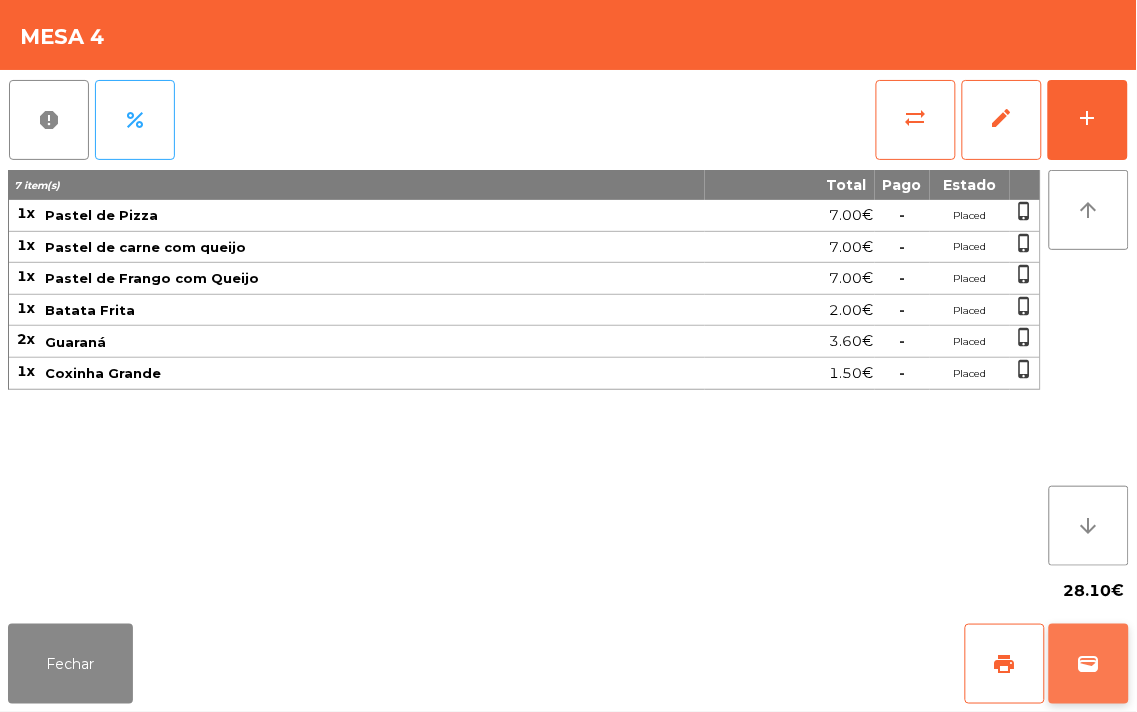 click on "wallet" 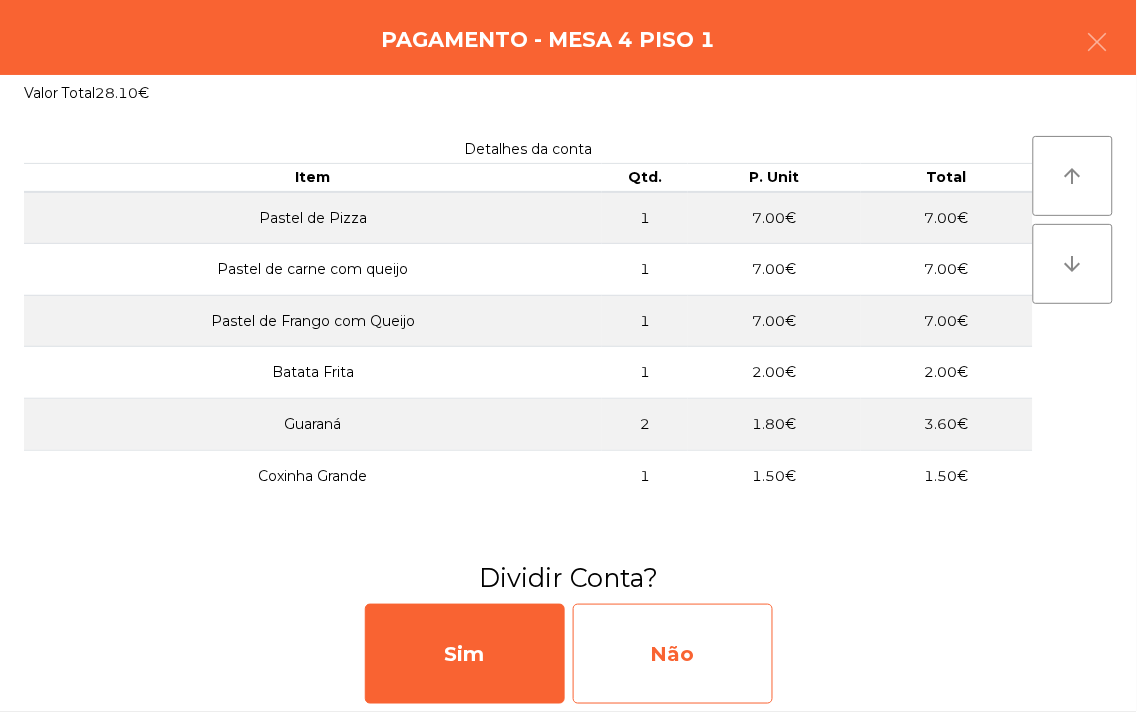 click on "Não" 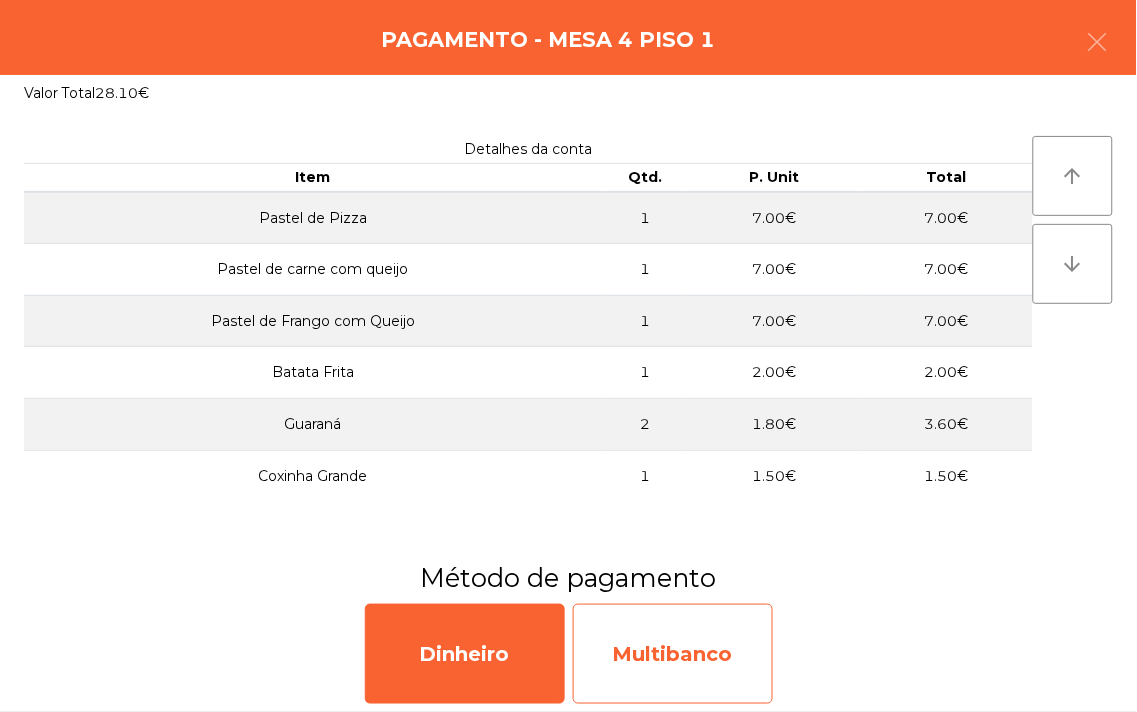click on "Multibanco" 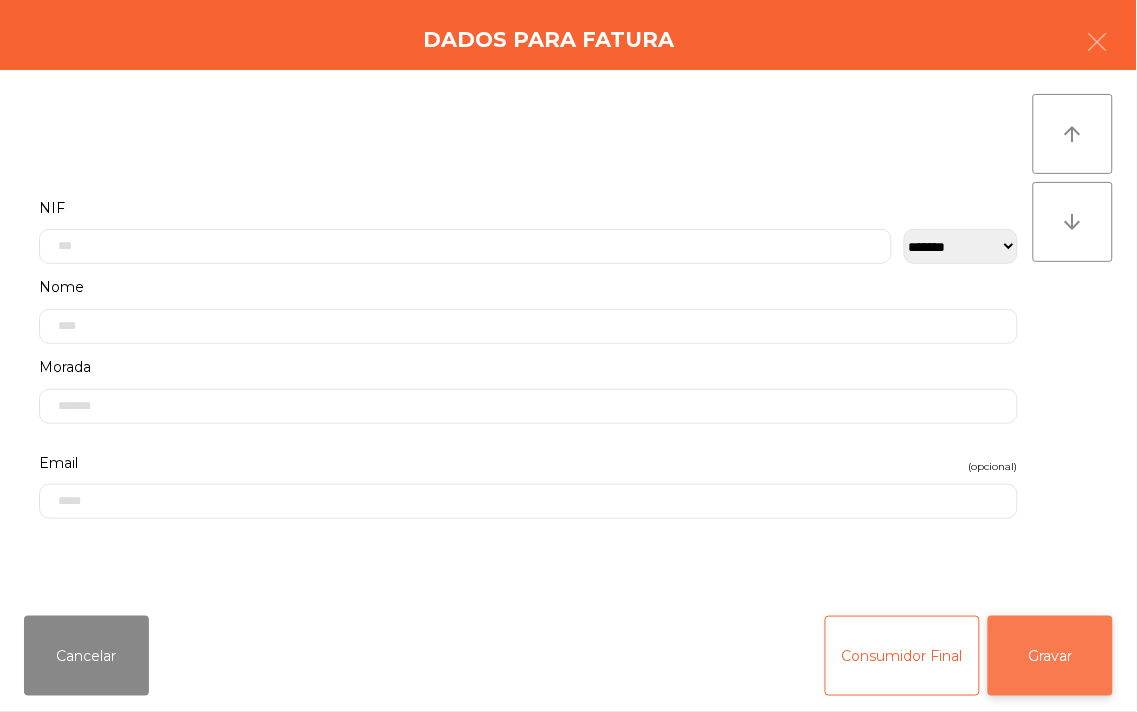 click on "Gravar" 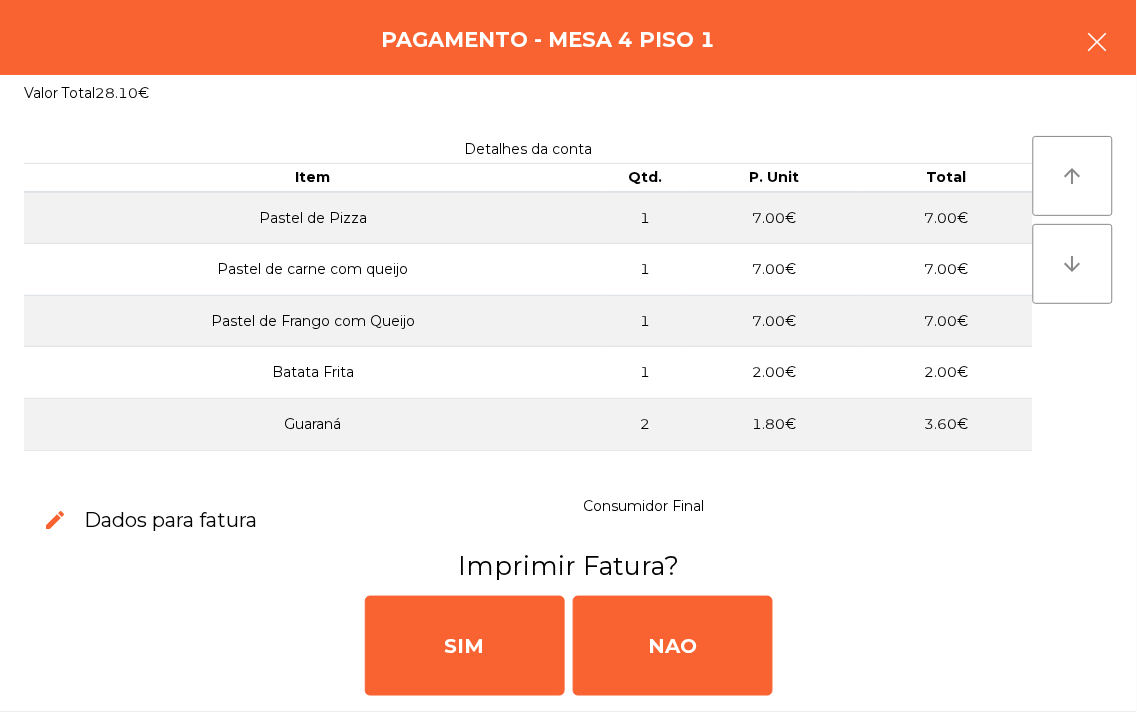 click 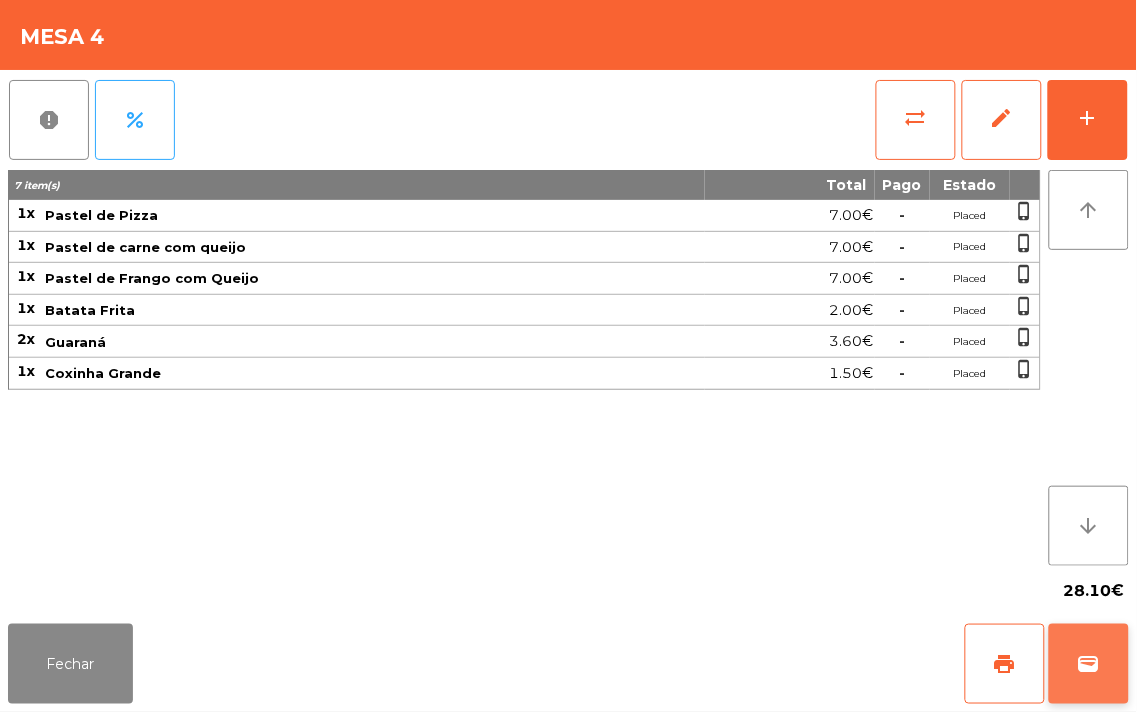 click on "wallet" 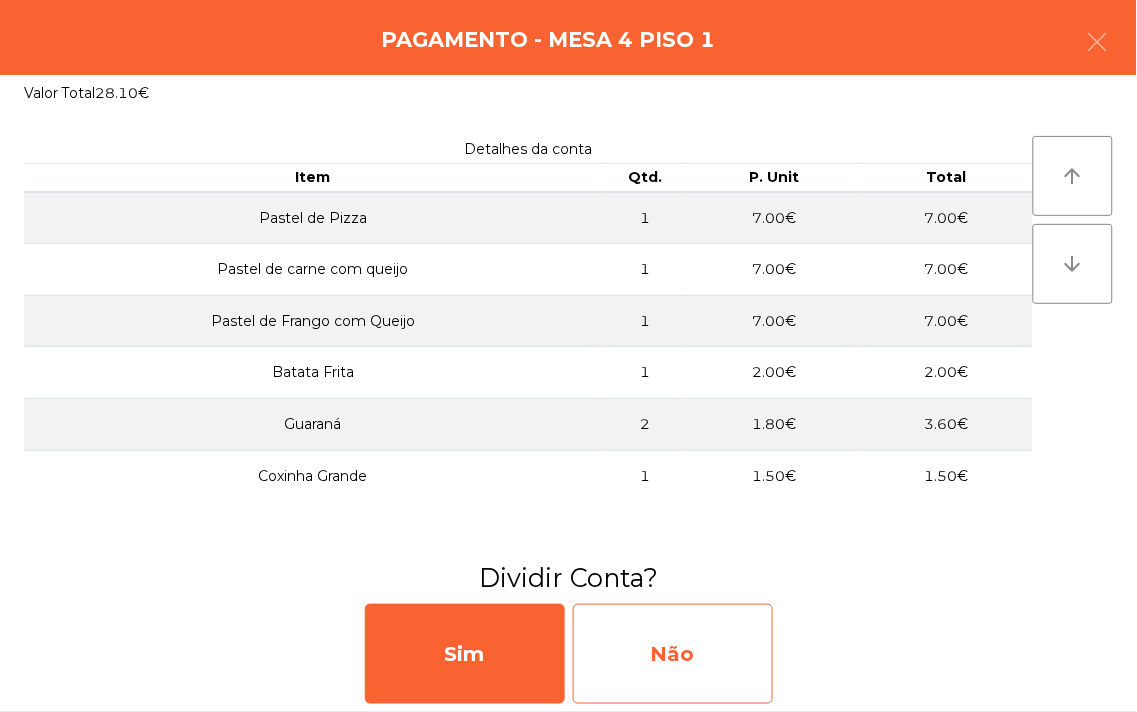 click on "Não" 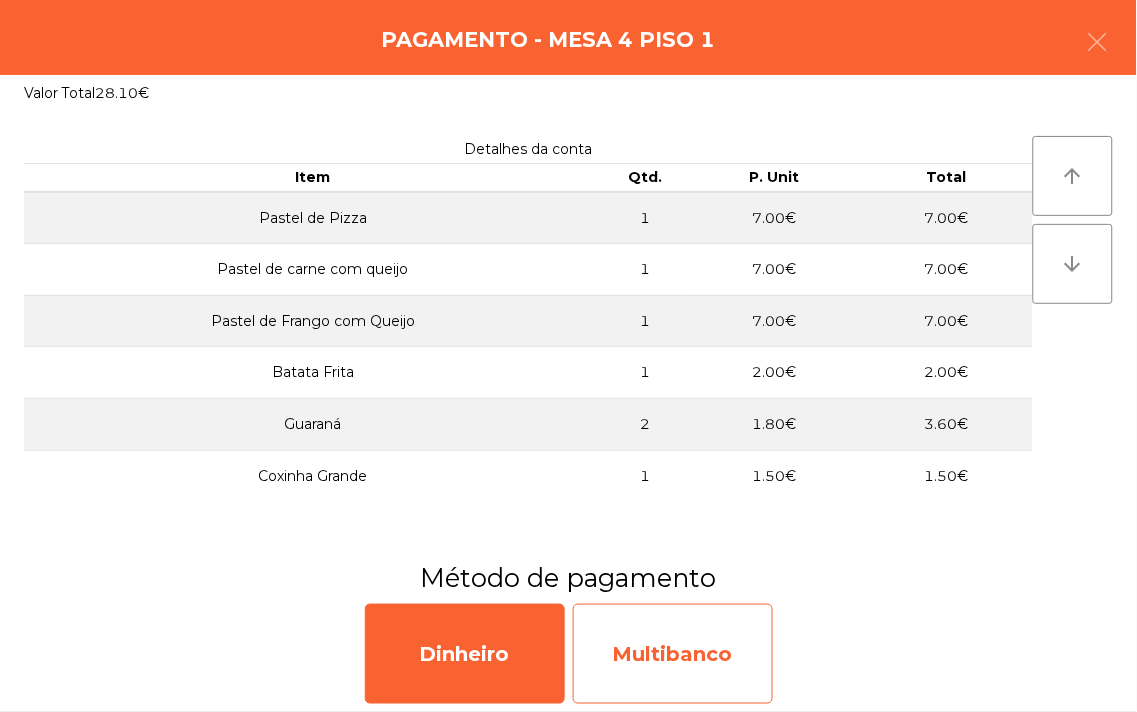 click on "Multibanco" 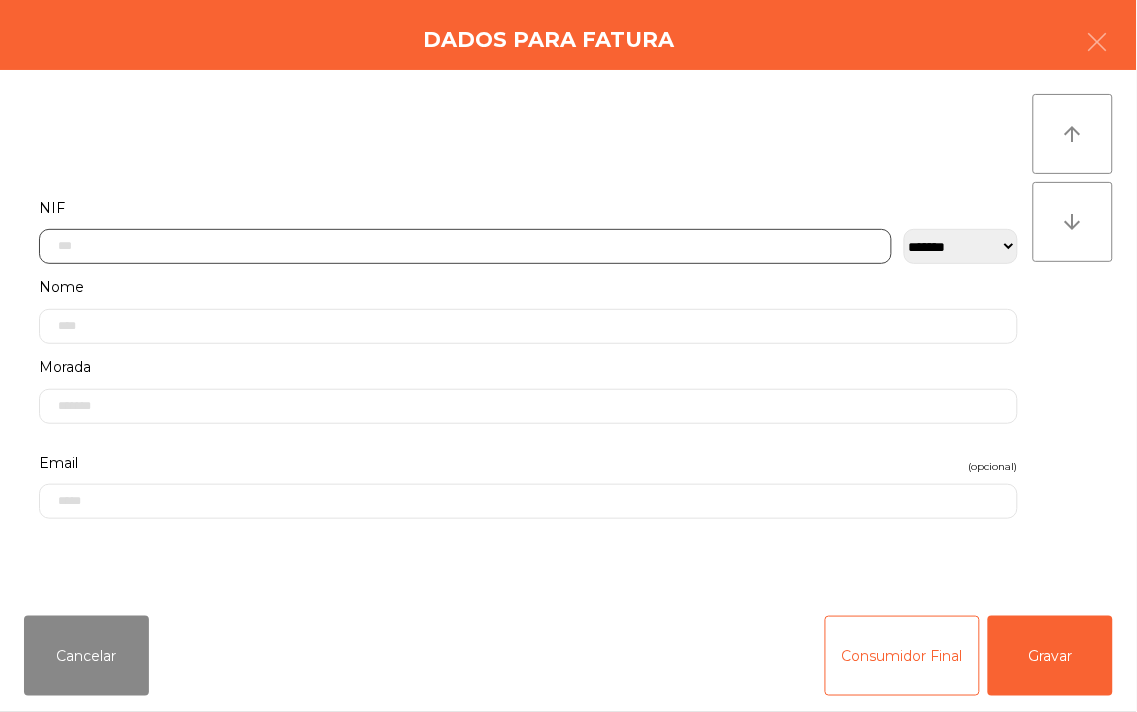 click 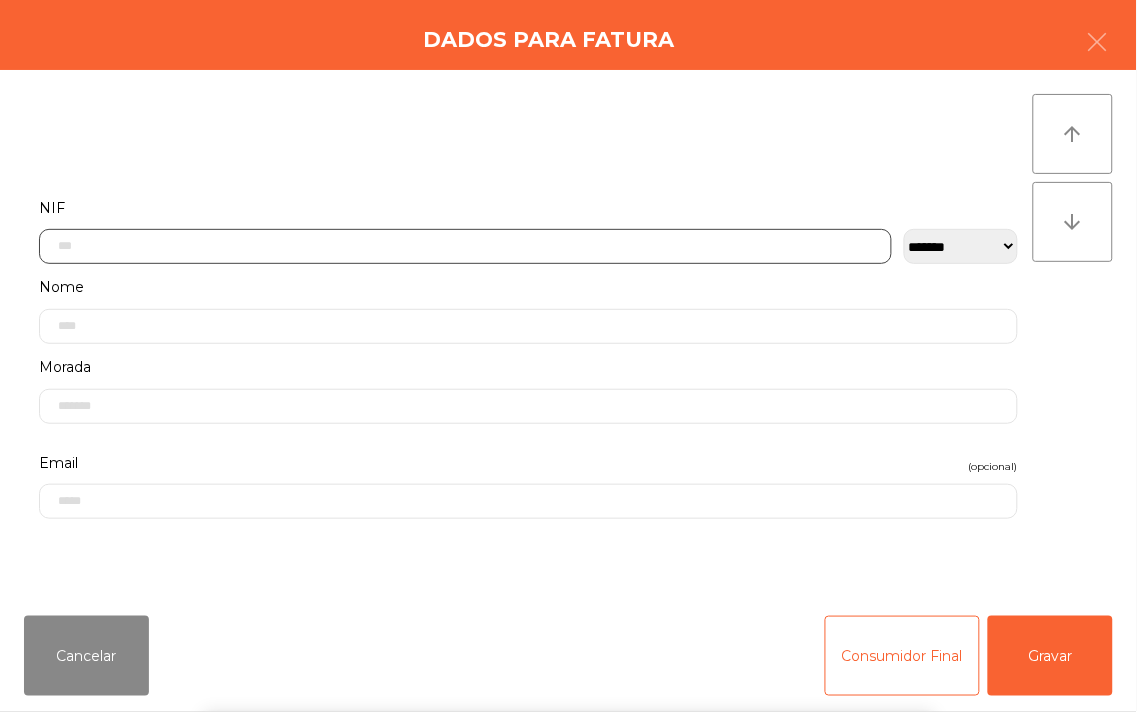 scroll, scrollTop: 98, scrollLeft: 0, axis: vertical 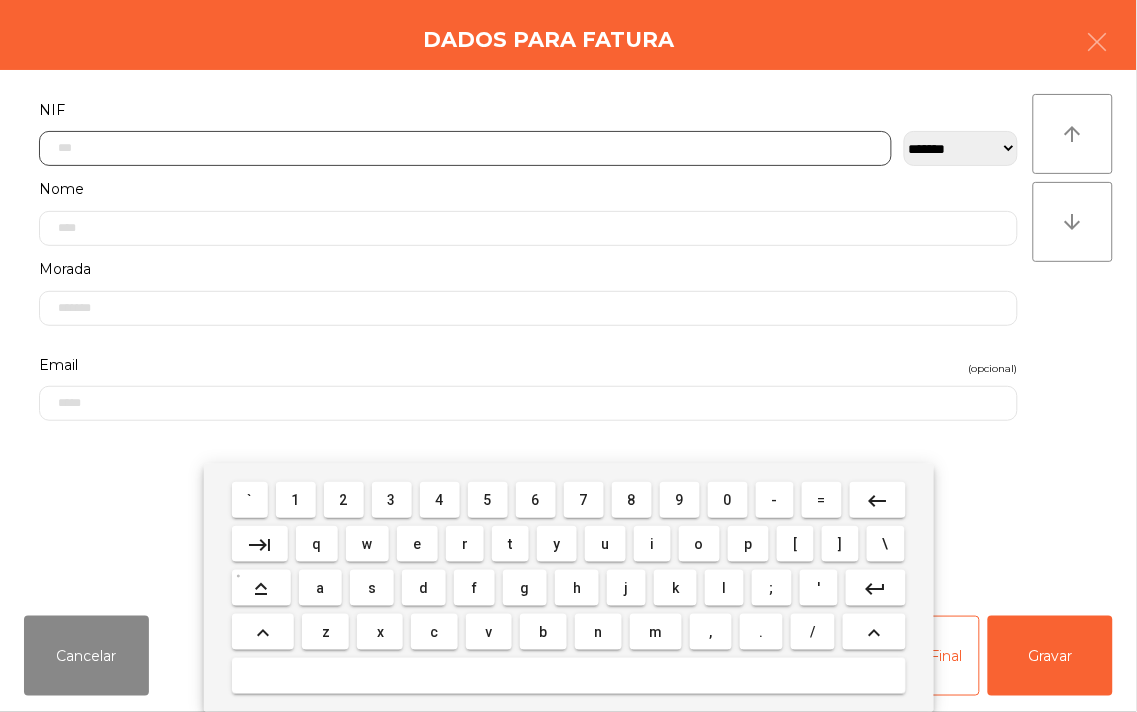 click on "2" at bounding box center (344, 500) 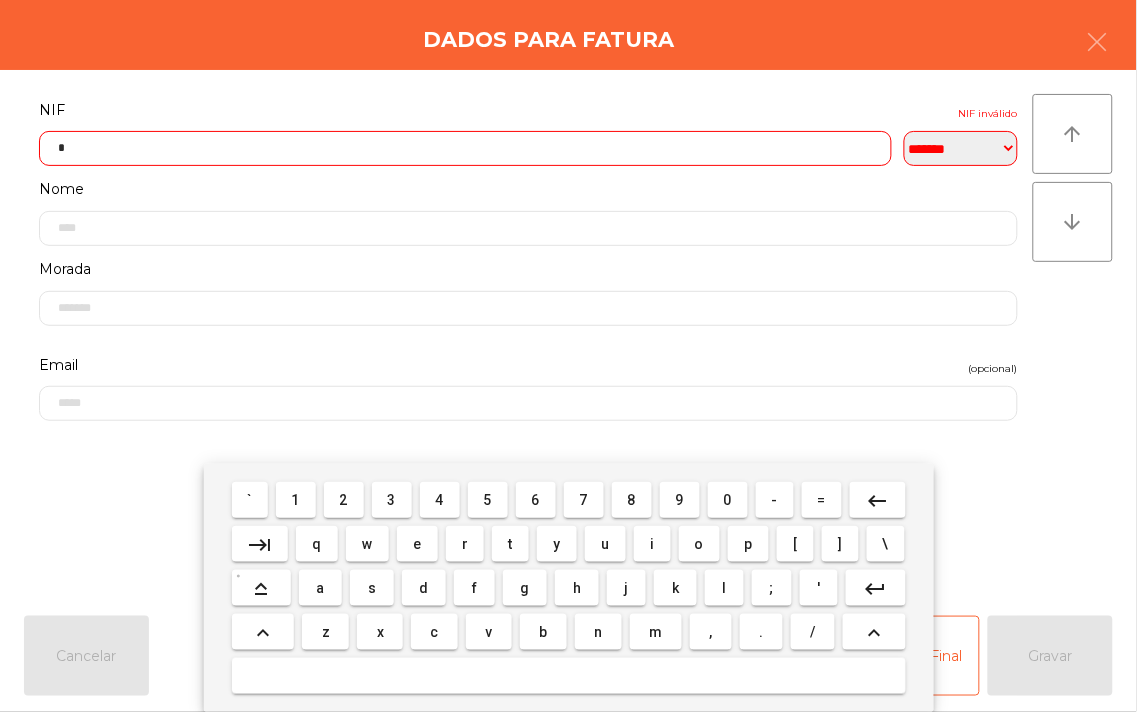 click on "5" at bounding box center [488, 500] 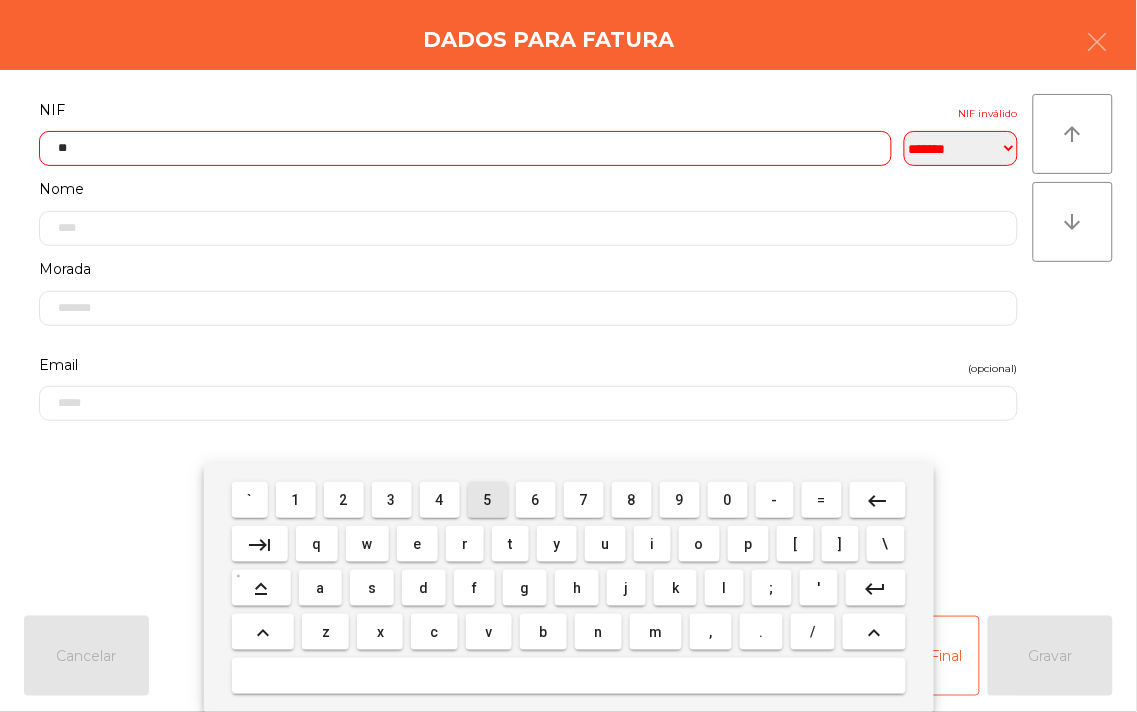 click on "1" at bounding box center [296, 500] 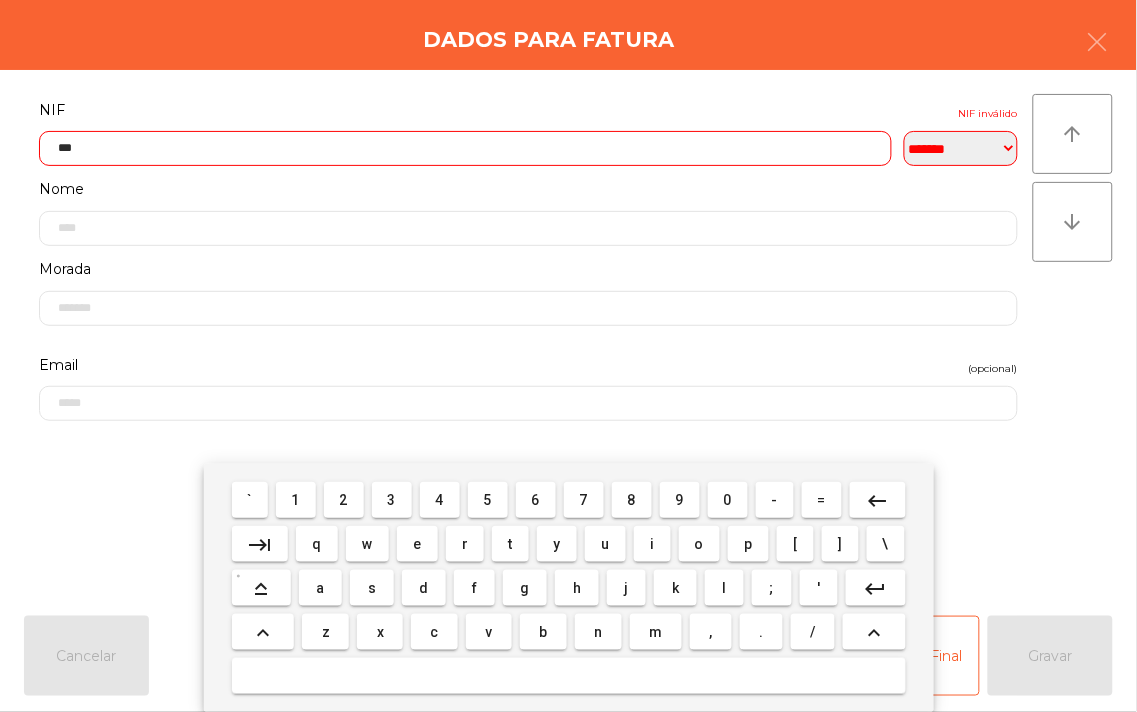 click on "6" at bounding box center [536, 500] 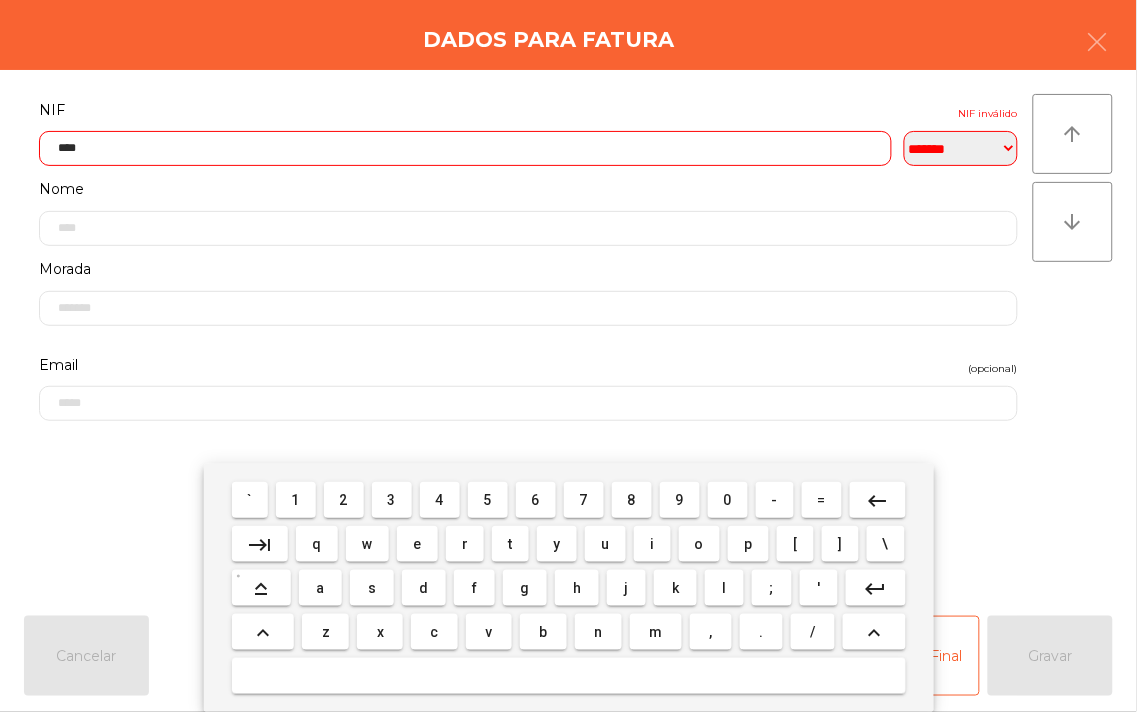 click on "4" at bounding box center (440, 500) 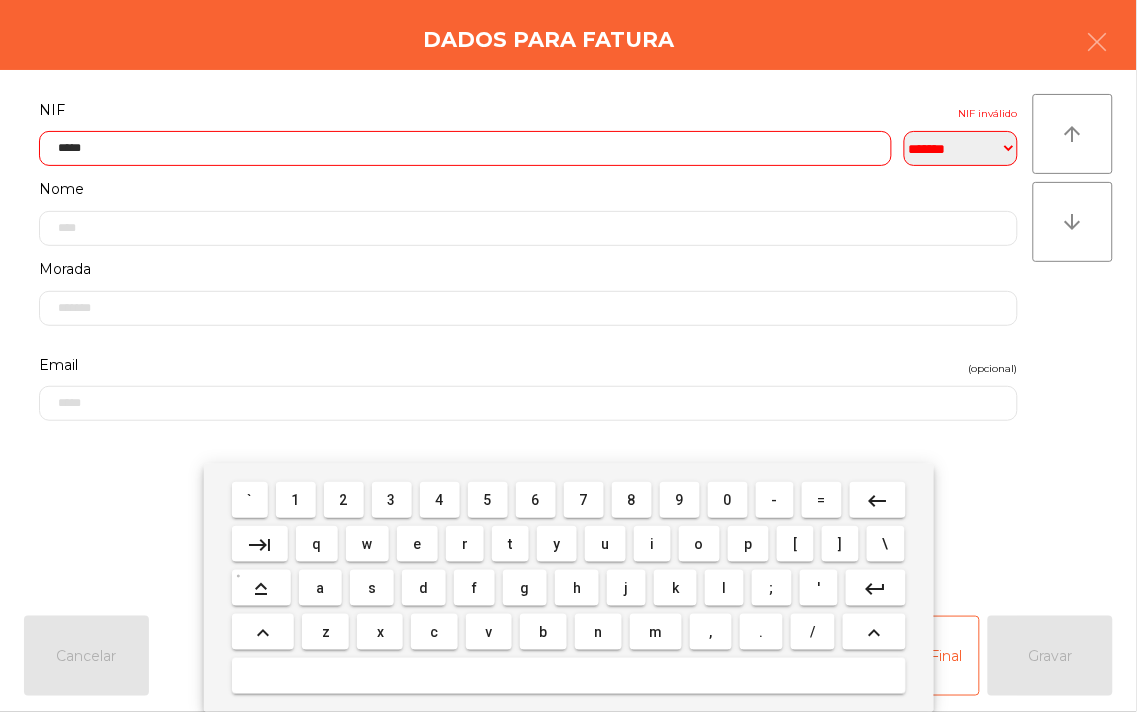 click on "0" at bounding box center (728, 500) 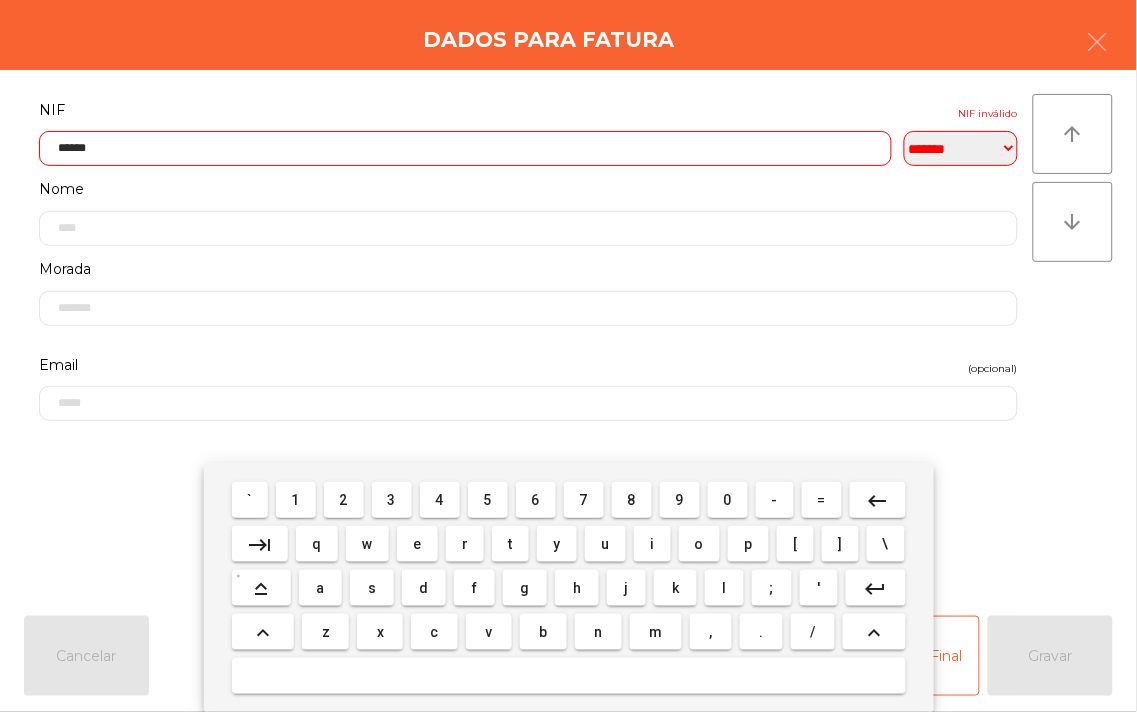 click on "1" at bounding box center (296, 500) 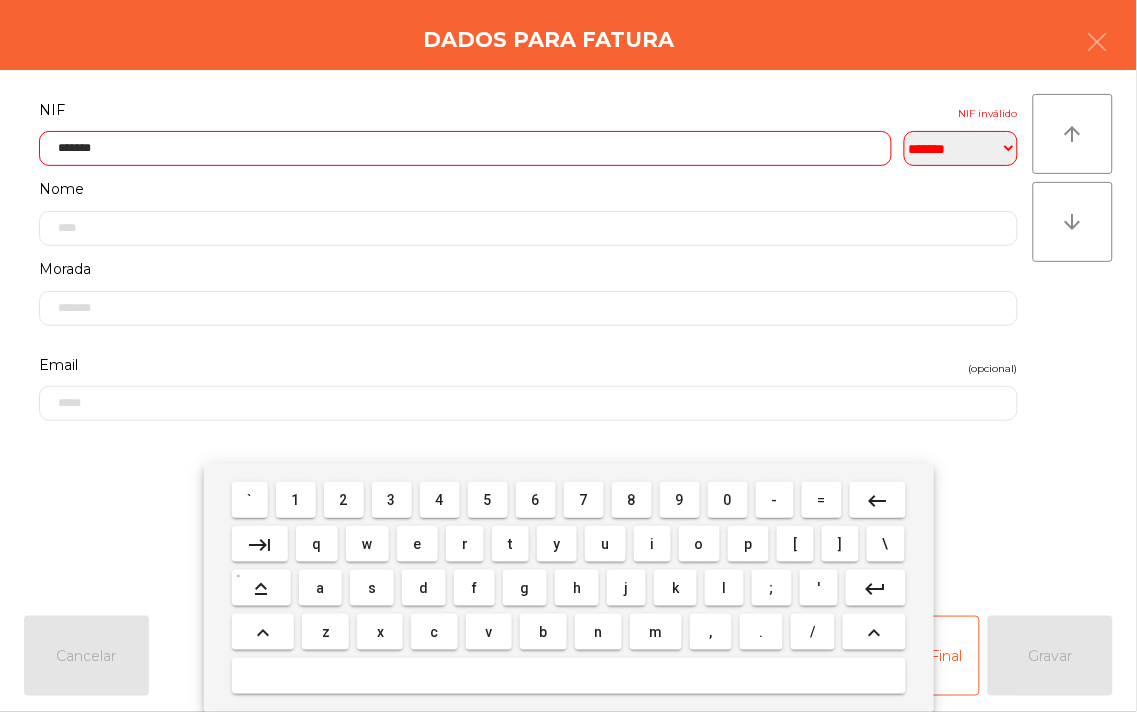 click on "6" at bounding box center [536, 500] 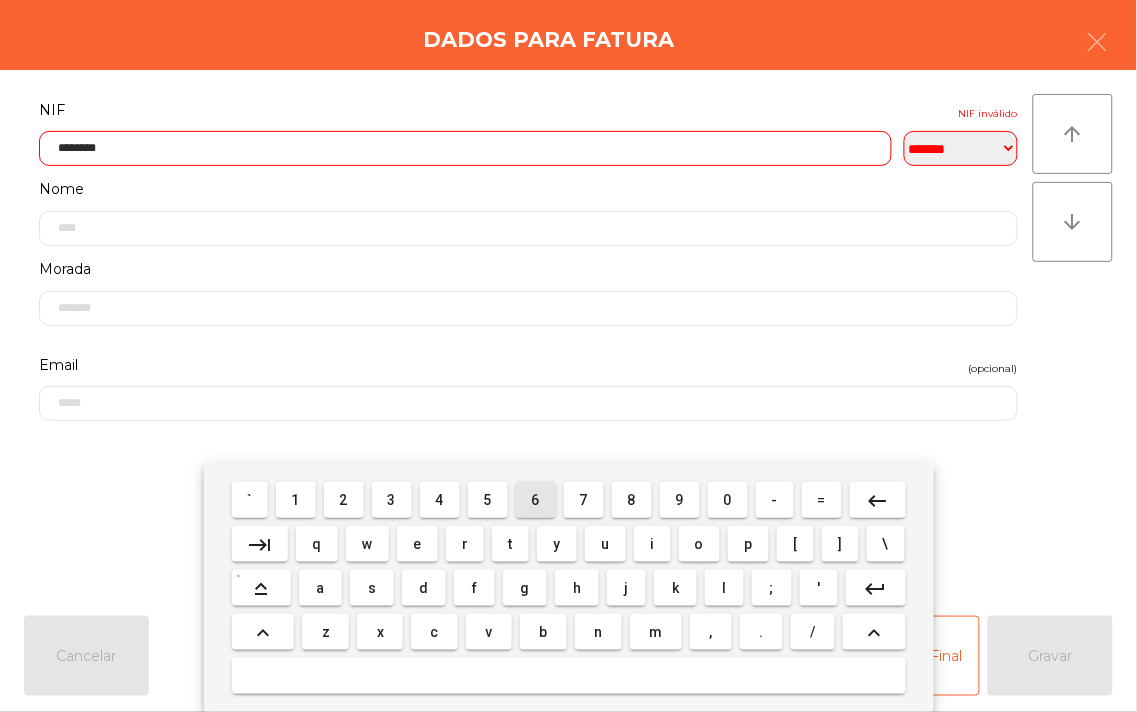 click on "7" at bounding box center (584, 500) 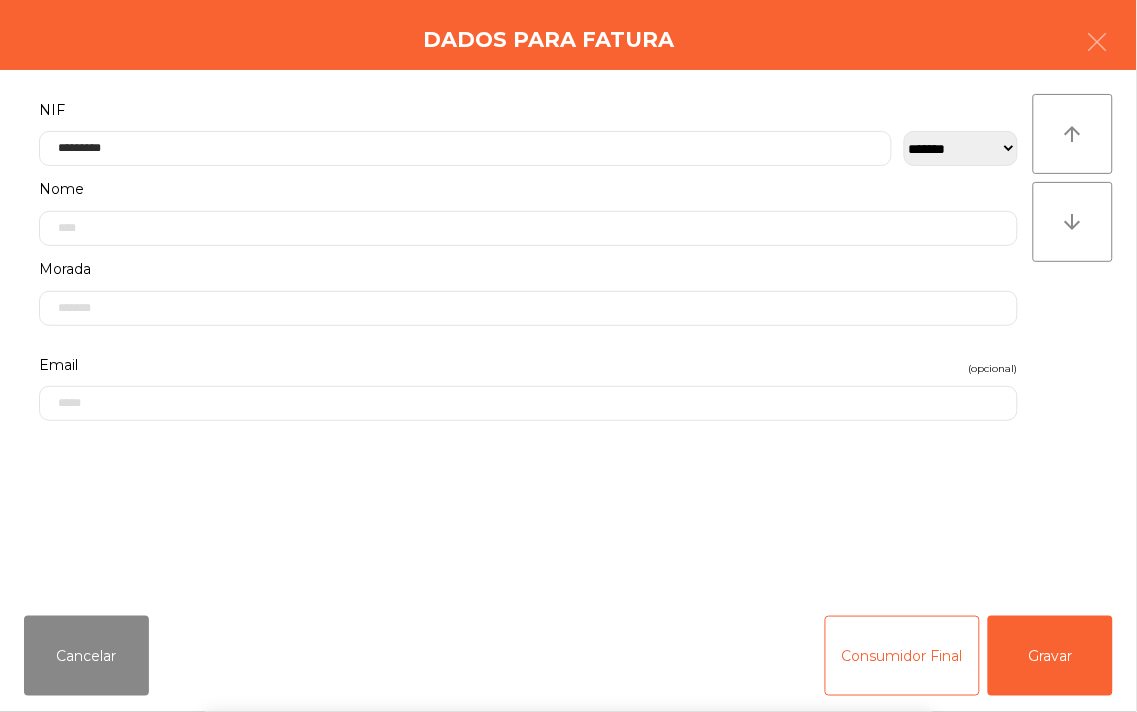 click on "` 1 2 3 4 5 6 7 8 9 0 - = keyboard_backspace keyboard_tab q w e r t y u i o p [ ] \ keyboard_capslock a s d f g h j k l ; ' keyboard_return keyboard_arrow_up z x c v b n m , . / keyboard_arrow_up" at bounding box center [568, 588] 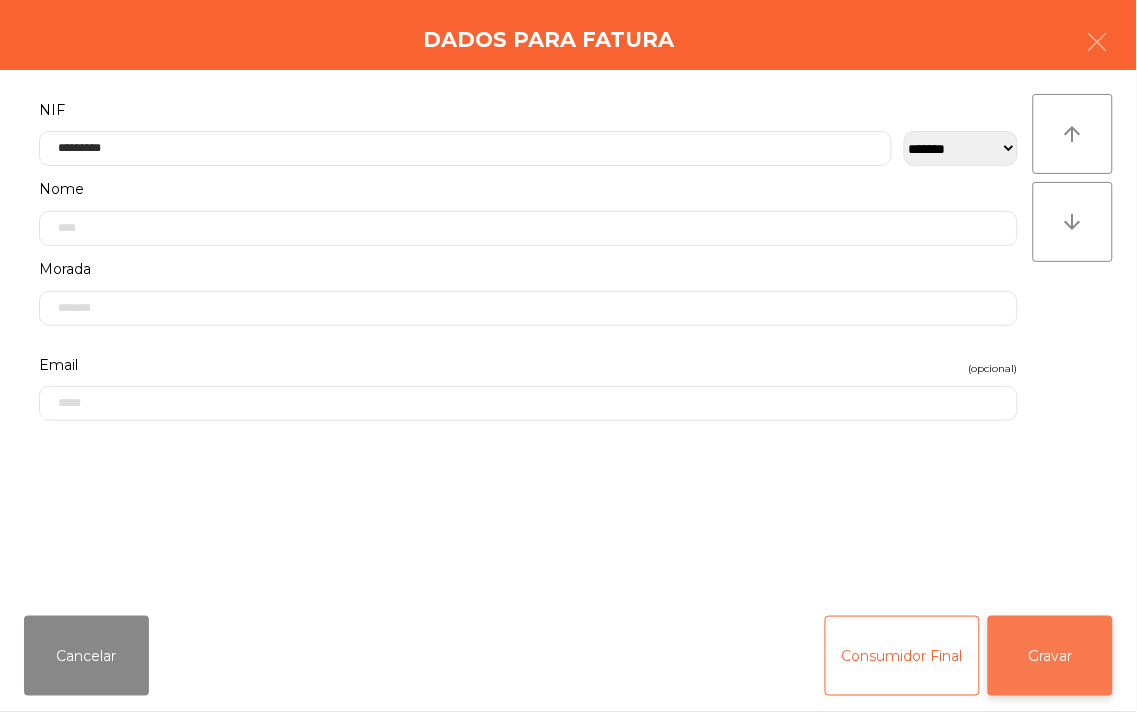 click on "Gravar" 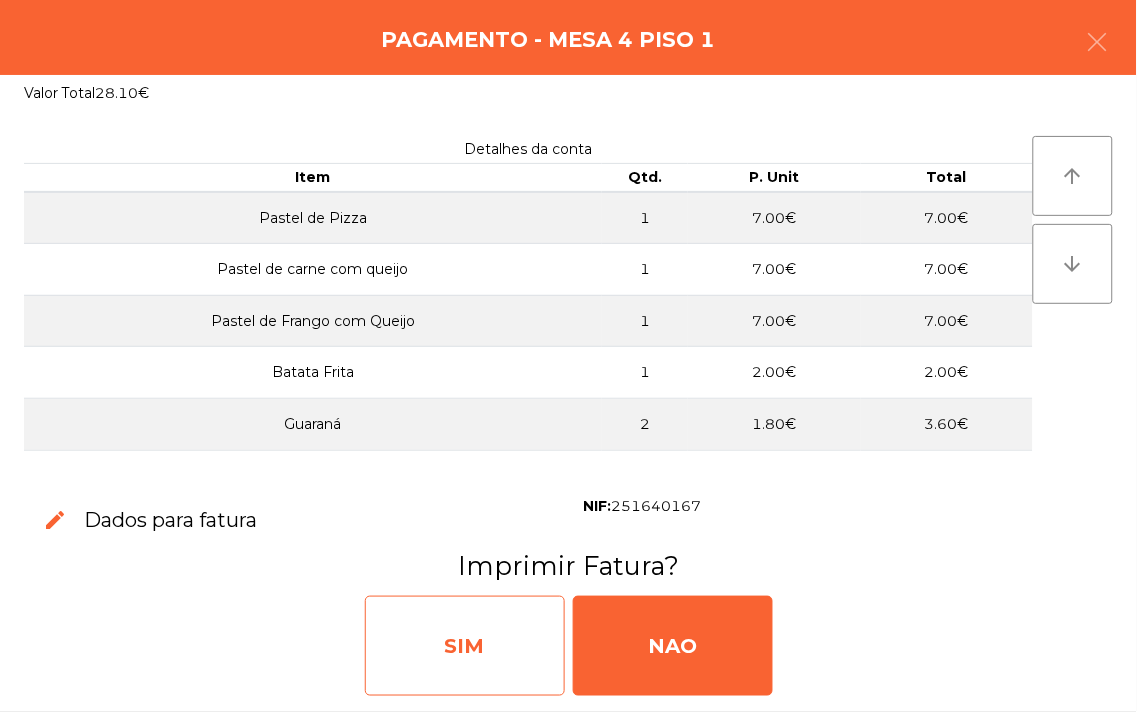 click on "SIM" 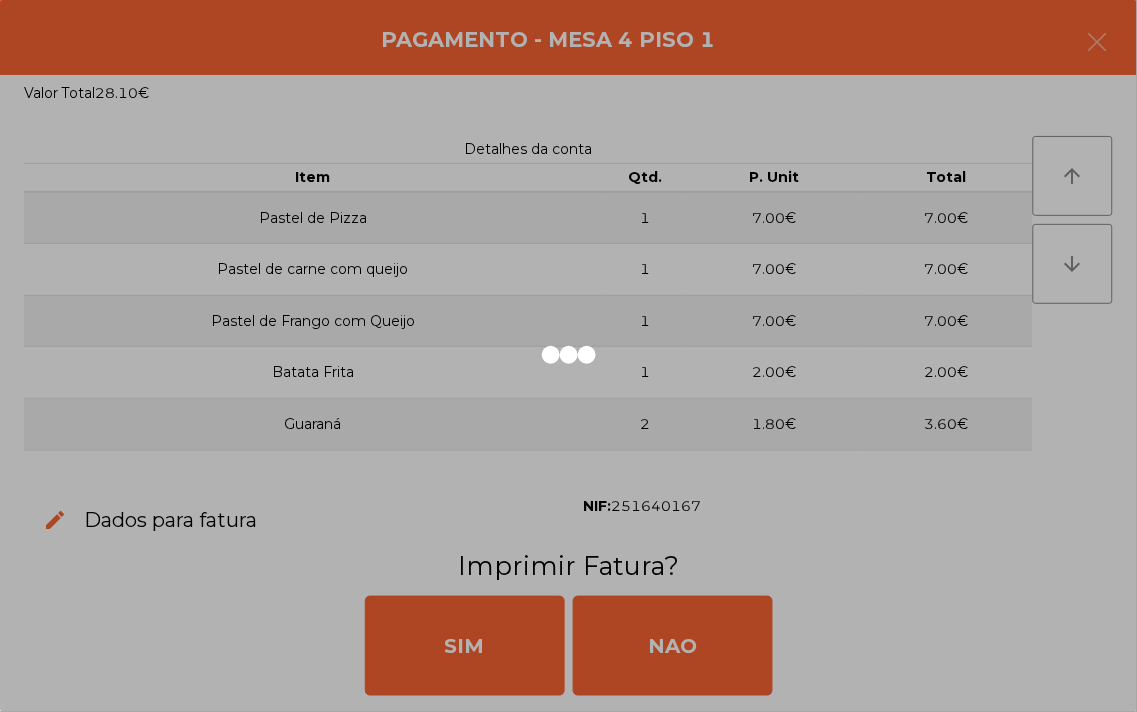 click 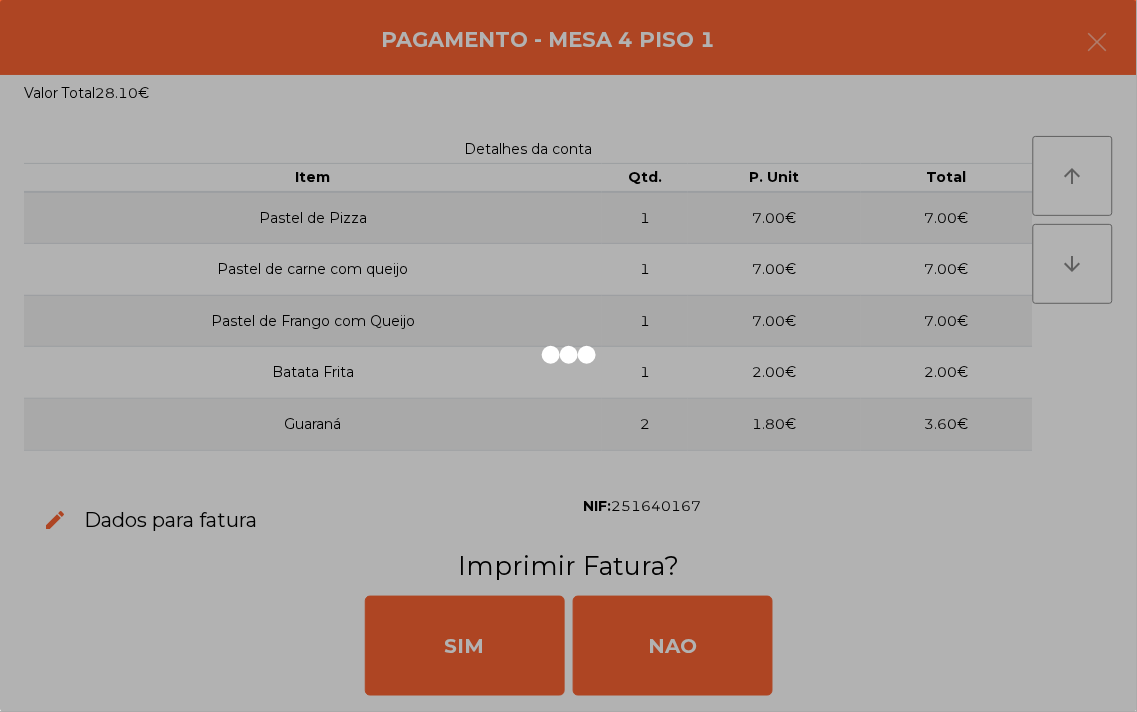 click 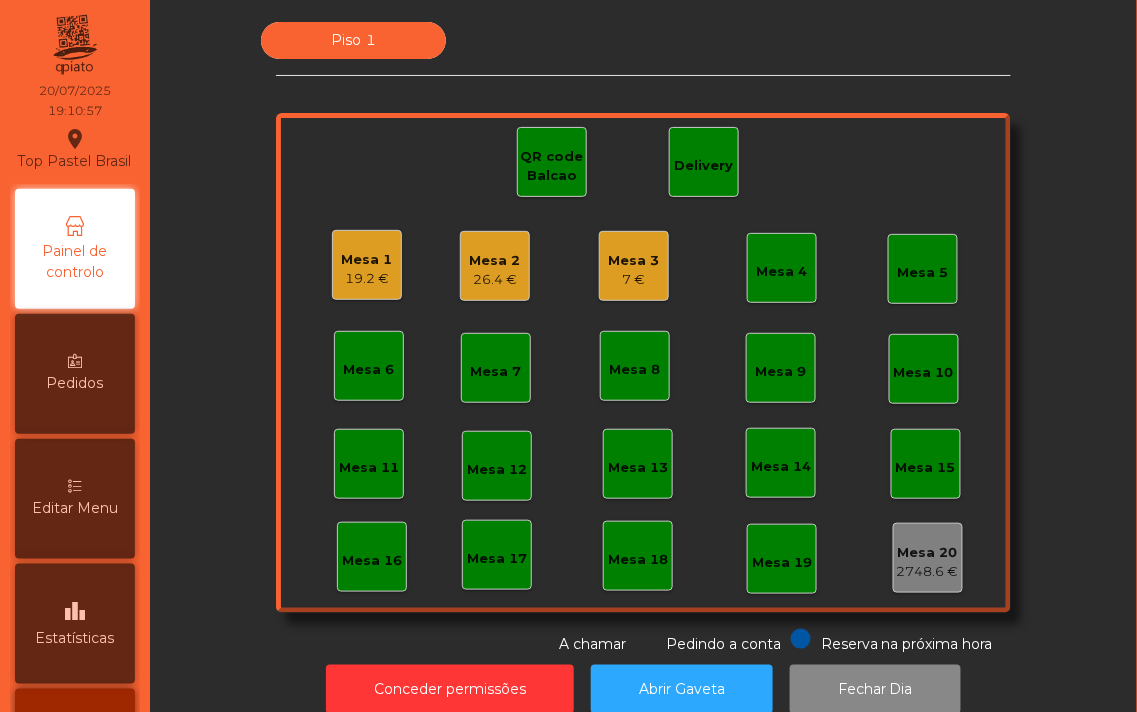 click on "Piso 1 Mesa 1 19.2 € Mesa 2 26.4 € Mesa 3 7 € Mesa 4 Mesa 5 Mesa 6 Mesa 7 Mesa 8 Mesa 9 Mesa 10 Mesa 11 Mesa 12 Mesa 13 Mesa 14 Mesa 15 Mesa 16 Mesa 17 Mesa 18 Mesa 19 Mesa 20 2748.6 € QR code Balcao Delivery Reserva na próxima hora Pedindo a conta A chamar" 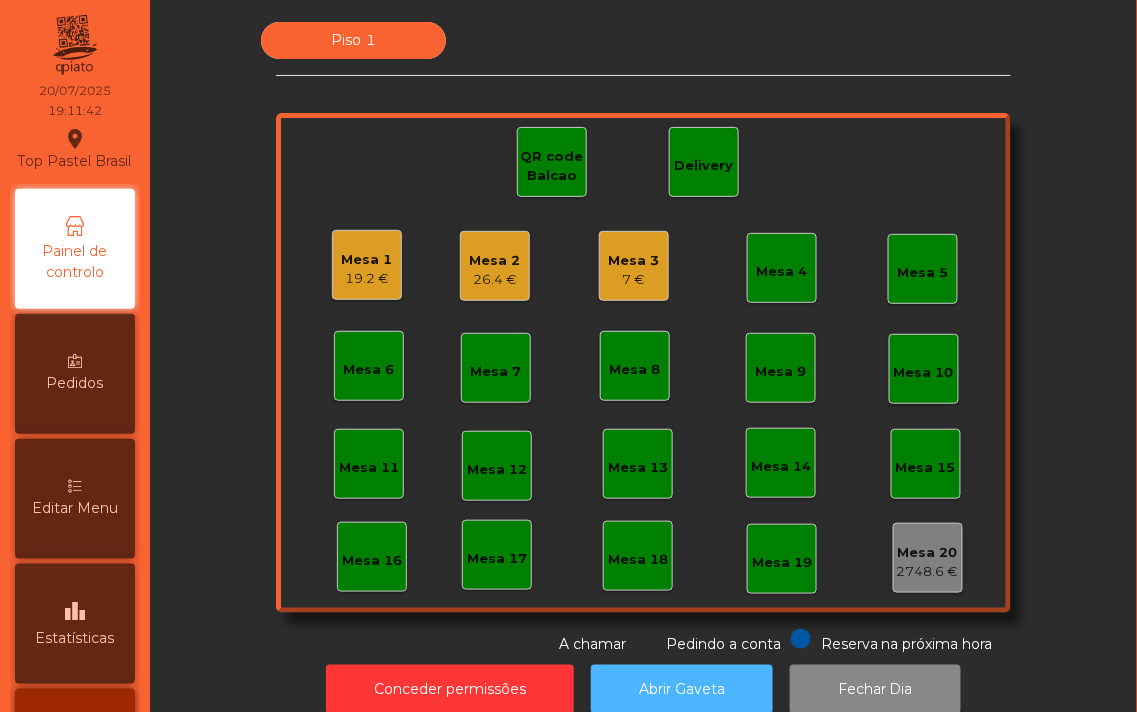 click on "Abrir Gaveta" 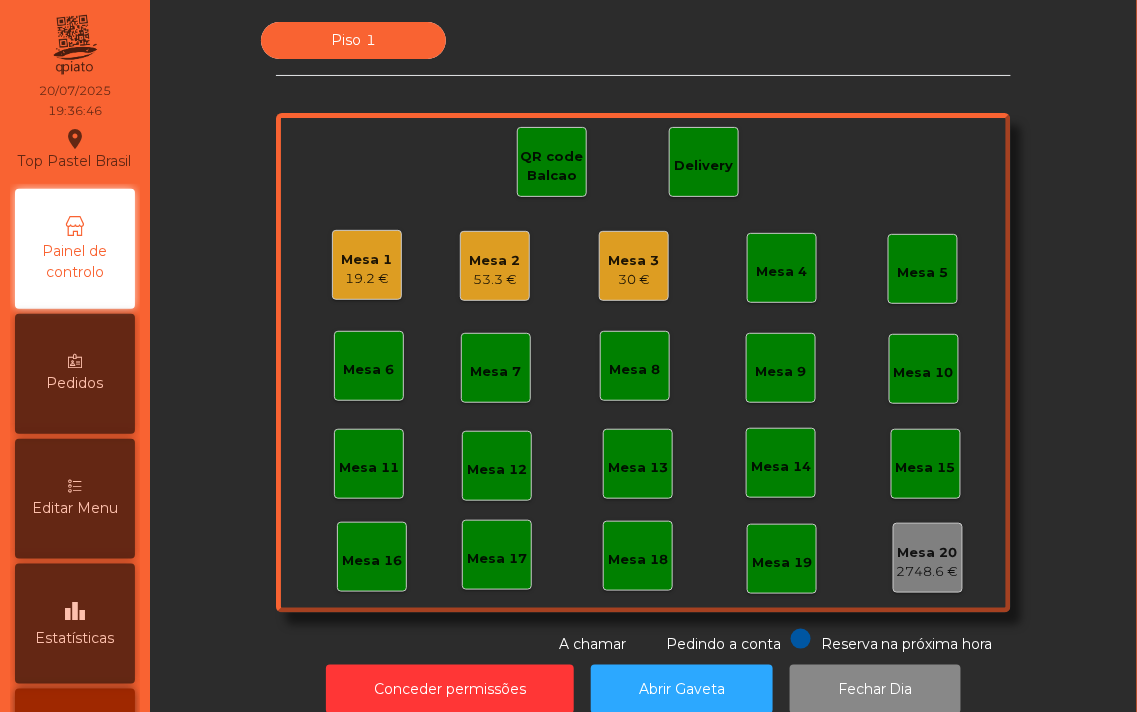 click on "30 €" 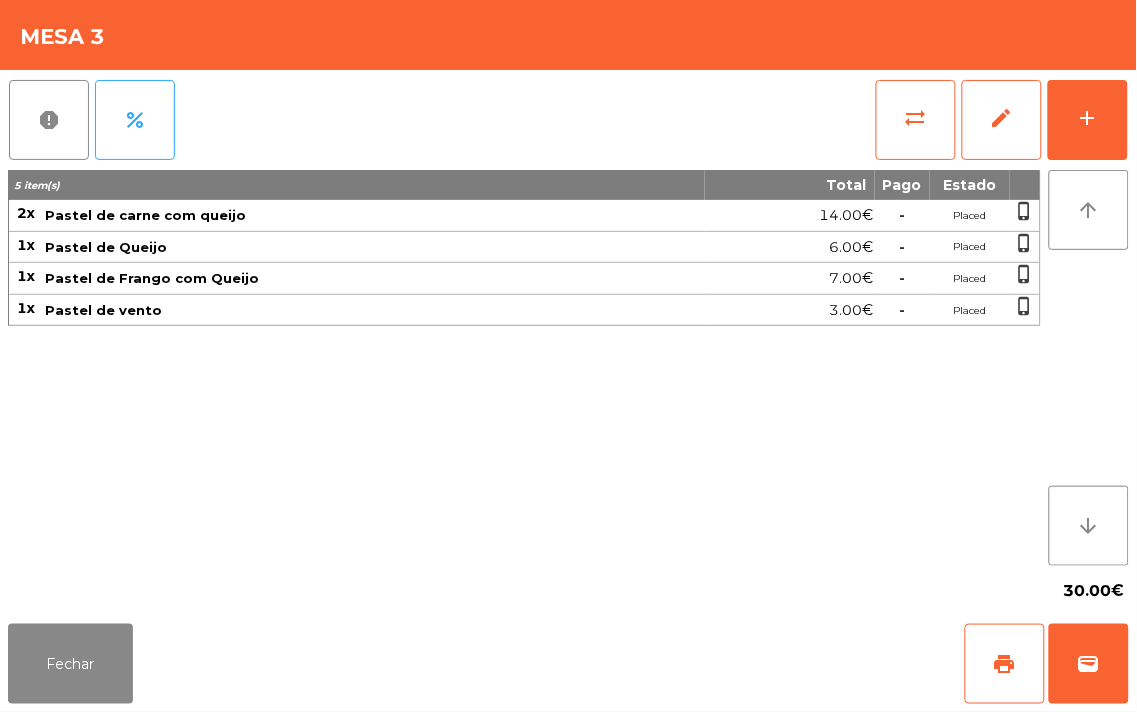 click on "5 item(s) Total Pago Estado 2x Pastel de carne com queijo 14.00€  -  Placed  phone_iphone  1x Pastel de Queijo 6.00€  -  Placed  phone_iphone  1x Pastel de Frango com Queijo 7.00€  -  Placed  phone_iphone  1x Pastel de vento 3.00€  -  Placed  phone_iphone" 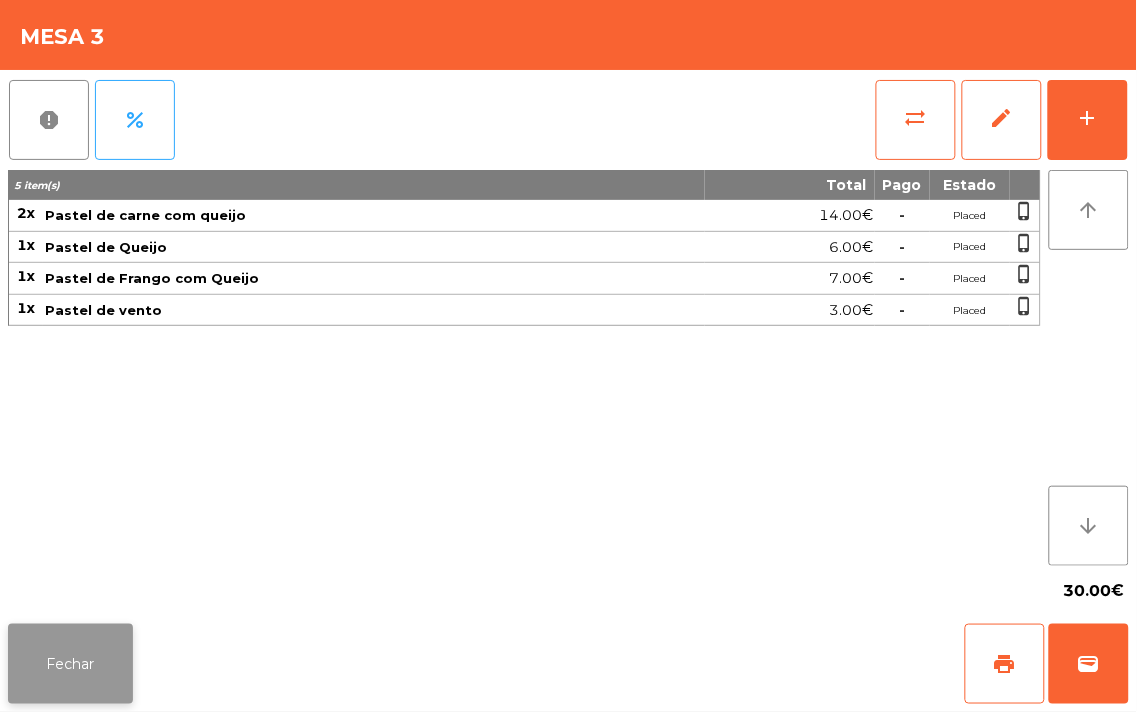 click on "Fechar" 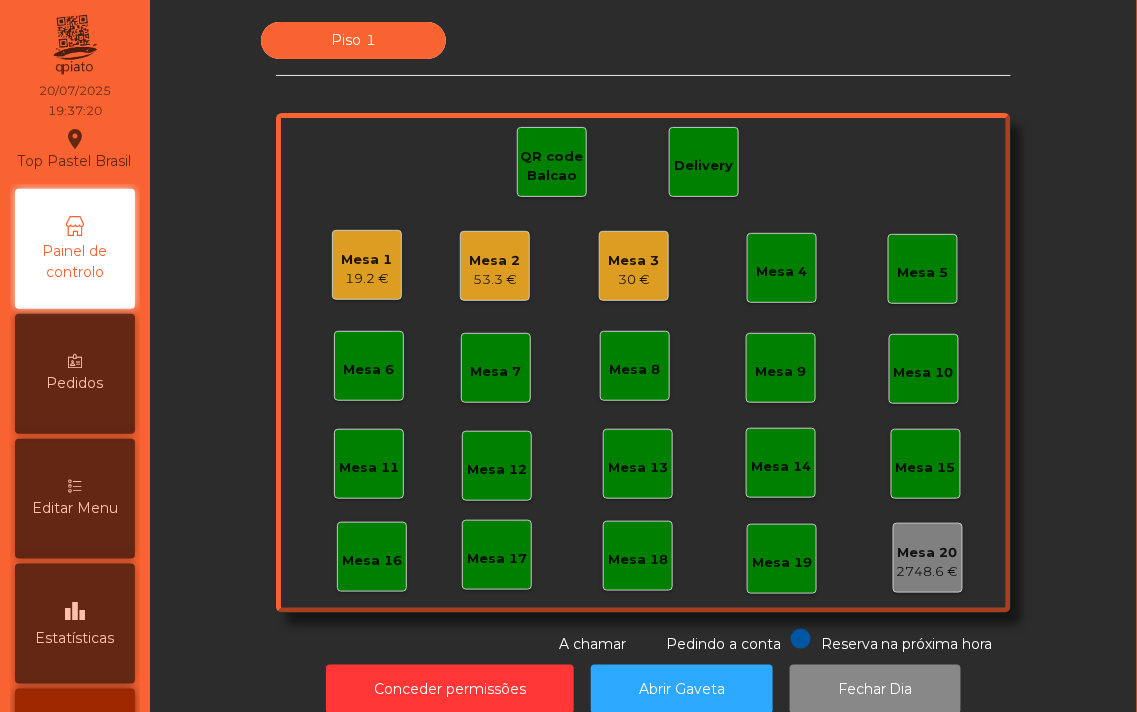 click on "Mesa 1" 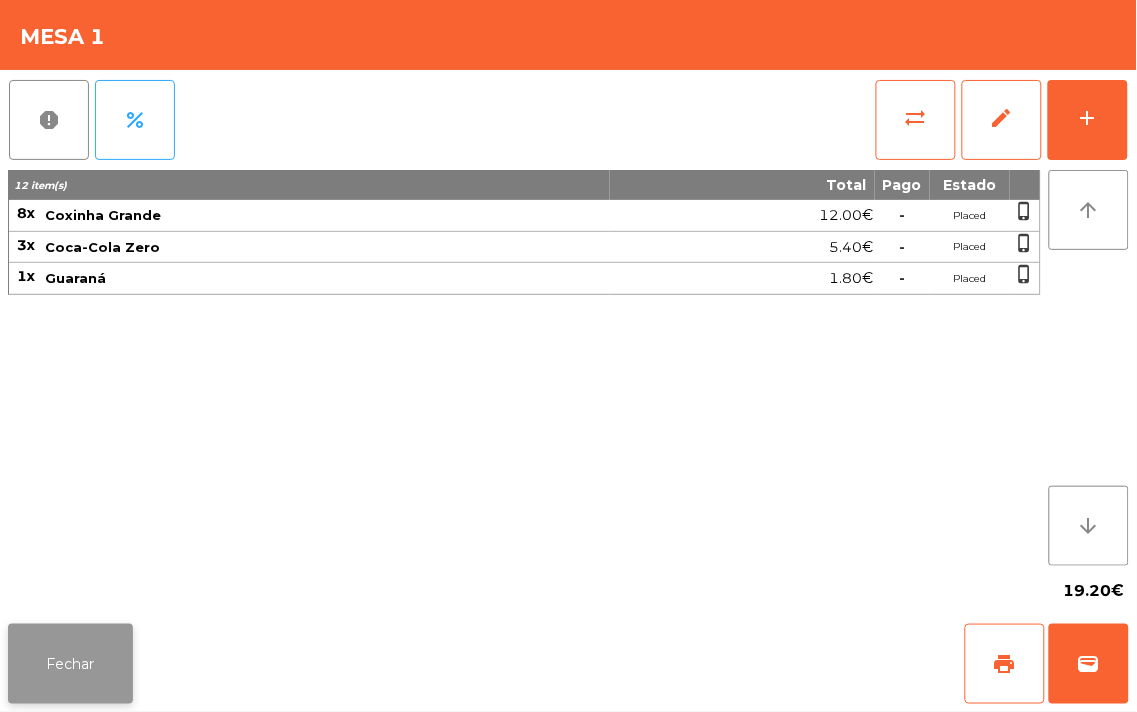 click on "Fechar" 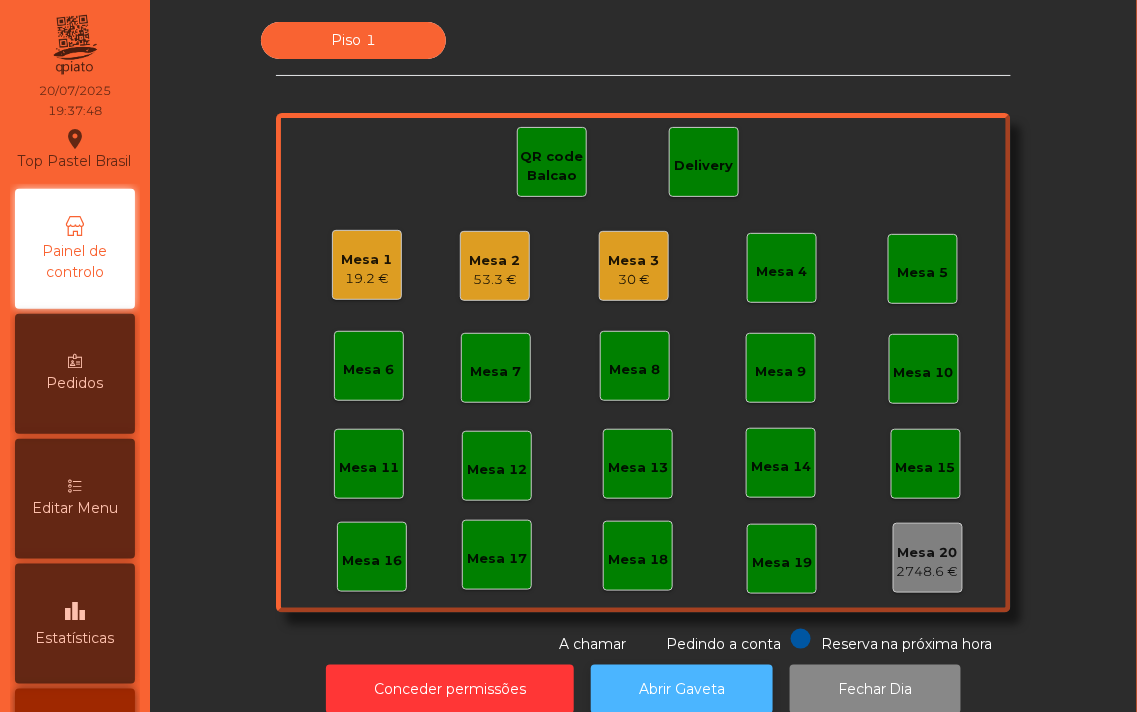 click on "Abrir Gaveta" 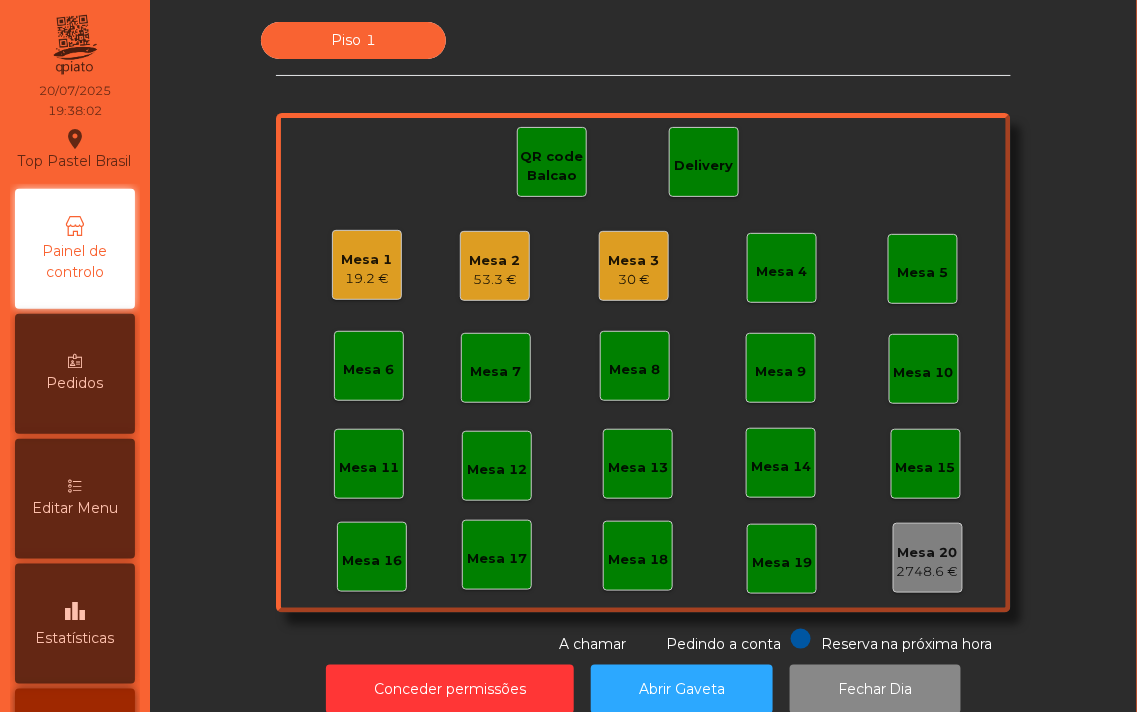 click on "Mesa 1" 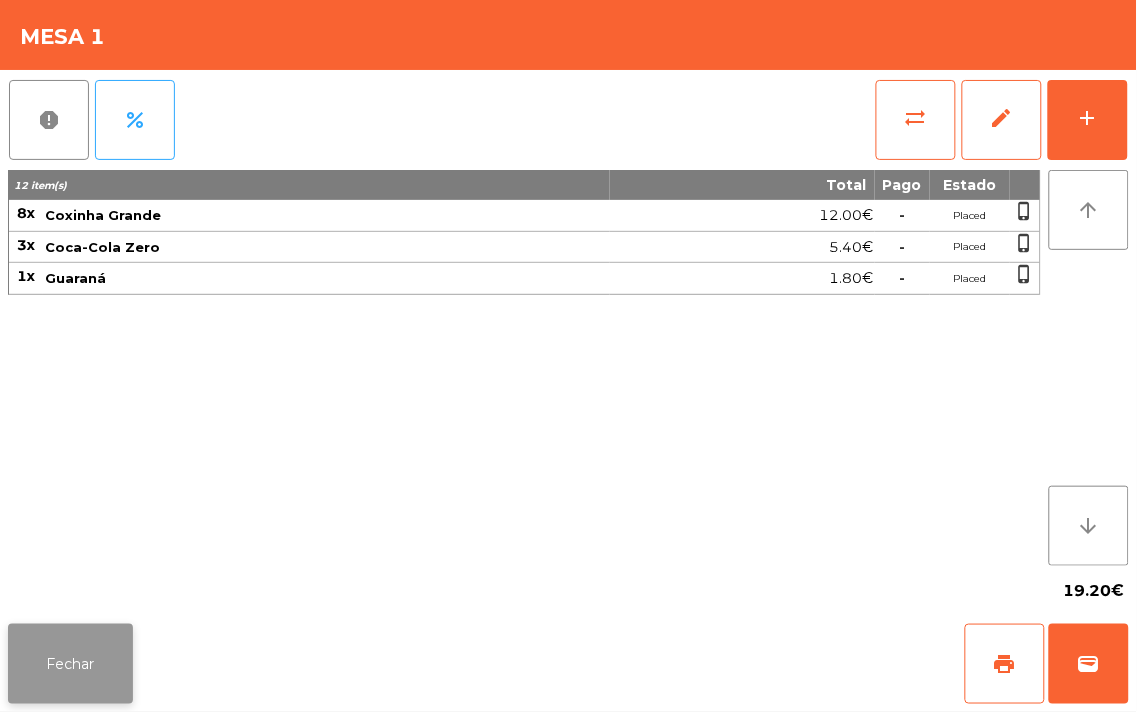 click on "Fechar" 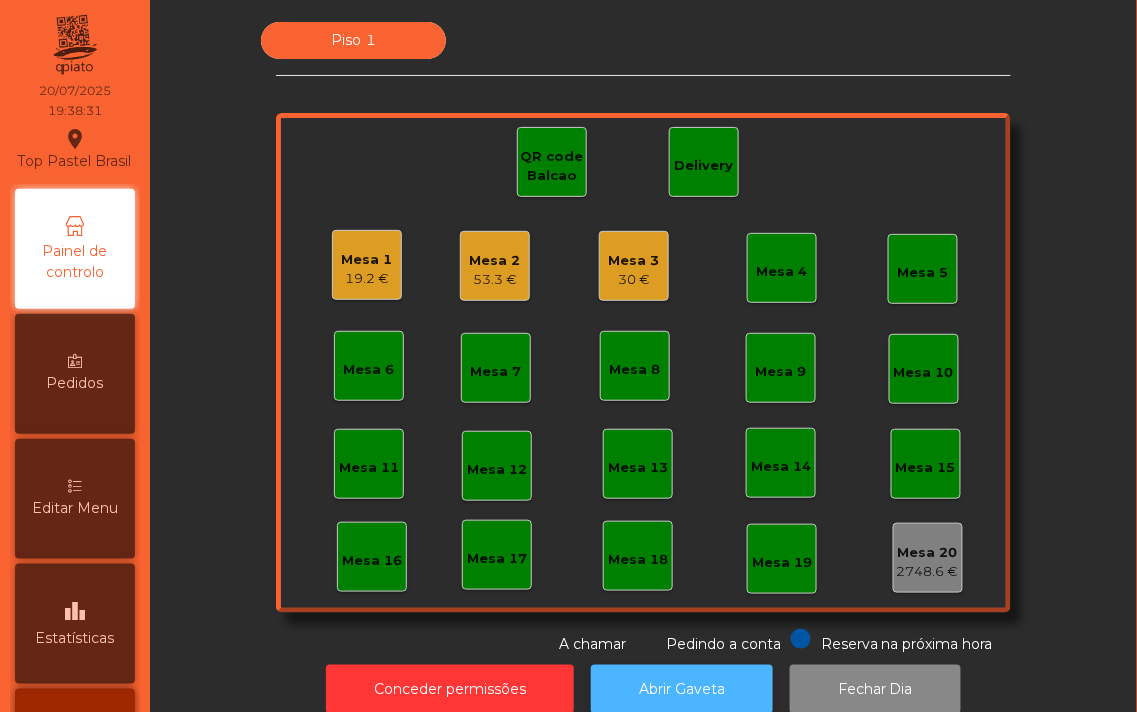 click on "Abrir Gaveta" 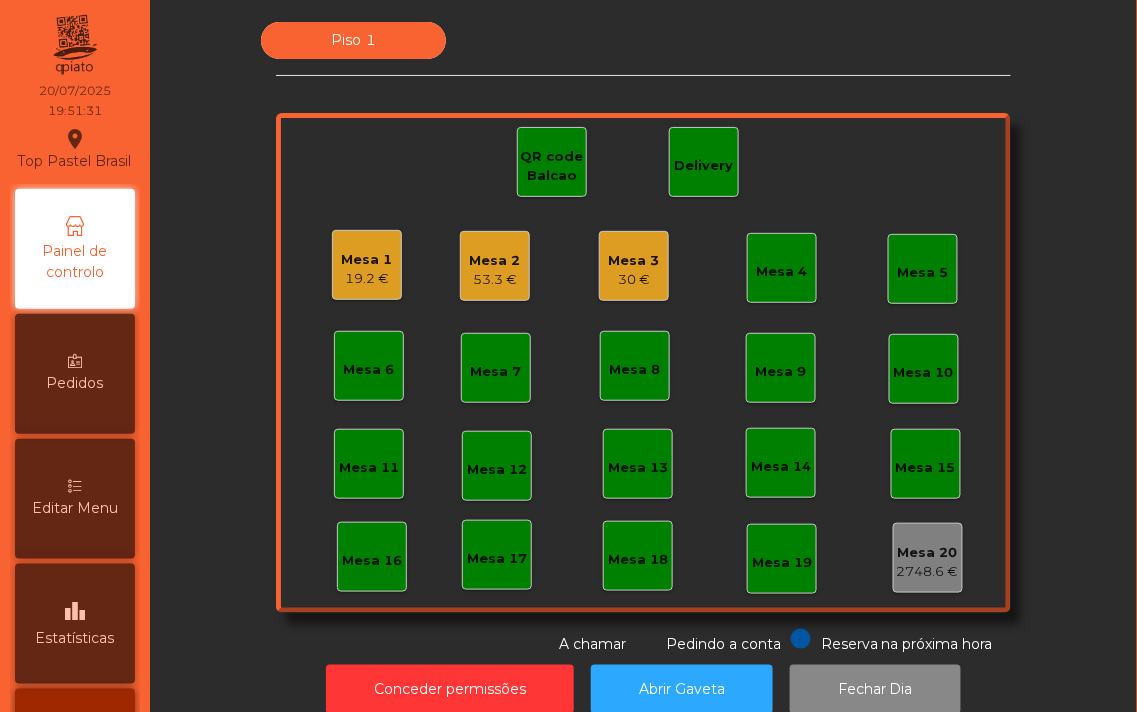 click on "Piso 1 Mesa 1 19.2 € Mesa 2 53.3 € Mesa 3 30 € Mesa 4 Mesa 5 Mesa 6 Mesa 7 Mesa 8 Mesa 9 Mesa 10 Mesa 11 Mesa 12 Mesa 13 Mesa 14 Mesa 15 Mesa 16 Mesa 17 Mesa 18 Mesa 19 Mesa 20 2748.6 € QR code Balcao Delivery Reserva na próxima hora Pedindo a conta A chamar" 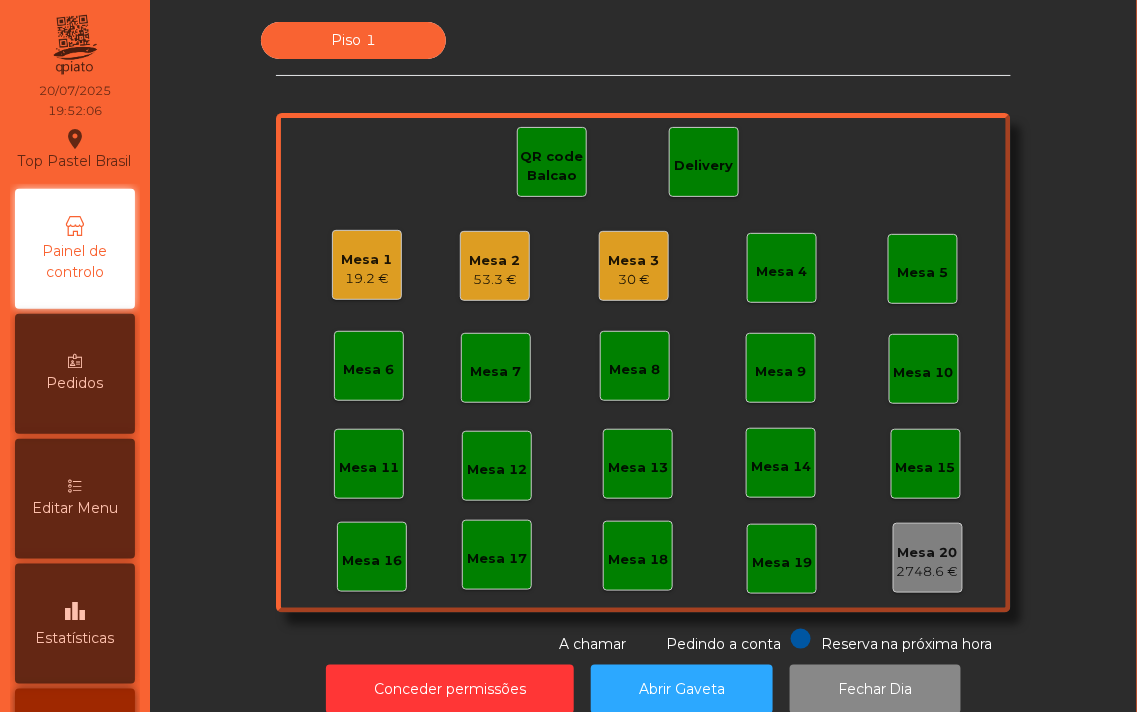 click on "30 €" 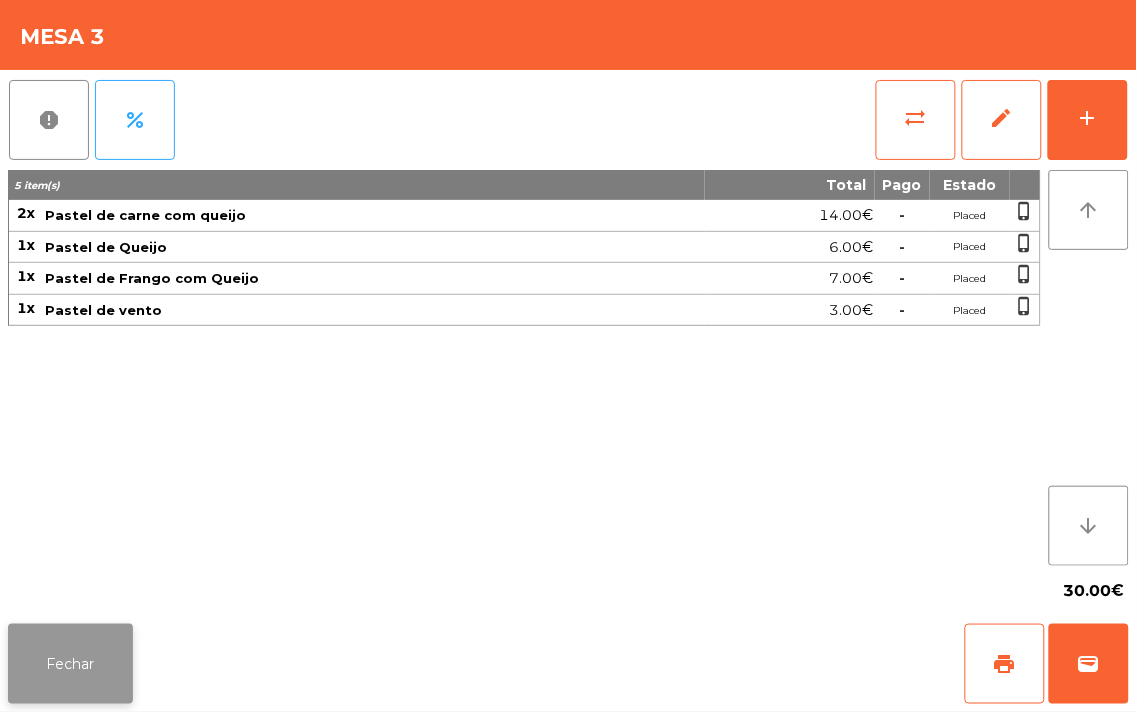 click on "Fechar" 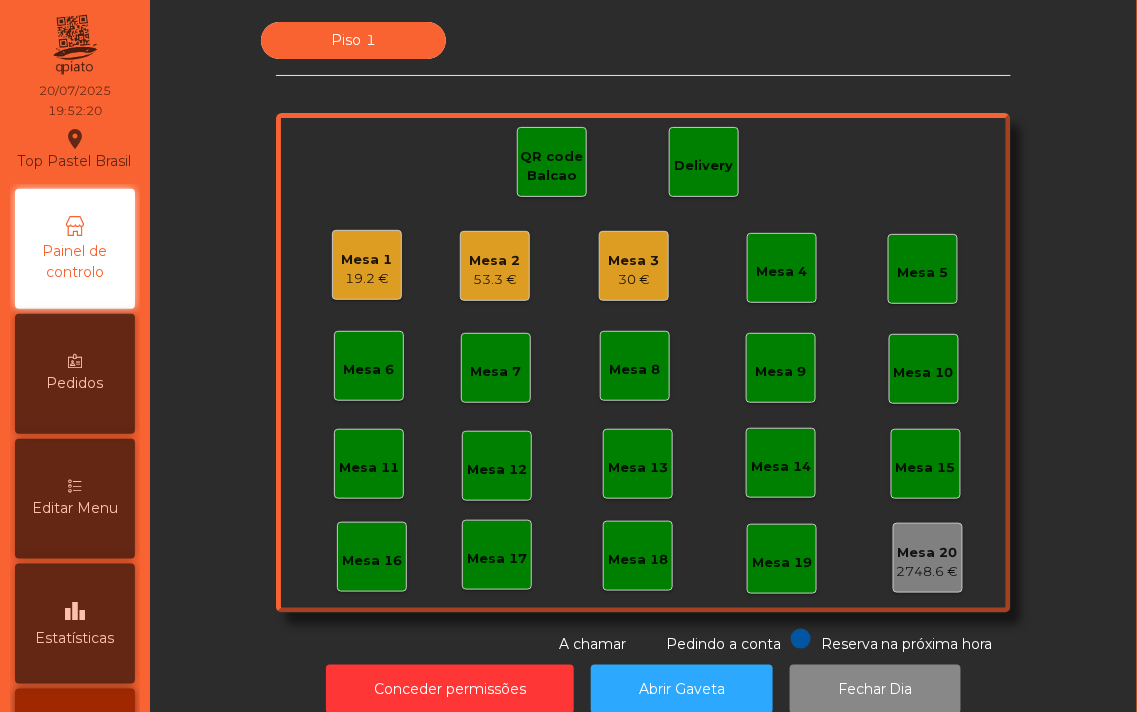 click on "Mesa 2" 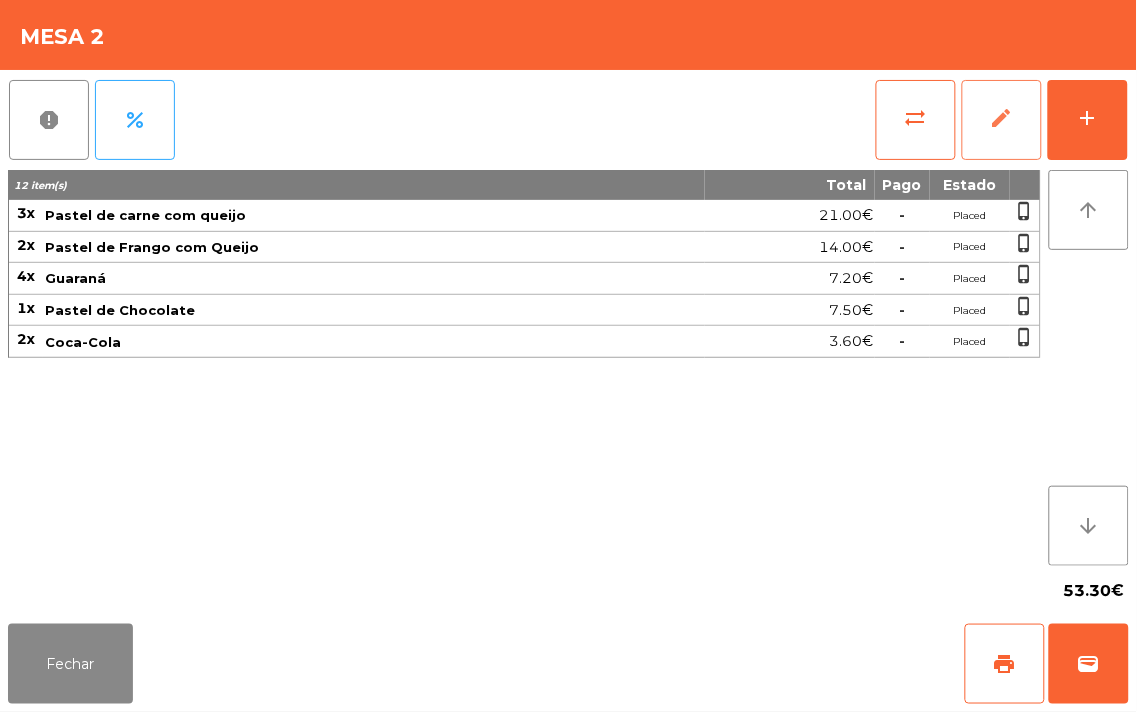 click on "edit" 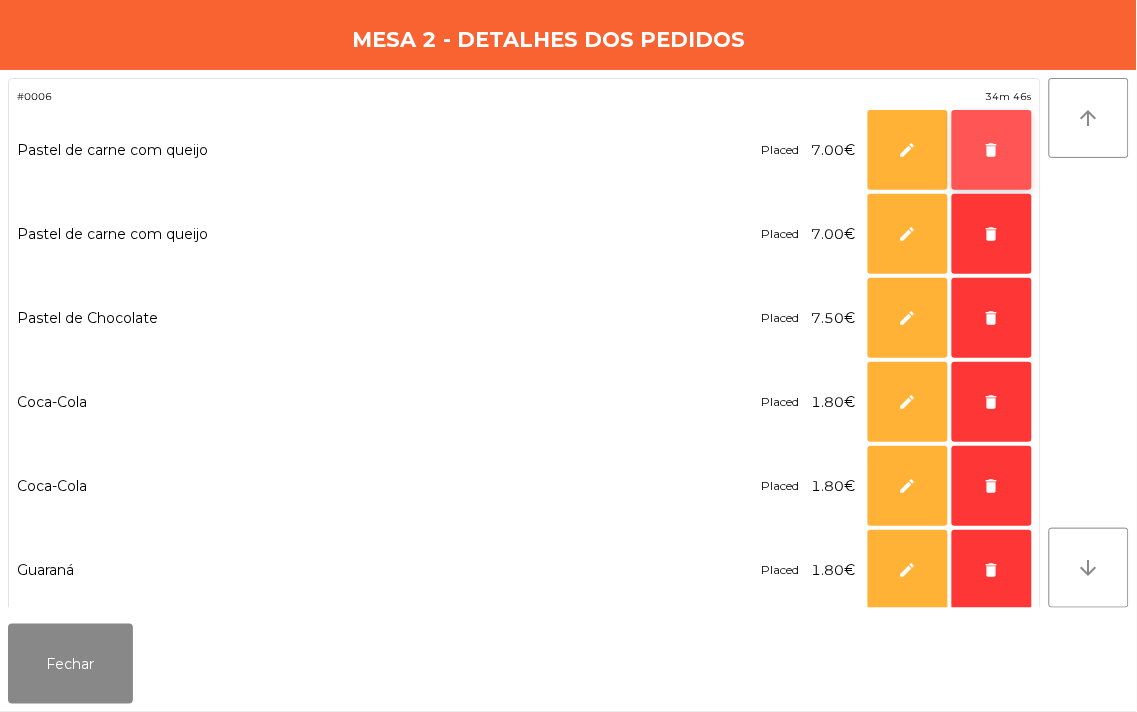 click on "delete" 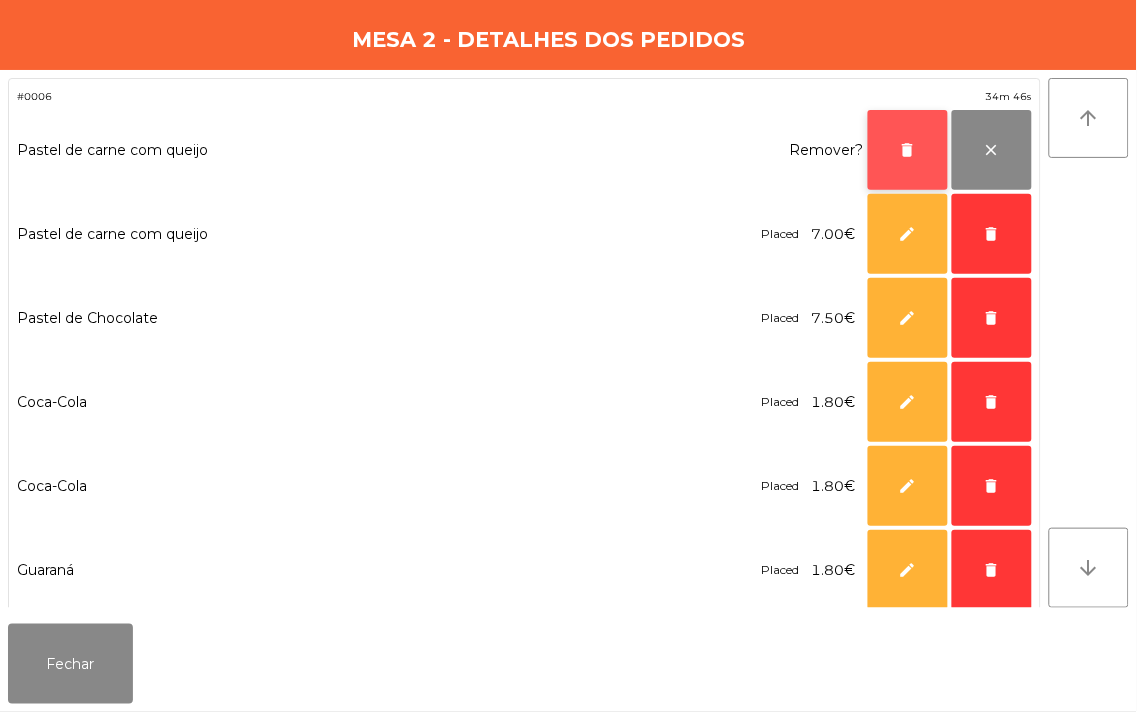 click on "delete" 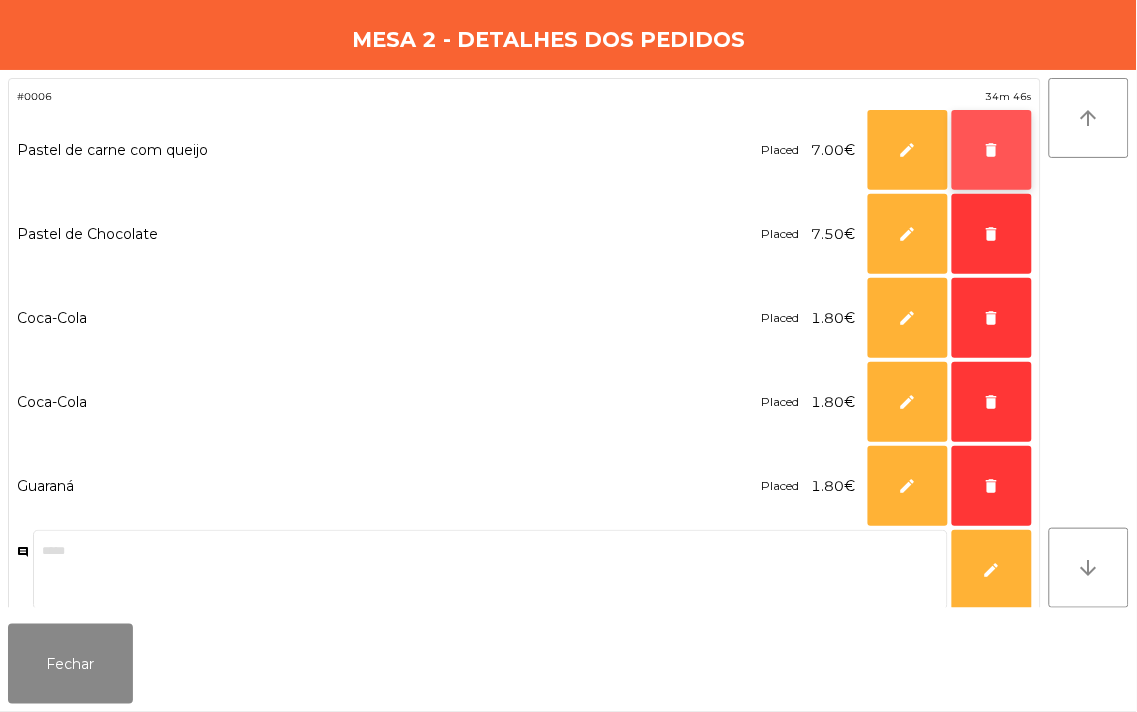 click on "delete" 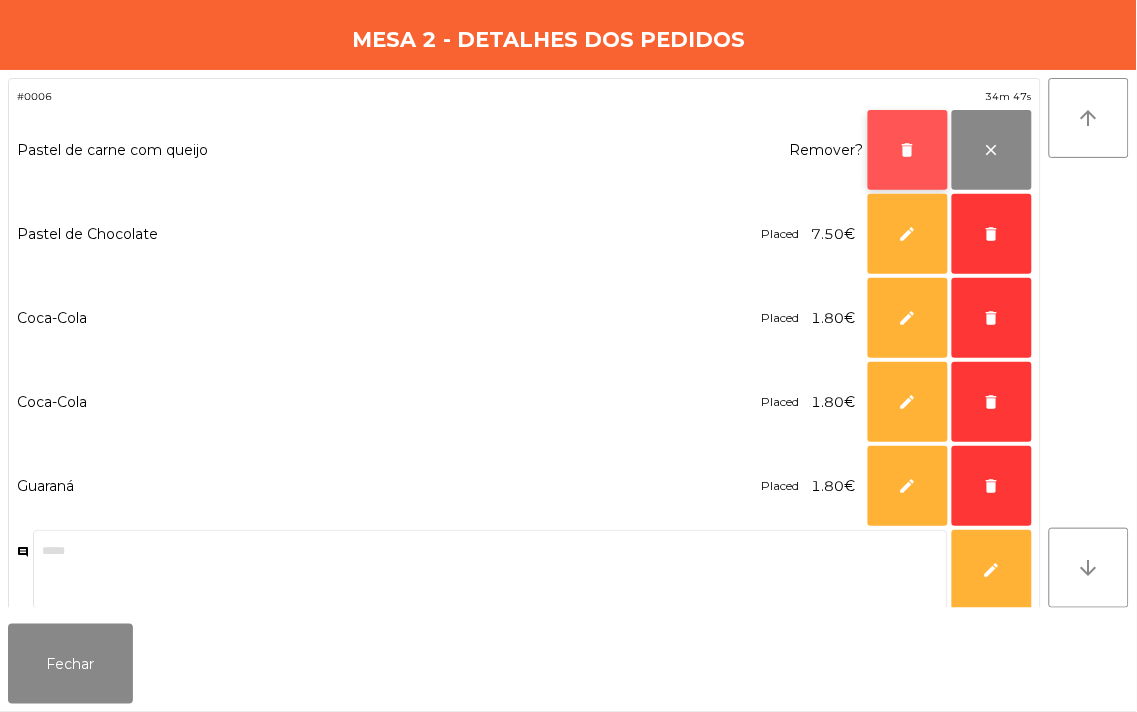 click on "delete" 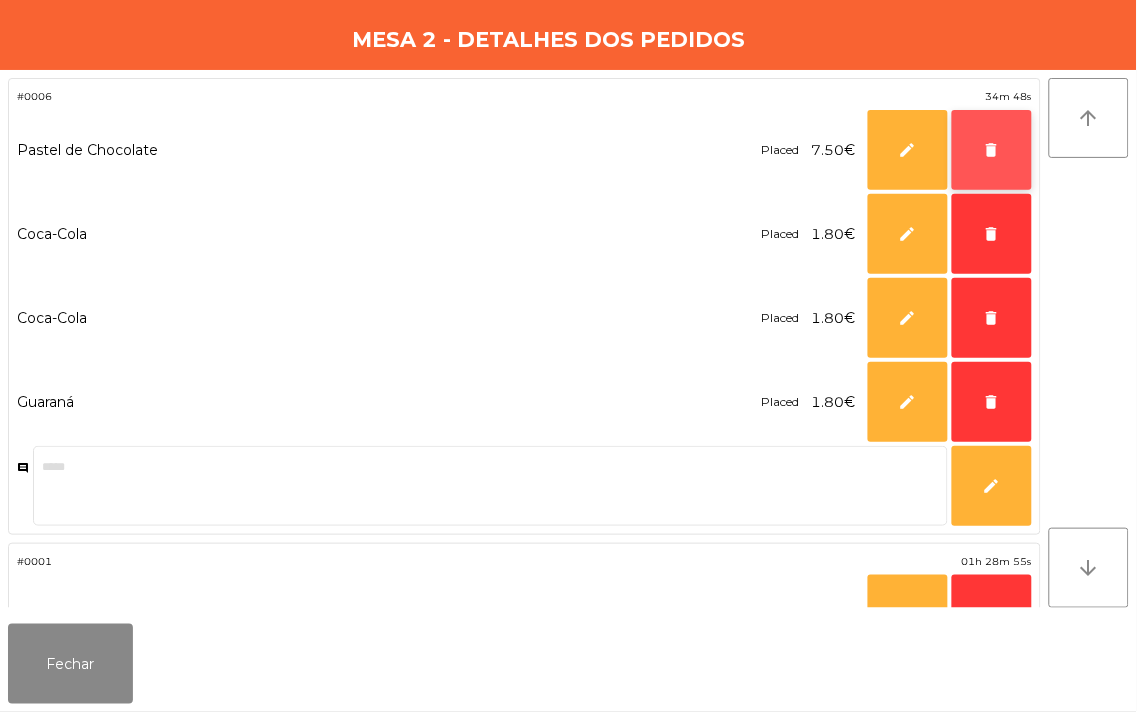 click on "delete" 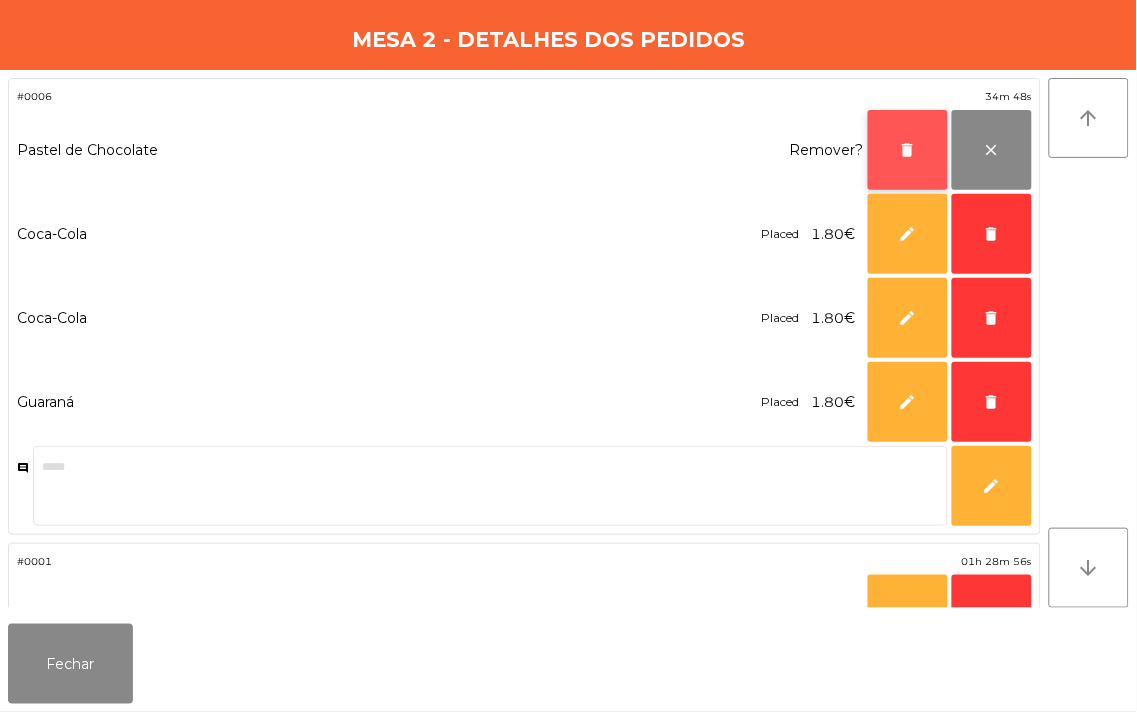 click on "delete" 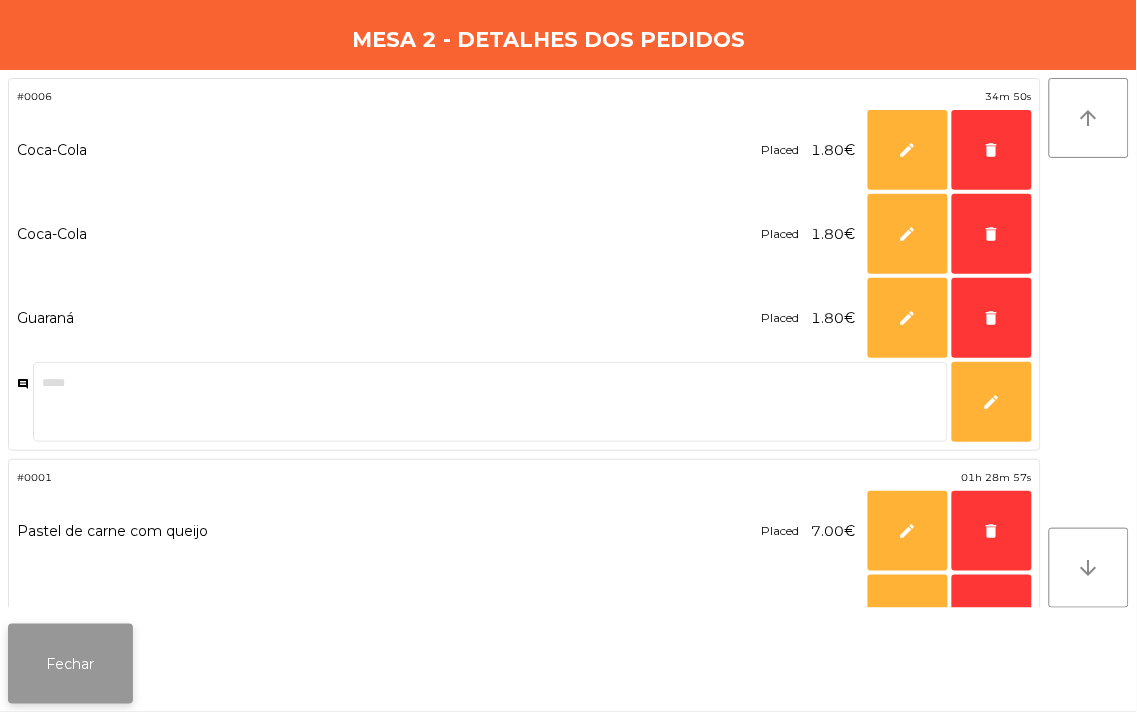 click on "Fechar" 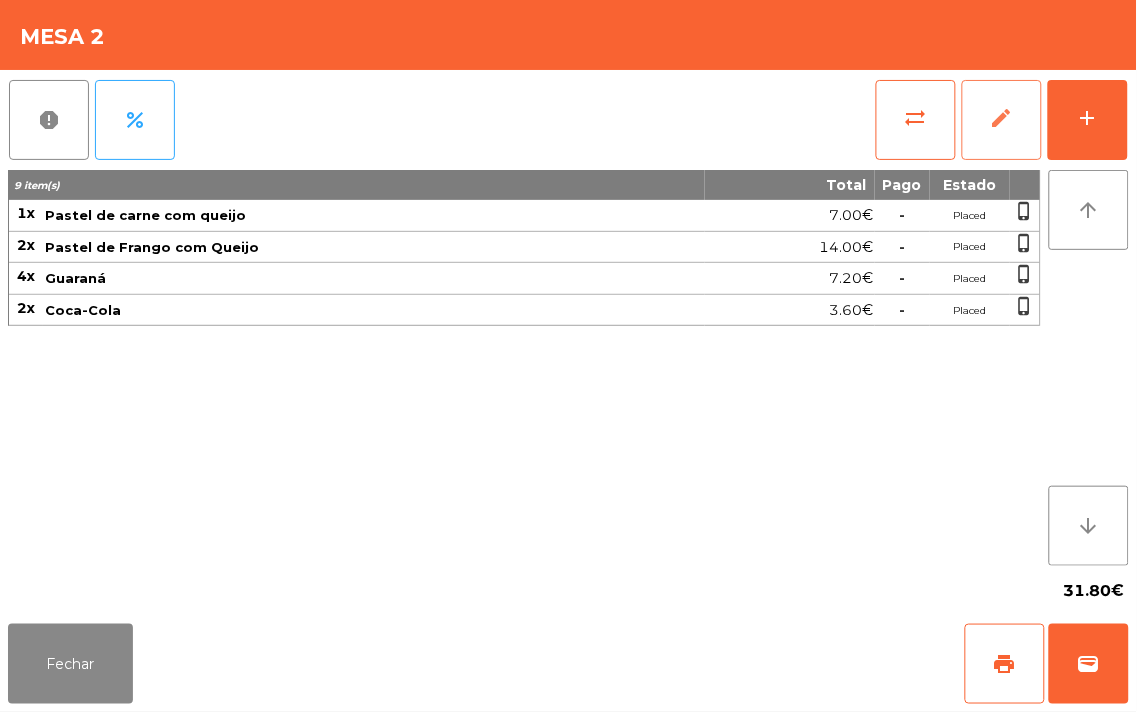 click on "edit" 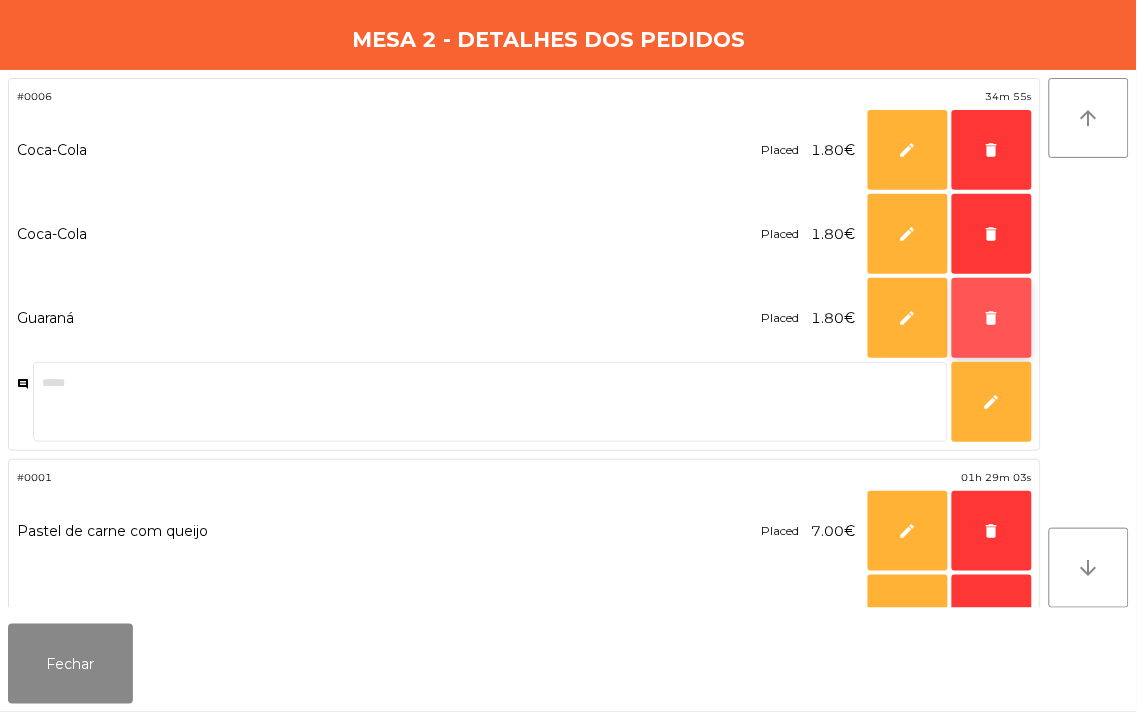 click on "delete" 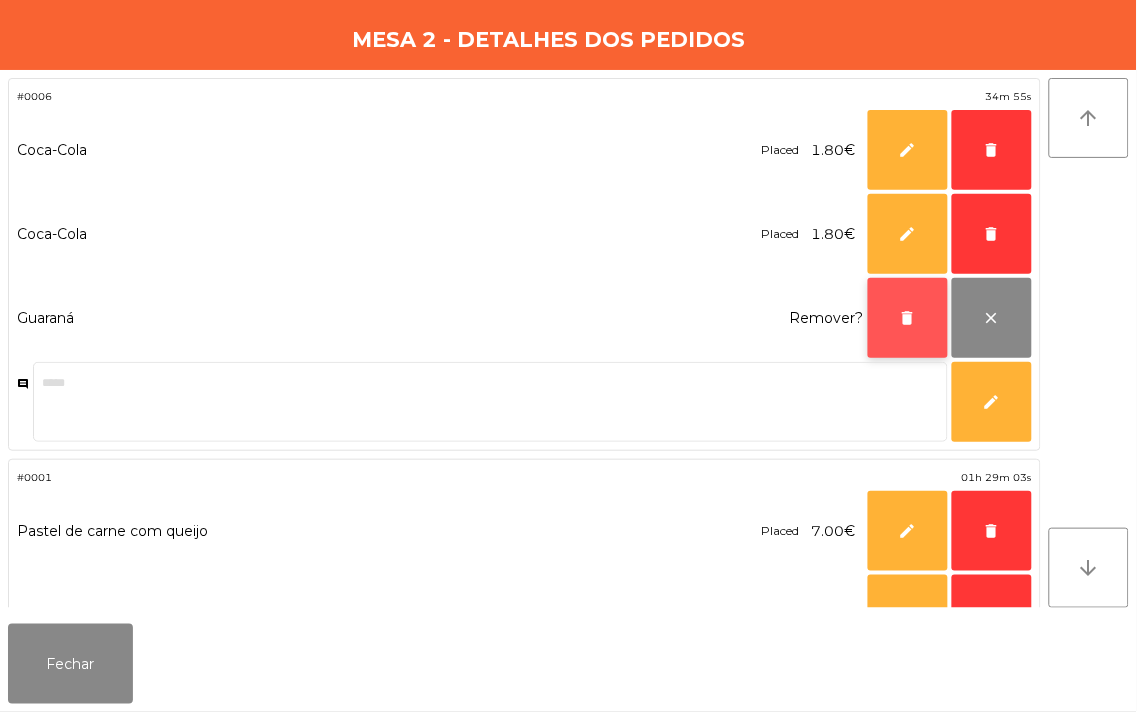 click on "delete" 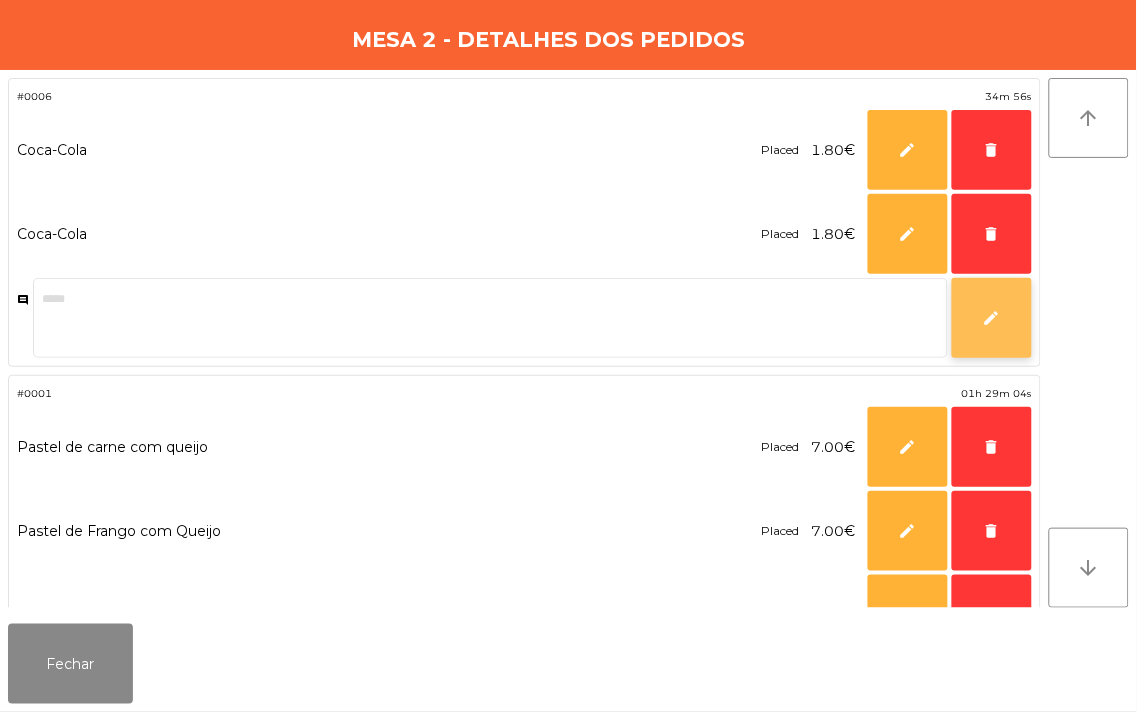 click on "edit" 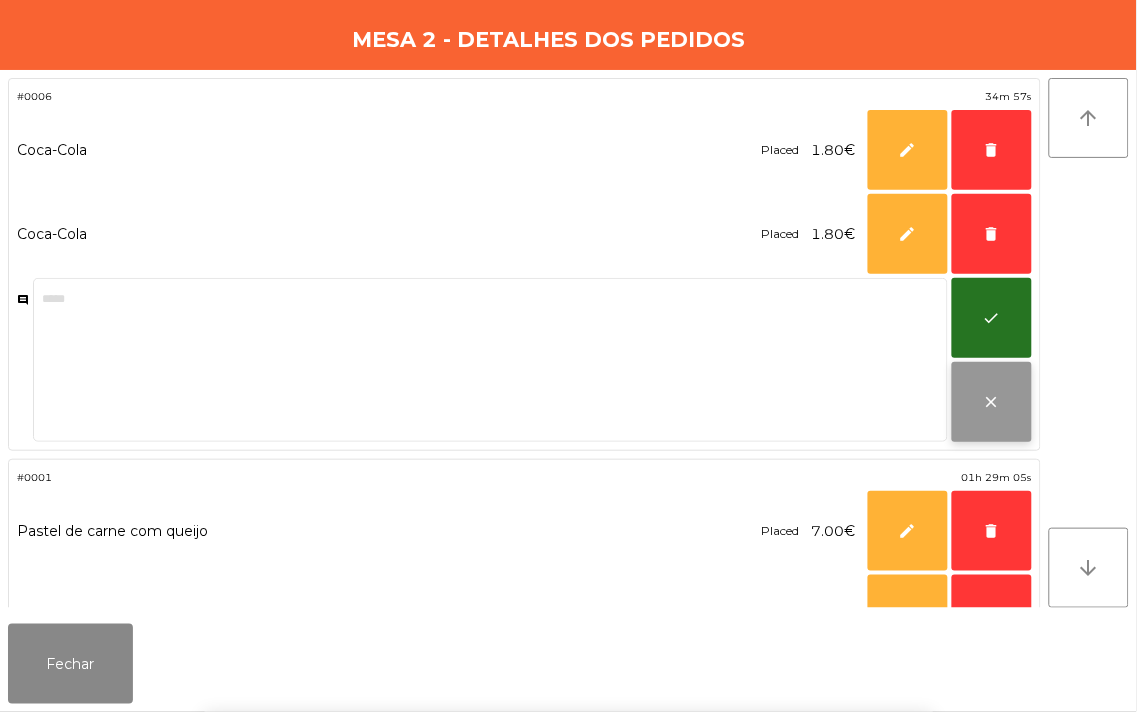 click on "close" 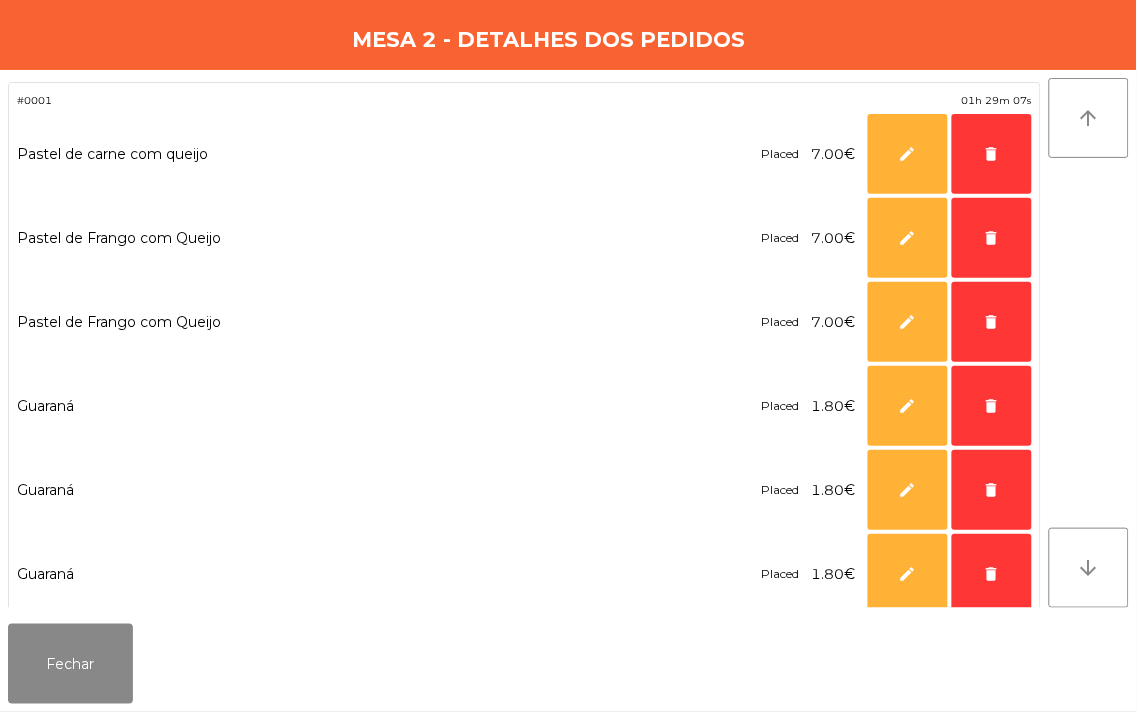 scroll, scrollTop: 301, scrollLeft: 0, axis: vertical 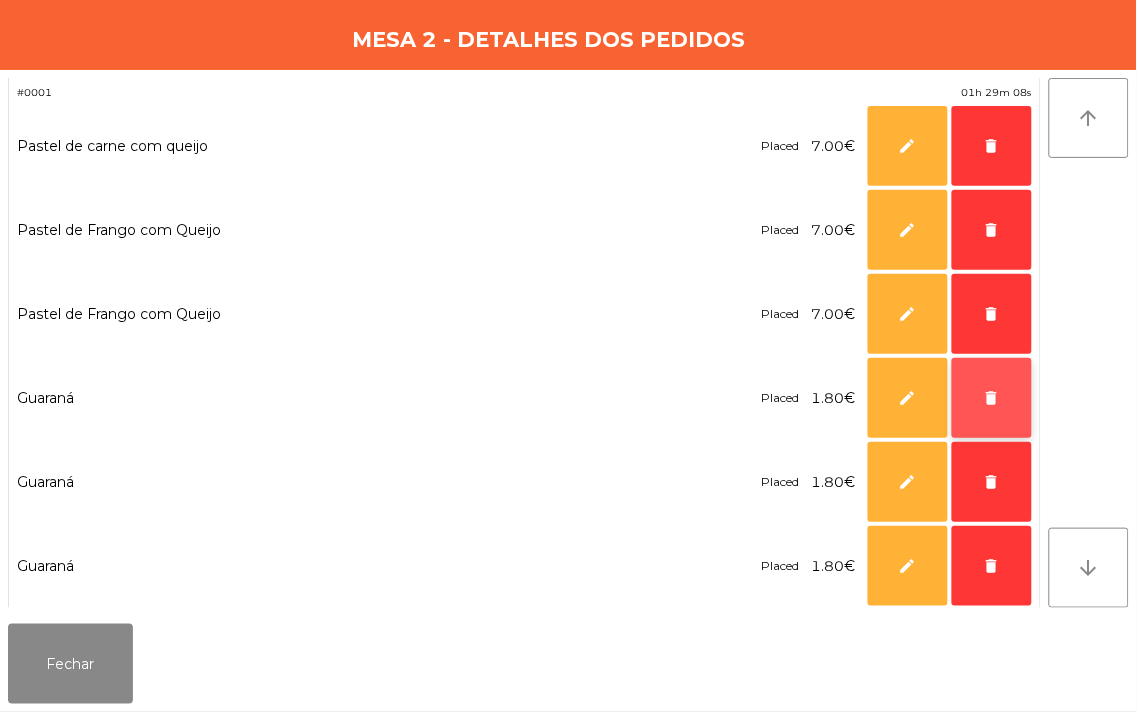 click on "delete" 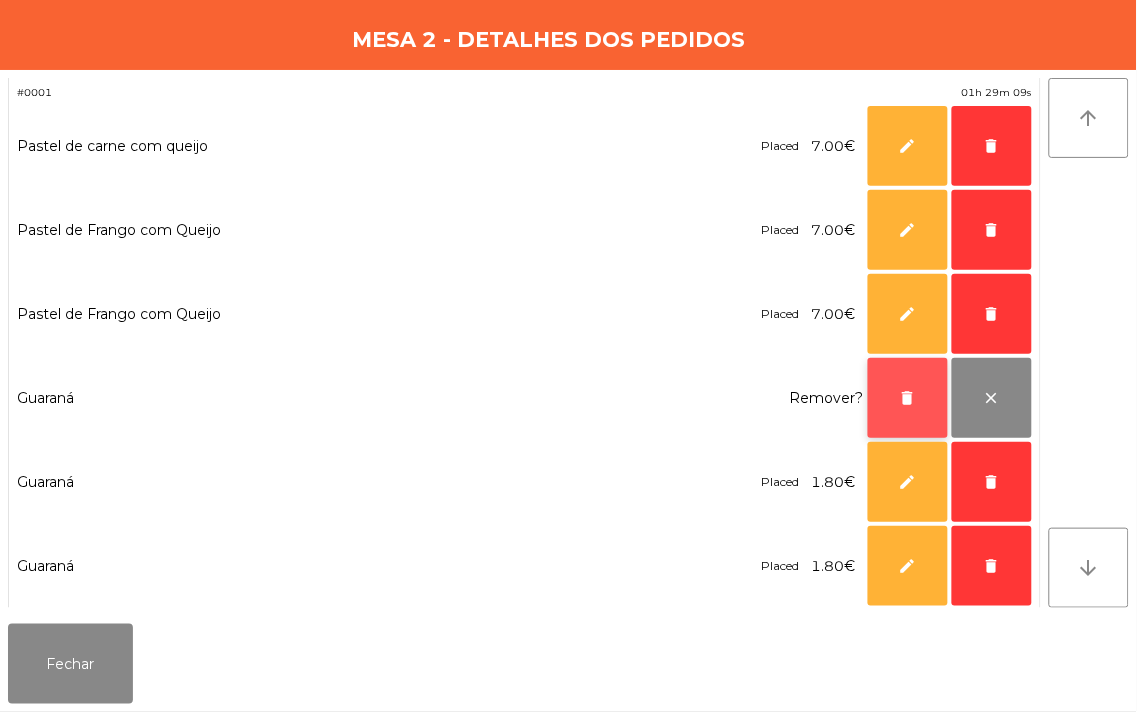 click on "delete" 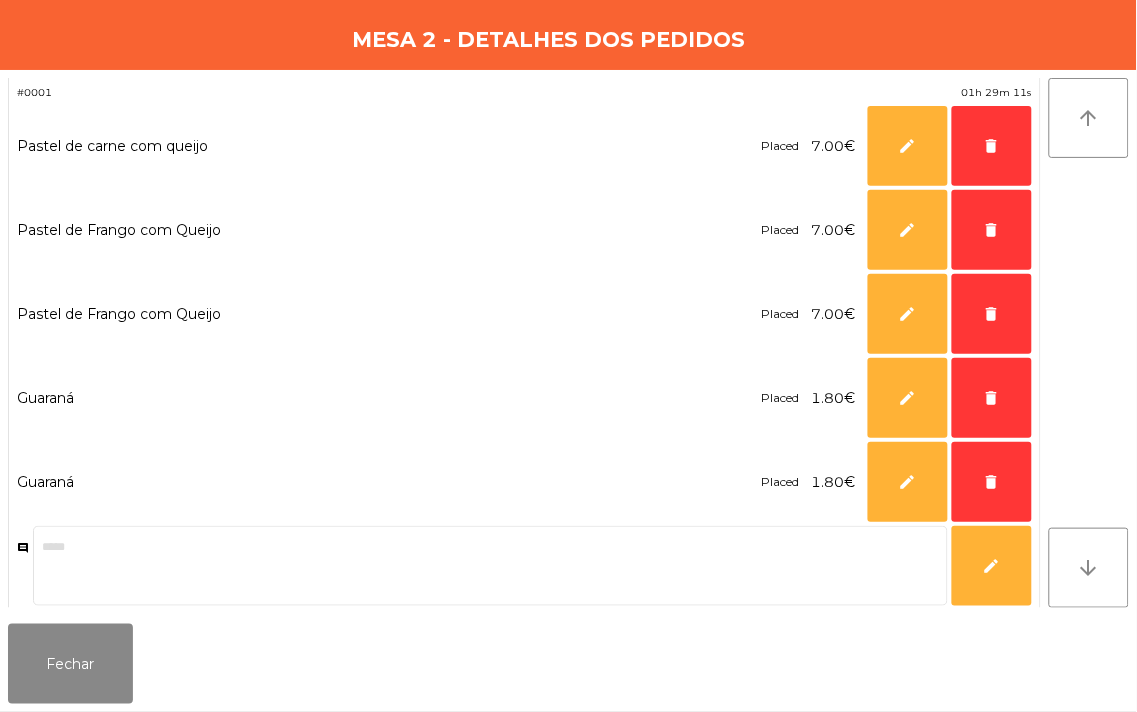 scroll, scrollTop: 307, scrollLeft: 0, axis: vertical 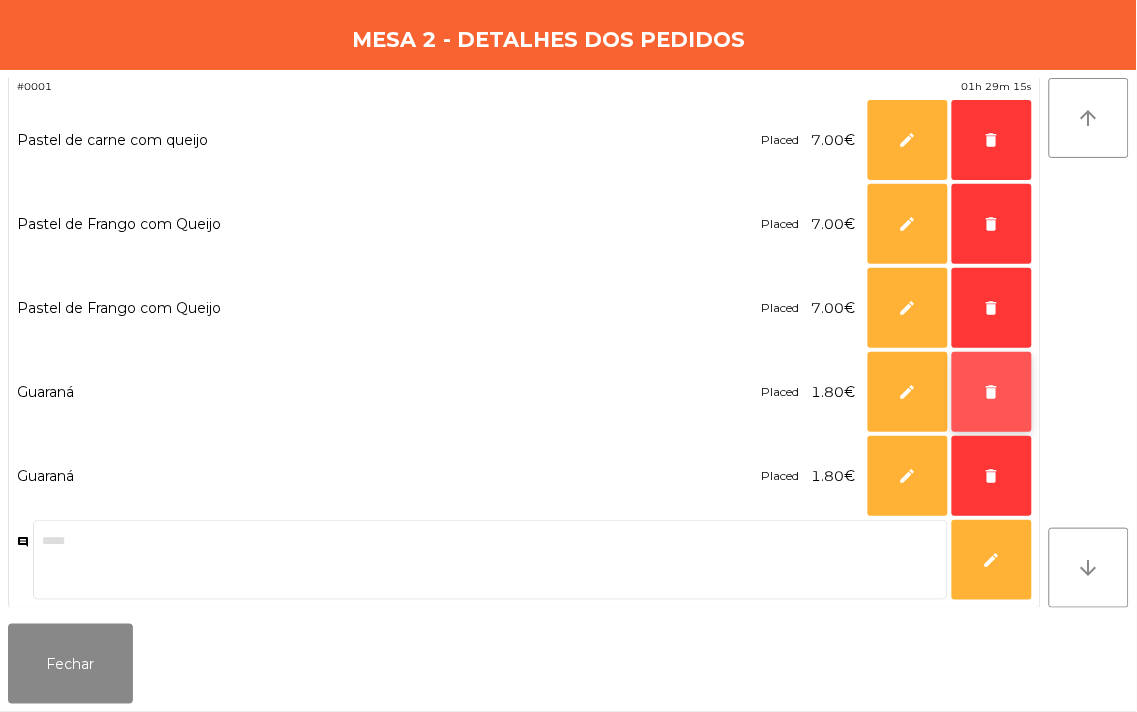 click on "delete" 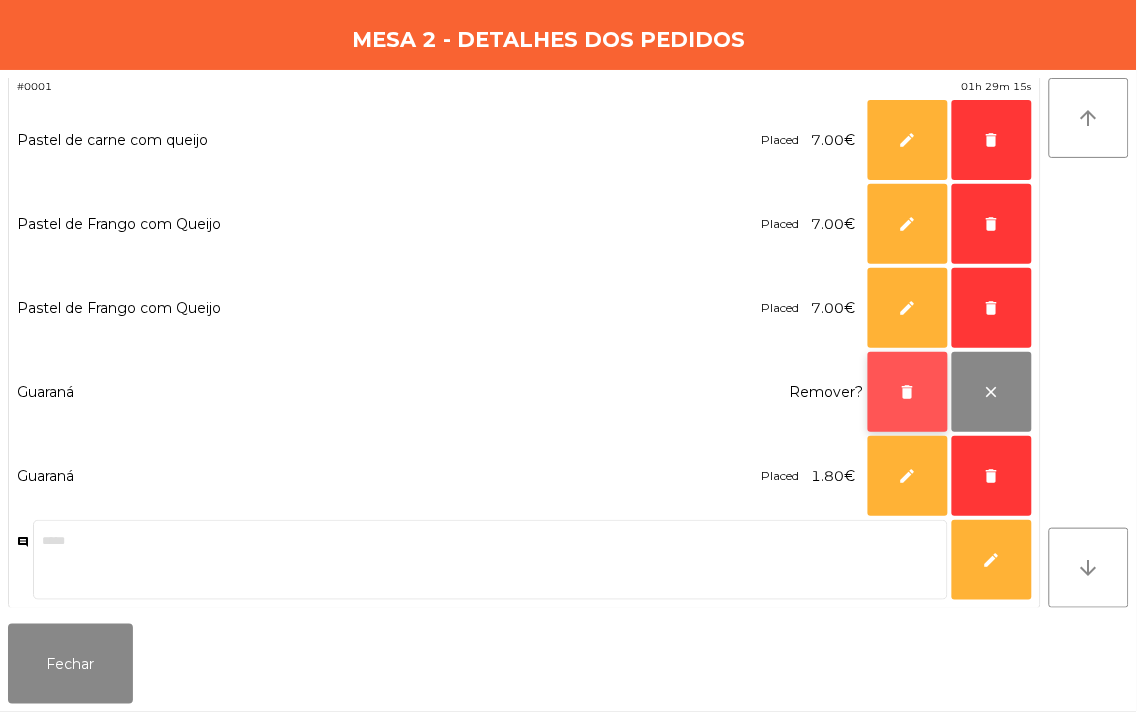 click on "delete" 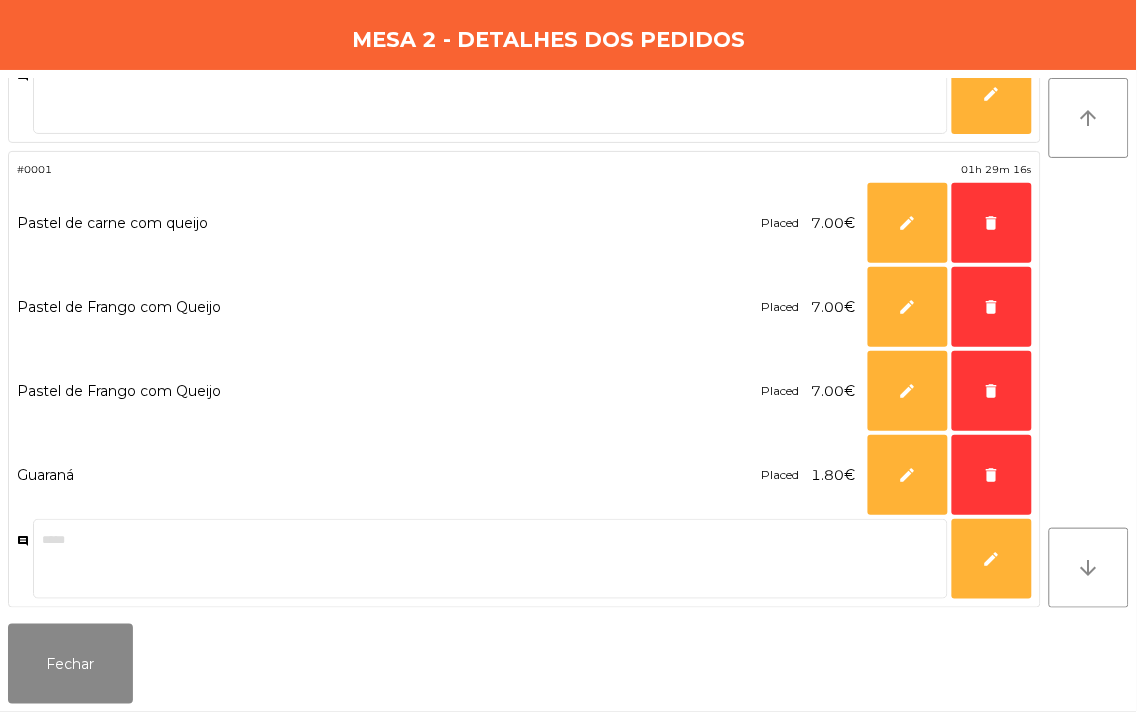 scroll, scrollTop: 224, scrollLeft: 0, axis: vertical 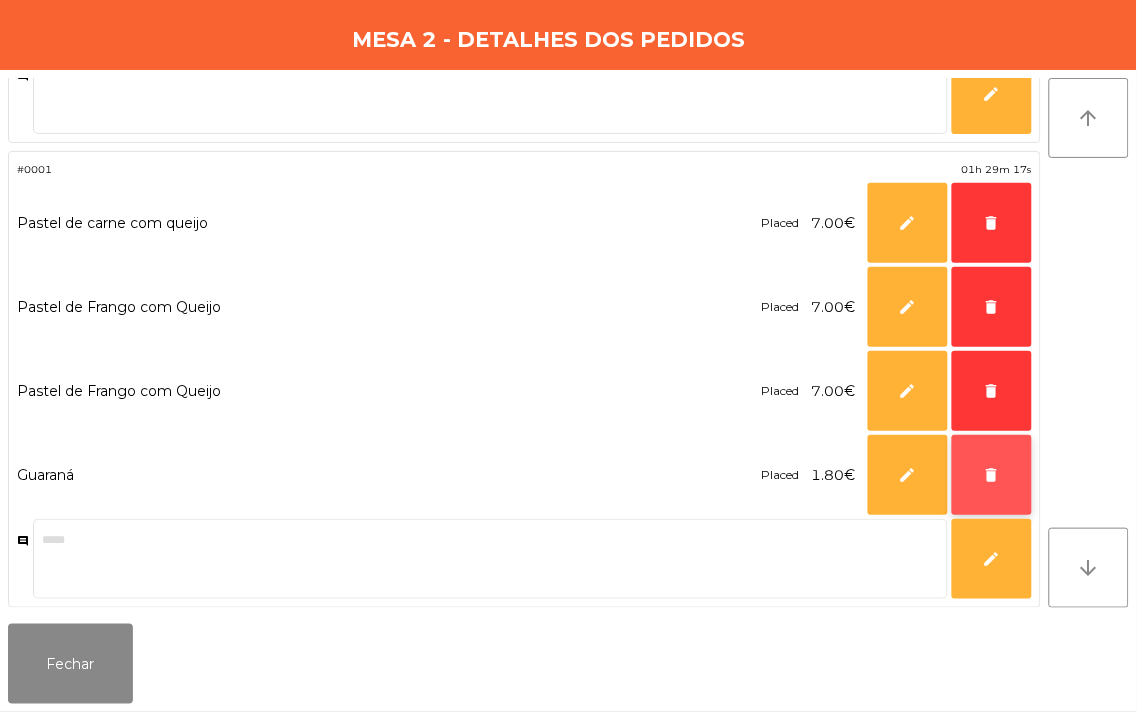 click on "delete" 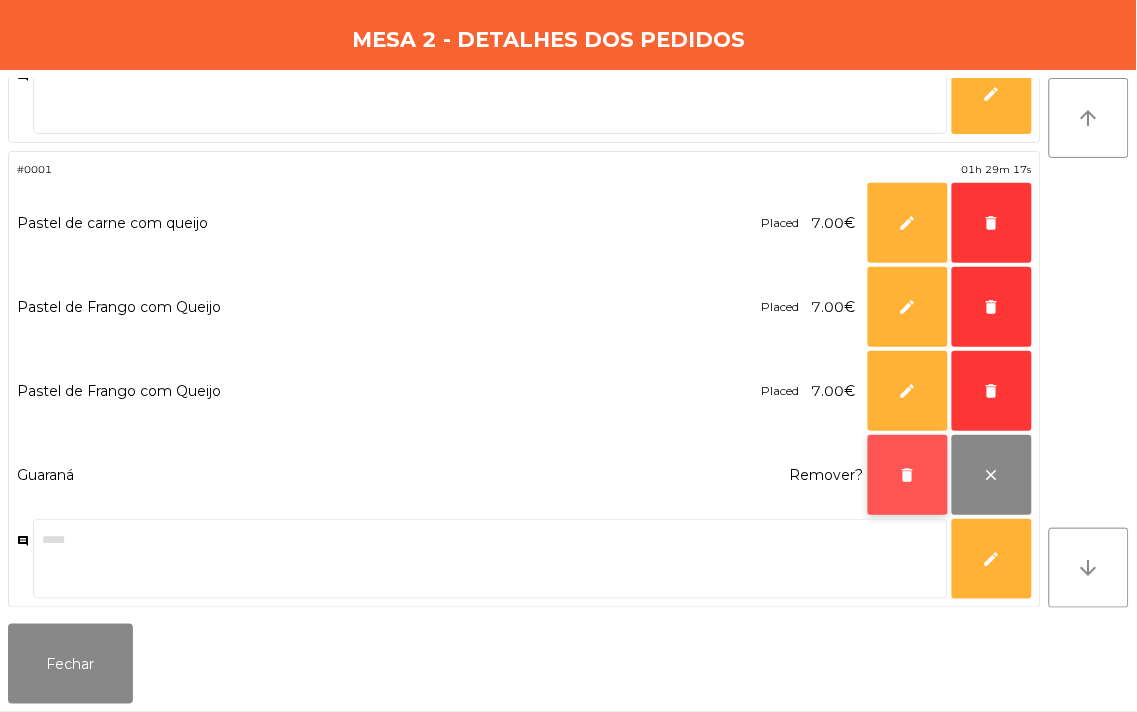 click on "delete" 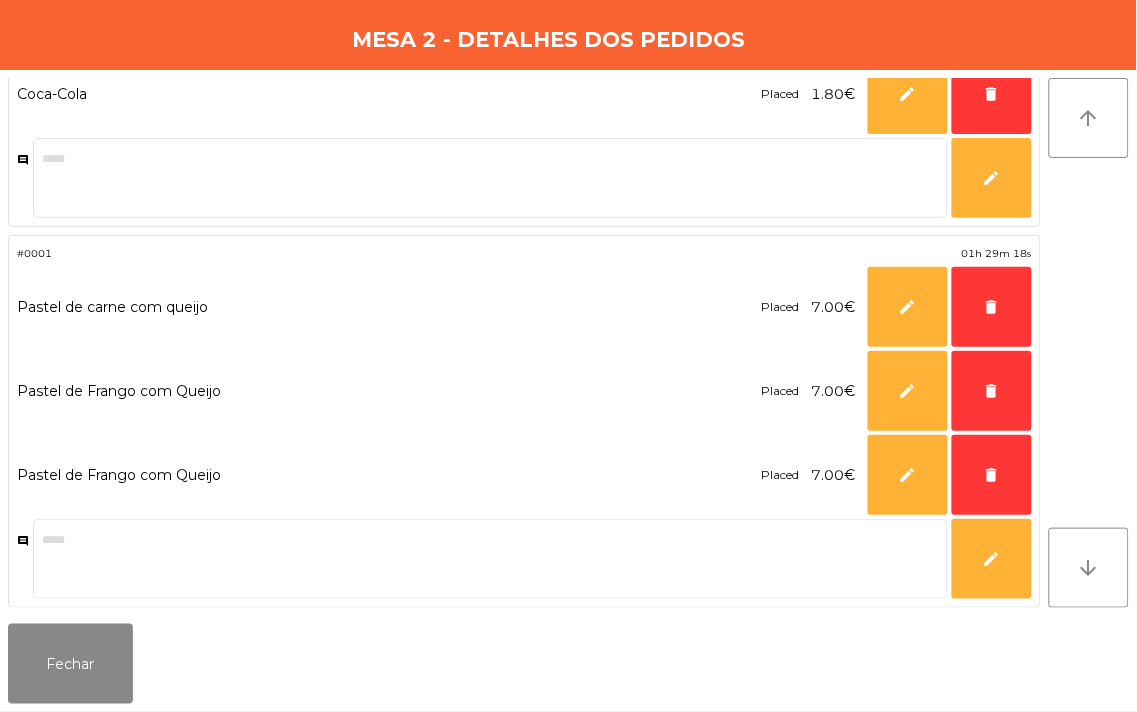 scroll, scrollTop: 140, scrollLeft: 0, axis: vertical 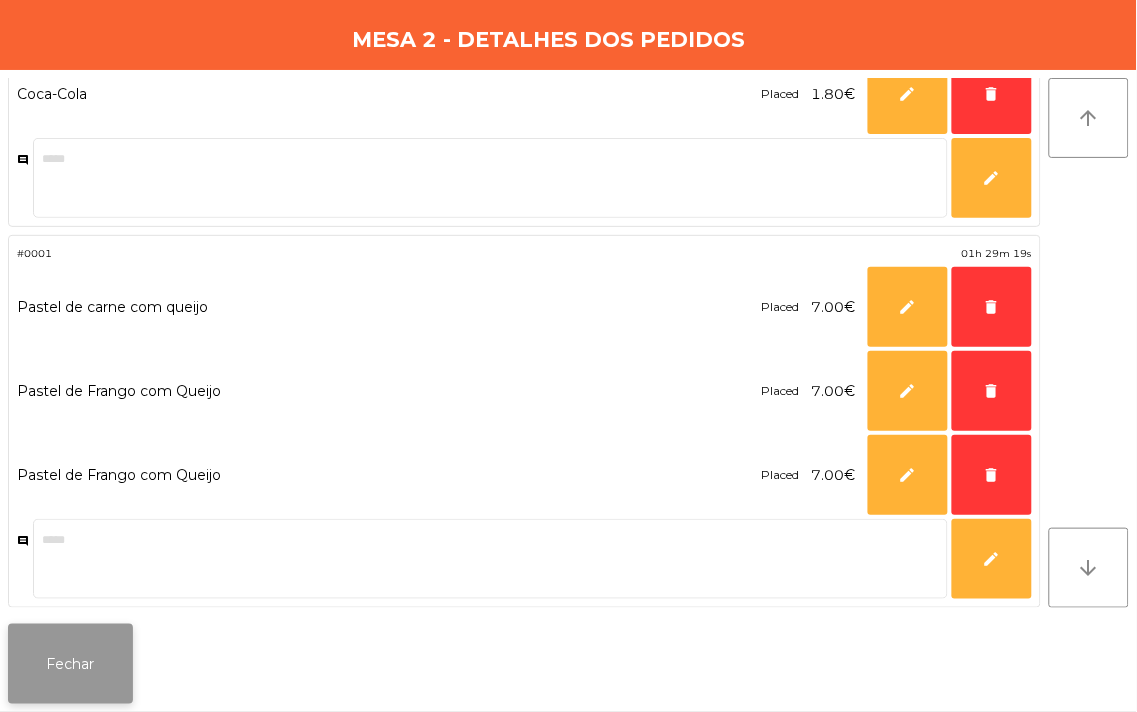 click on "Fechar" 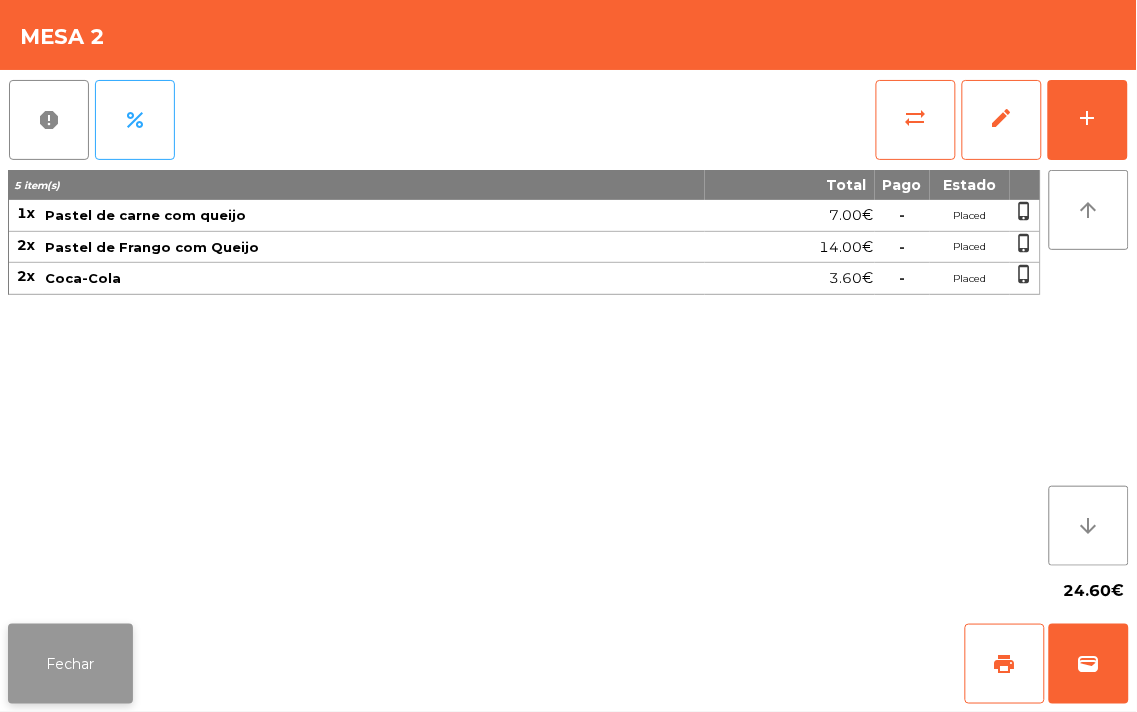 click on "Fechar" 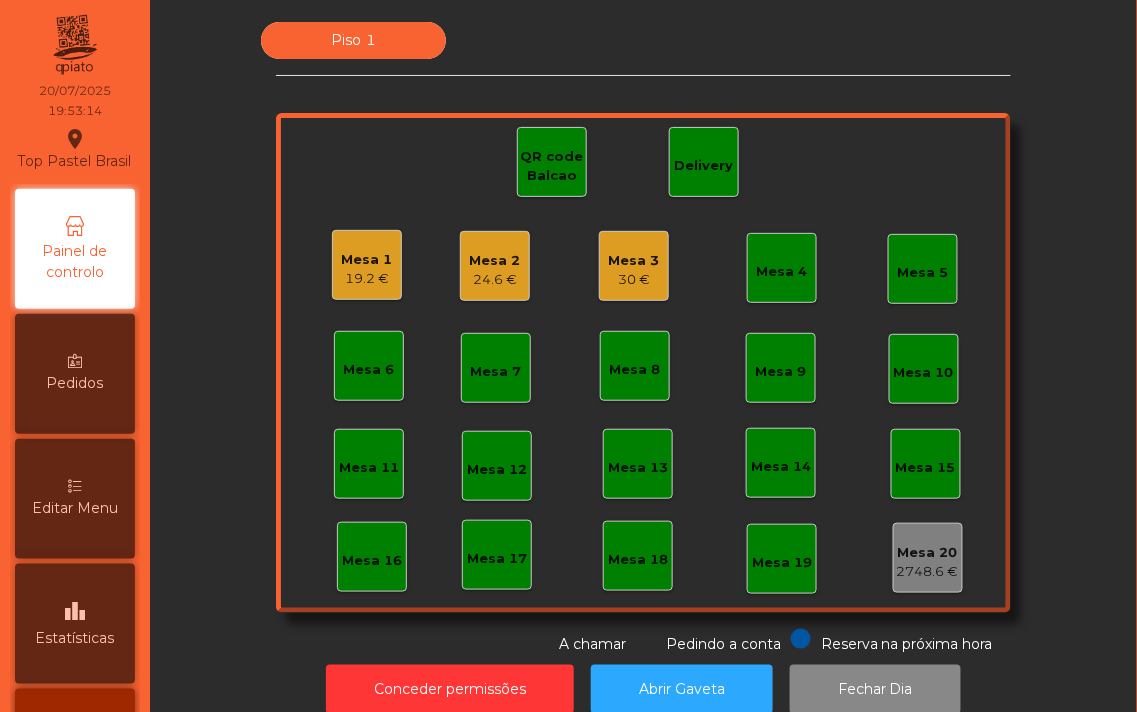 click on "Mesa 4" 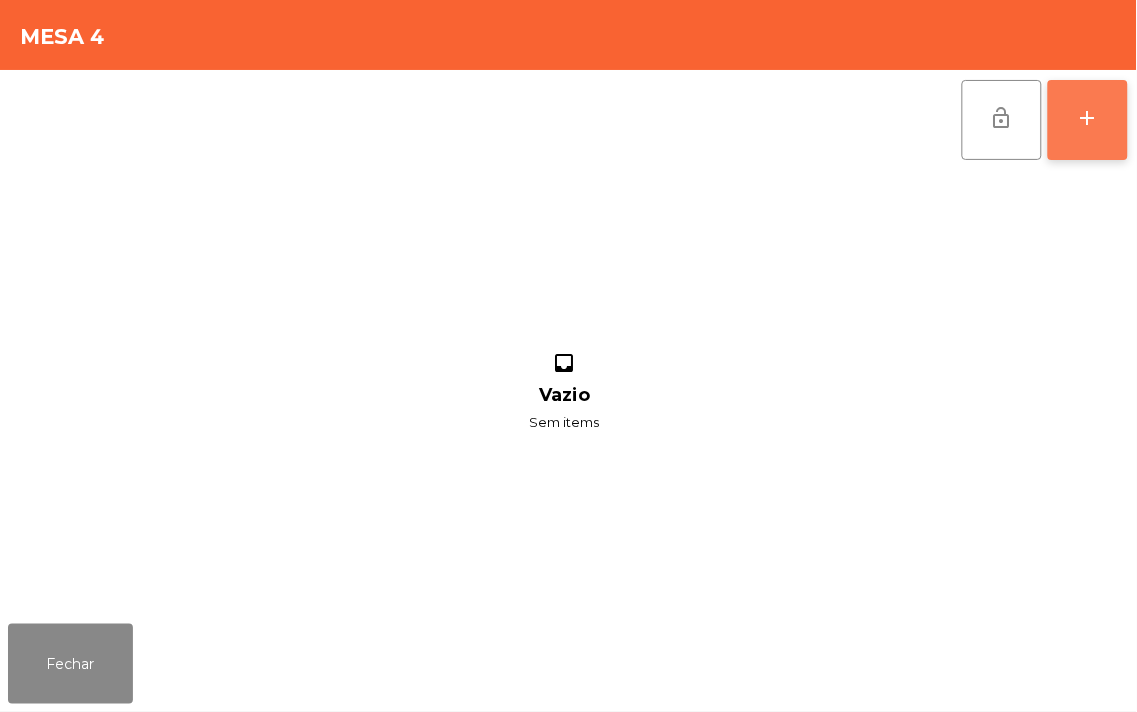 click on "add" 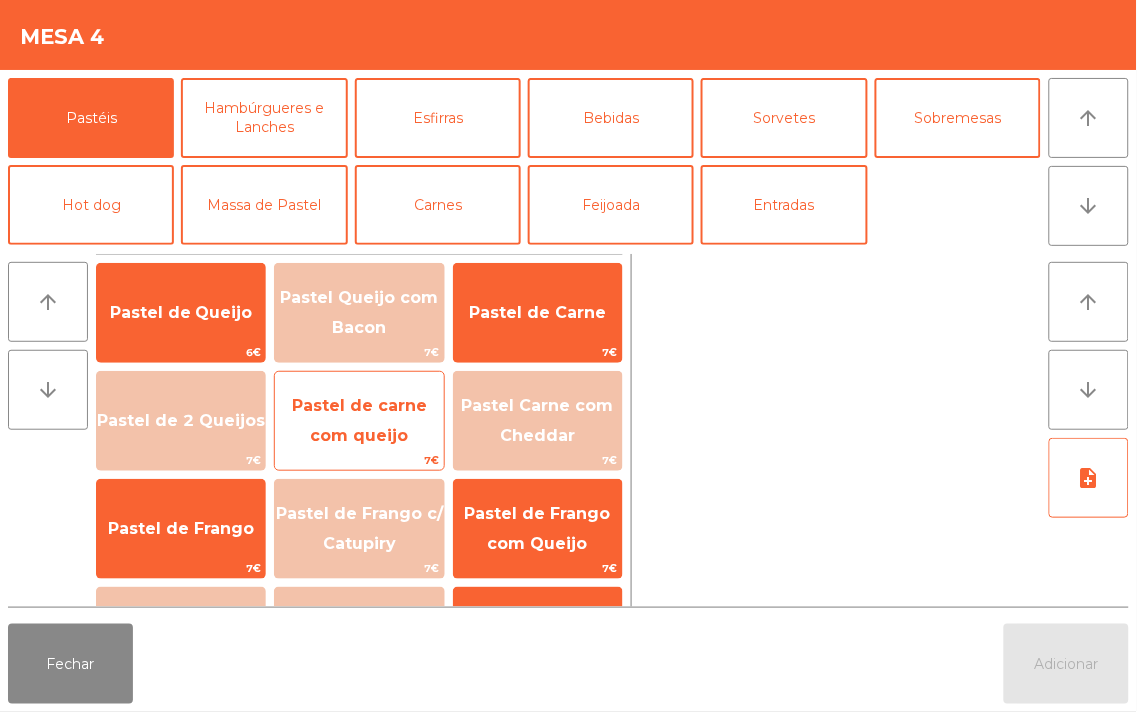 click on "Pastel de carne com queijo" 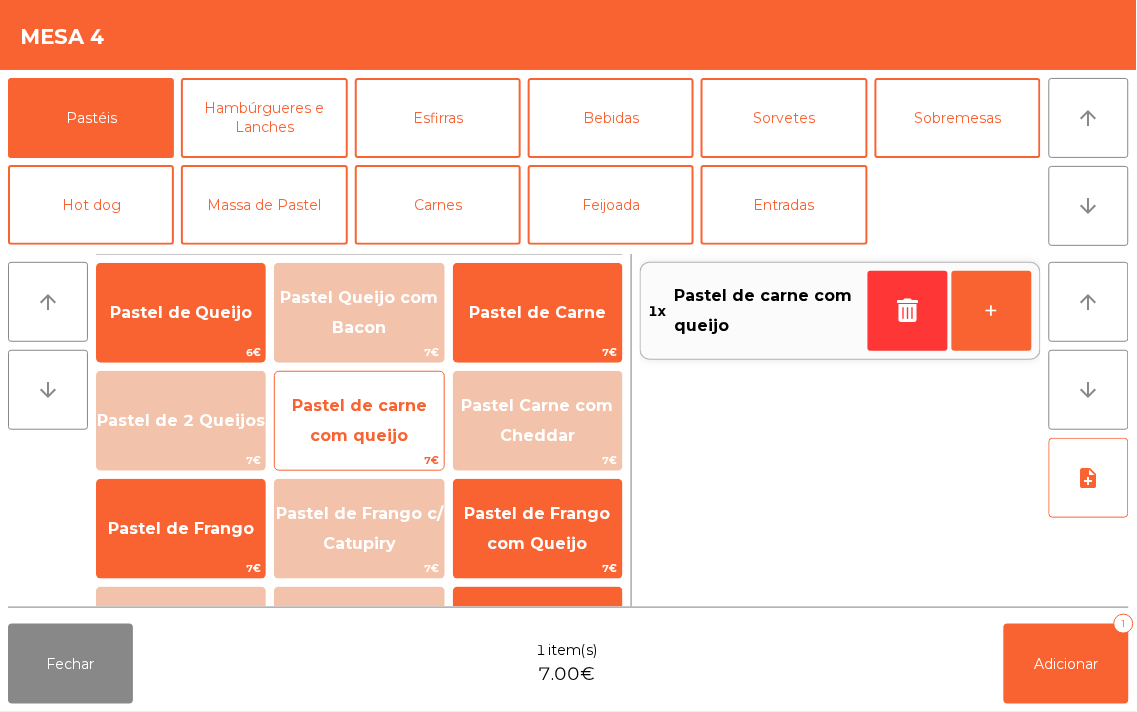 click on "Pastel de carne com queijo" 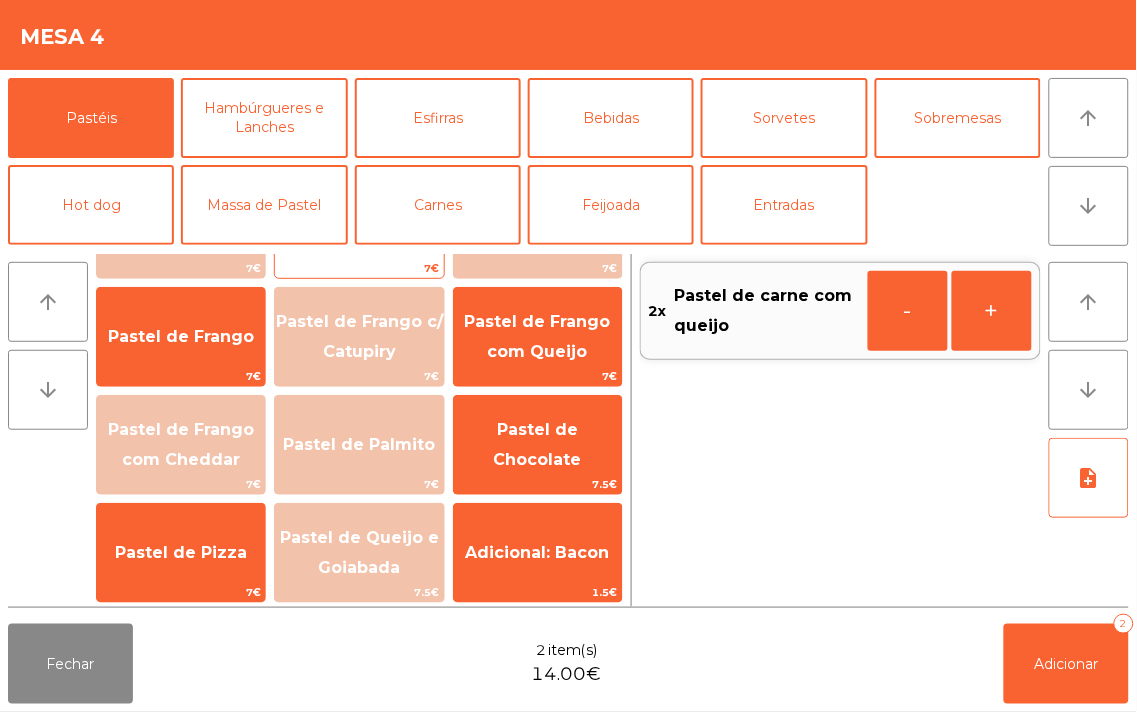 scroll, scrollTop: 303, scrollLeft: 0, axis: vertical 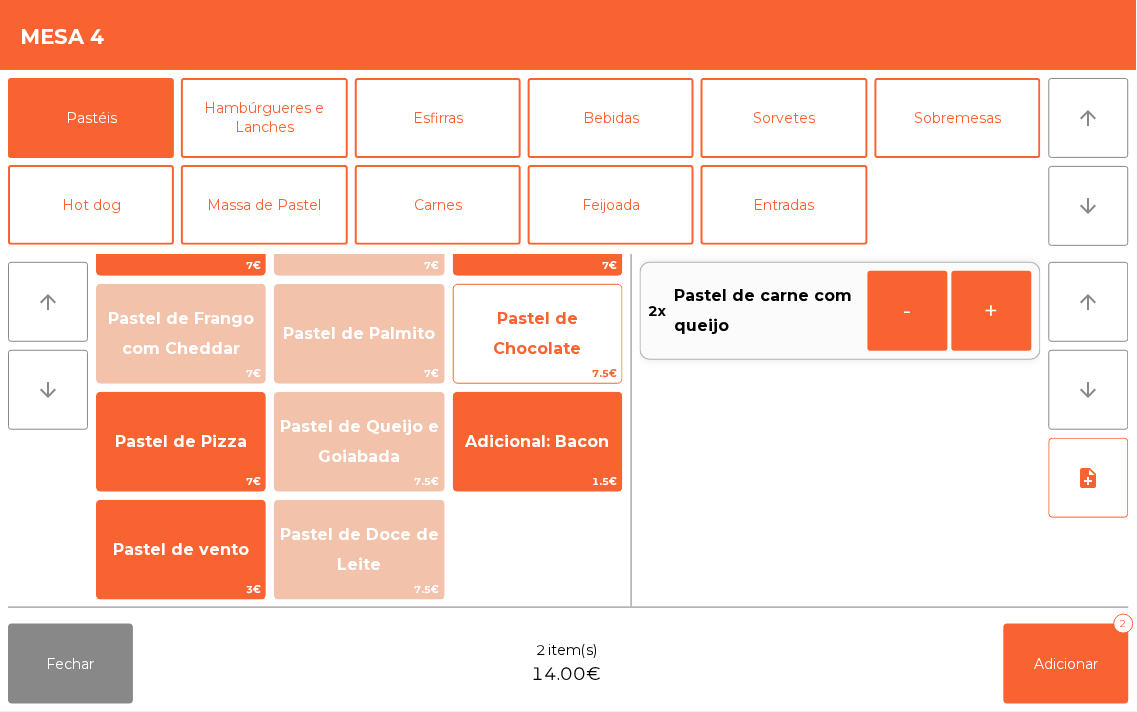 click on "Pastel de Chocolate" 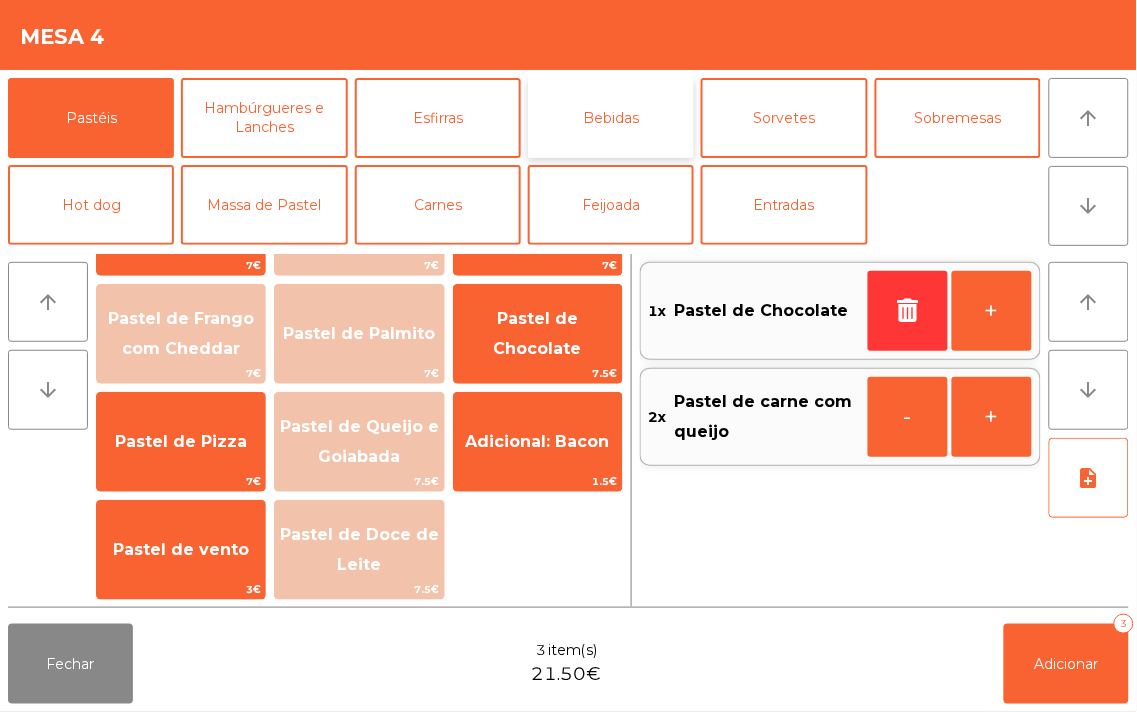 click on "Bebidas" 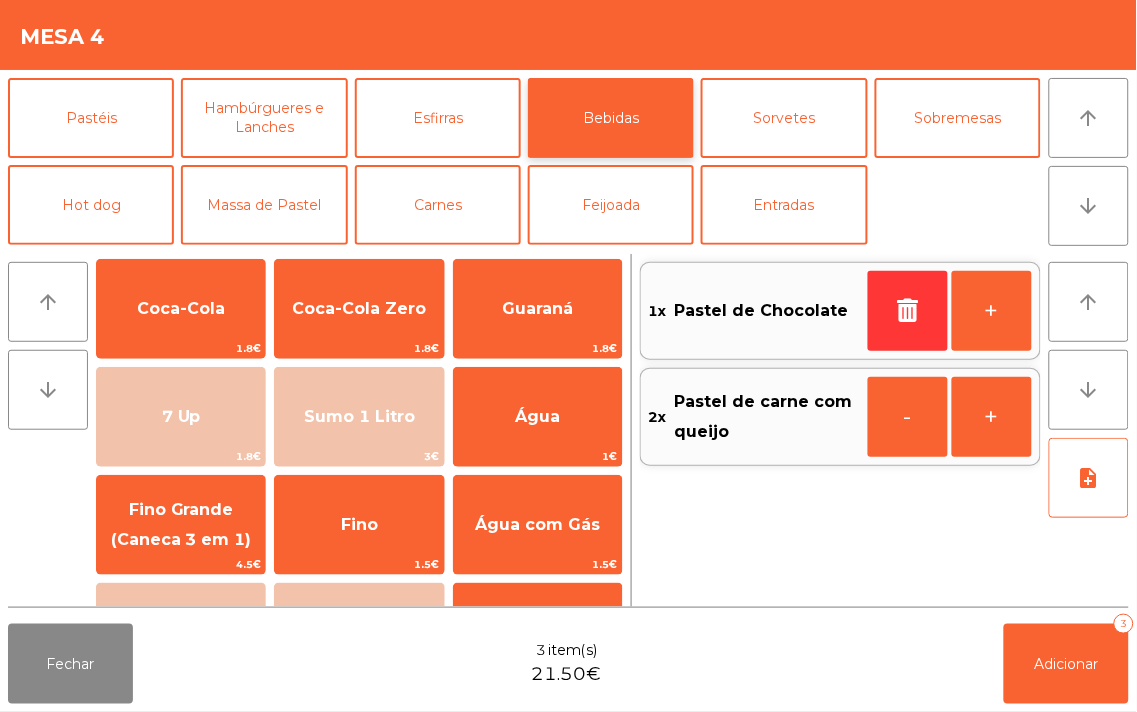scroll, scrollTop: 6, scrollLeft: 0, axis: vertical 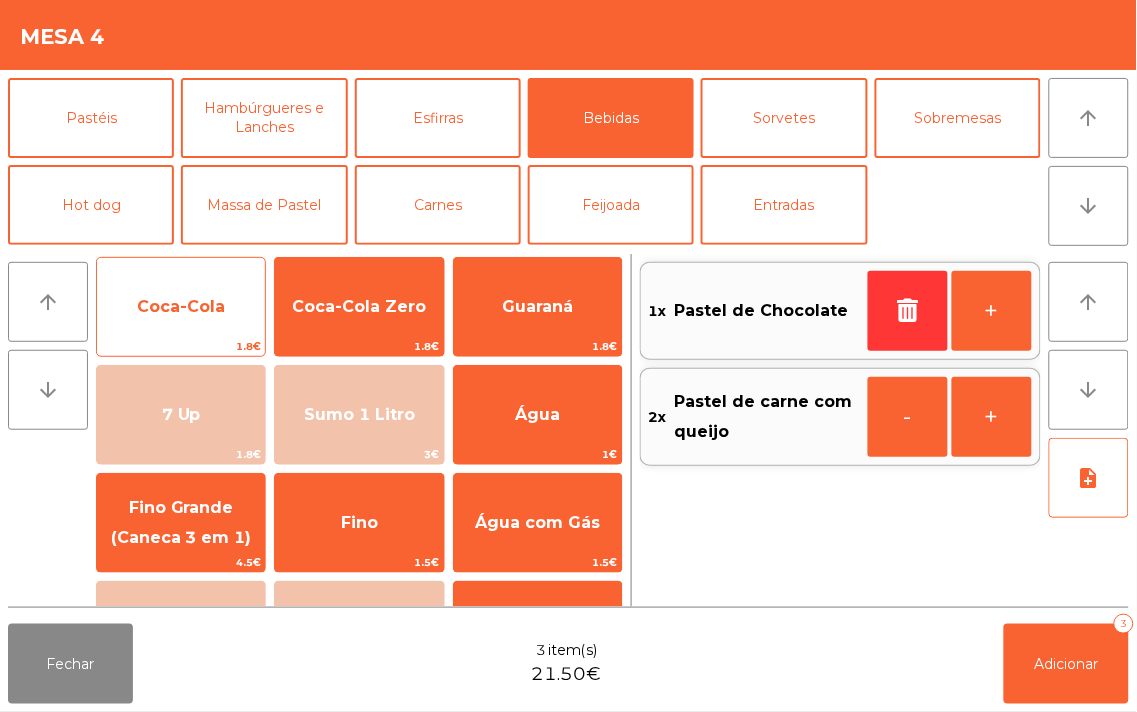 click on "Coca-Cola" 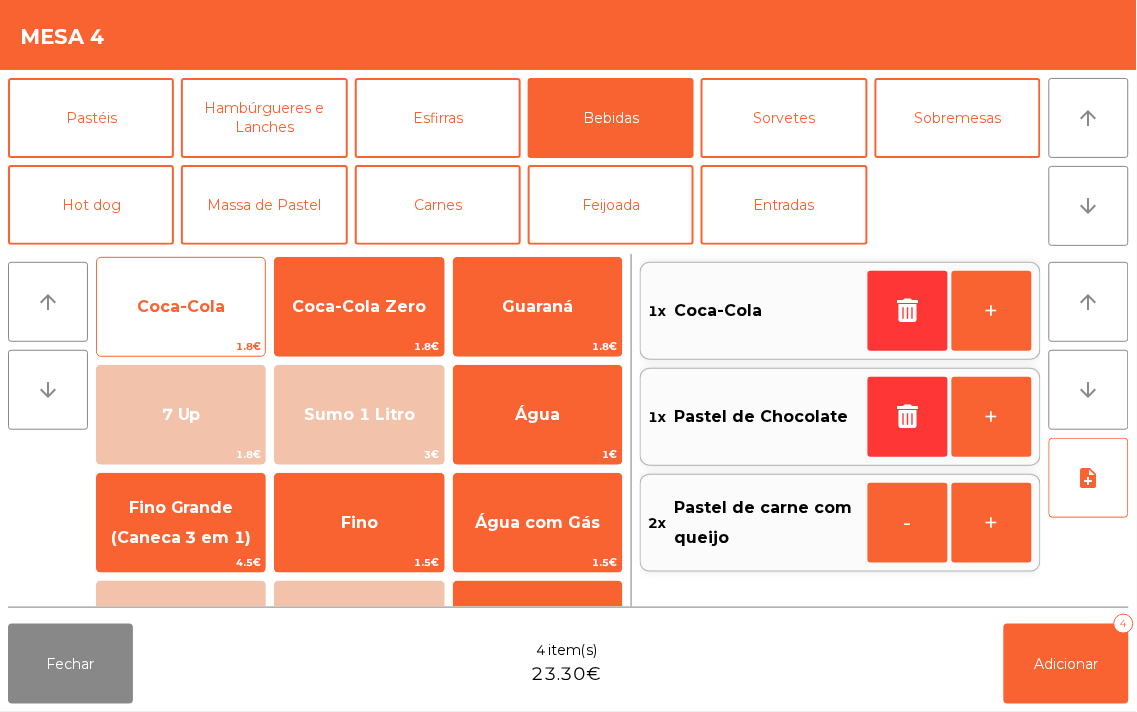 click on "Coca-Cola" 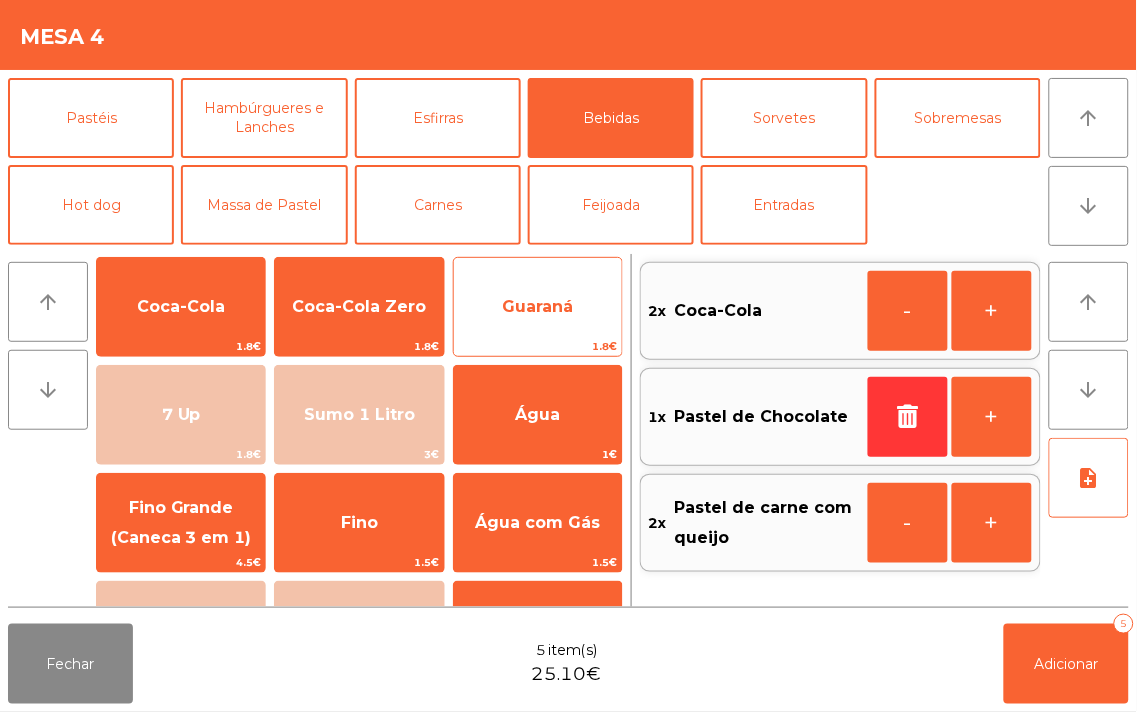 click on "Guaraná" 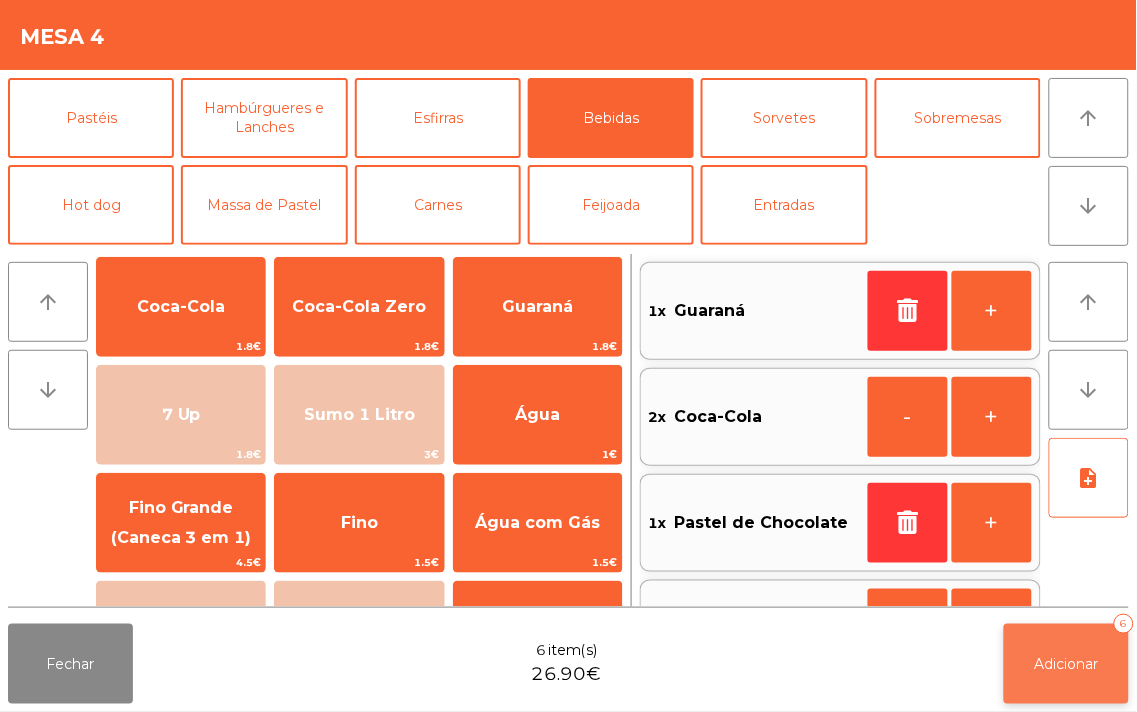 click on "Adicionar" 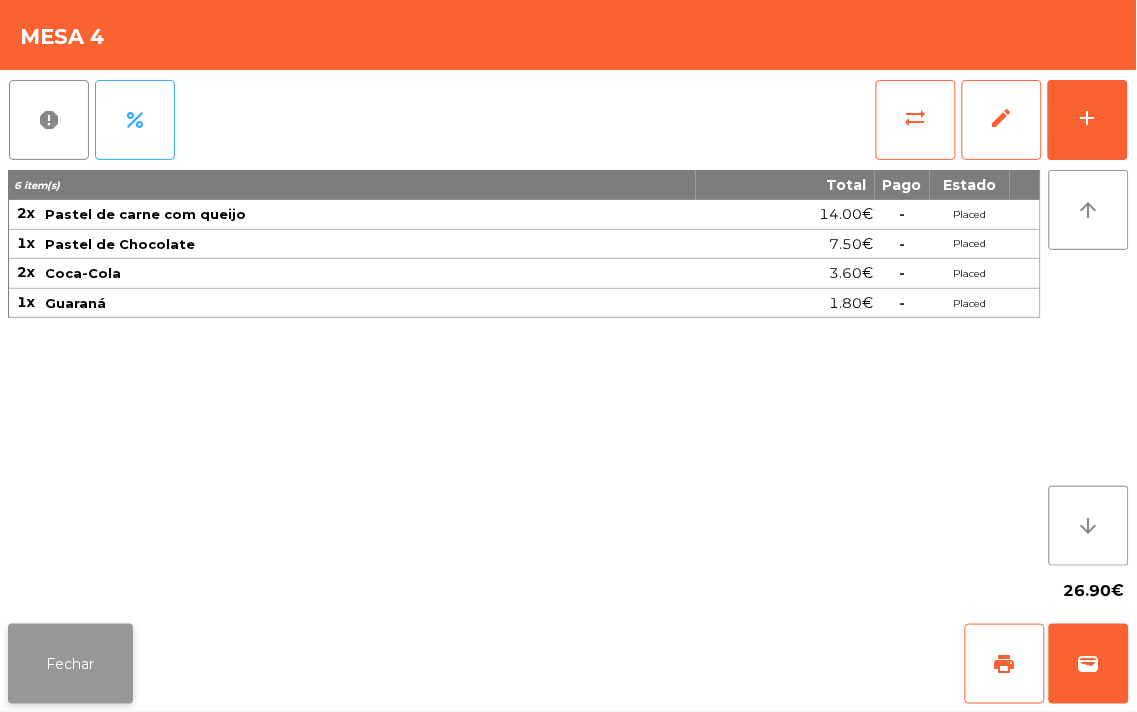 click on "Fechar" 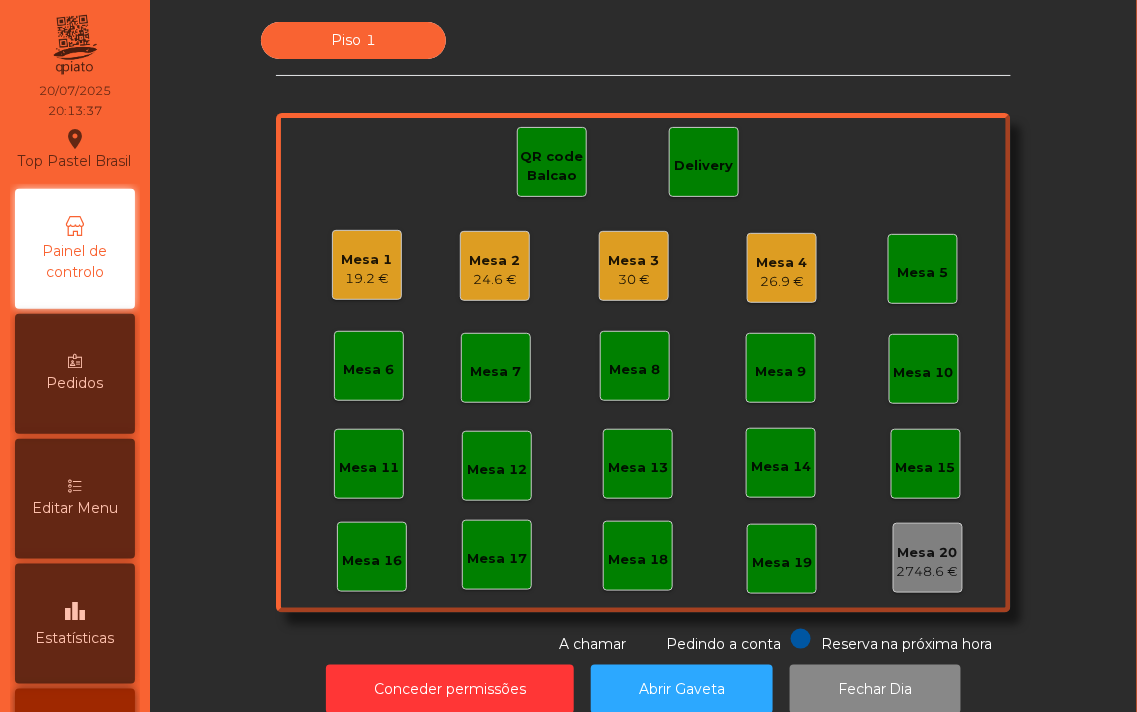 click on "26.9 €" 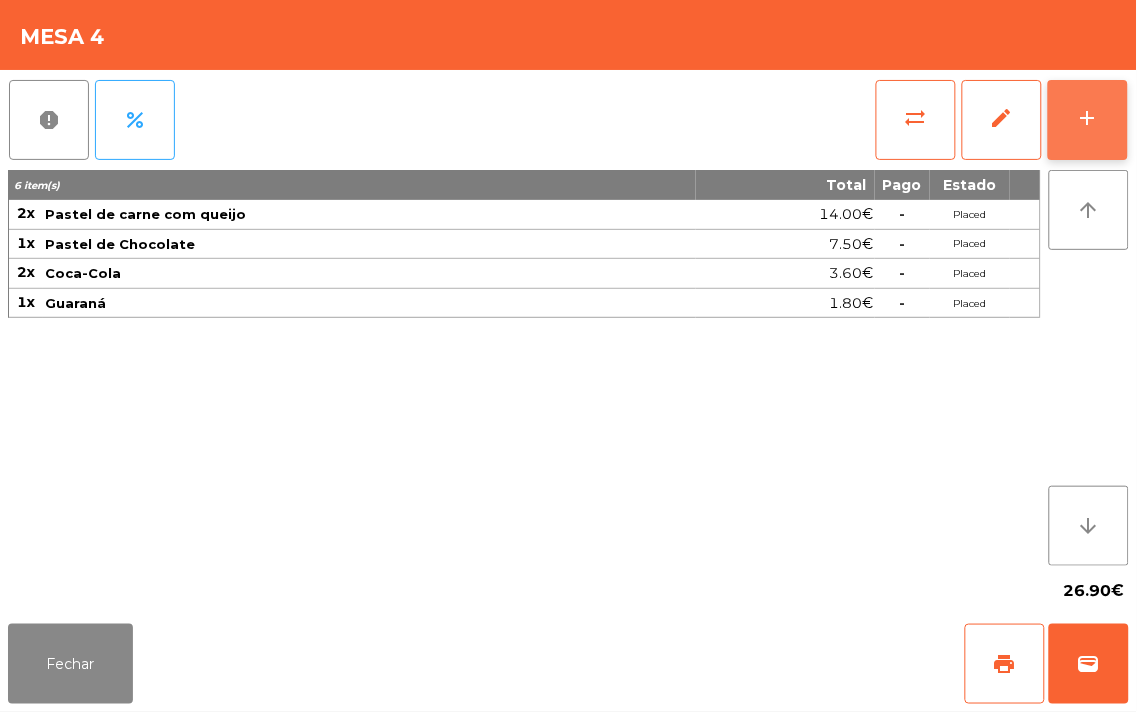click on "add" 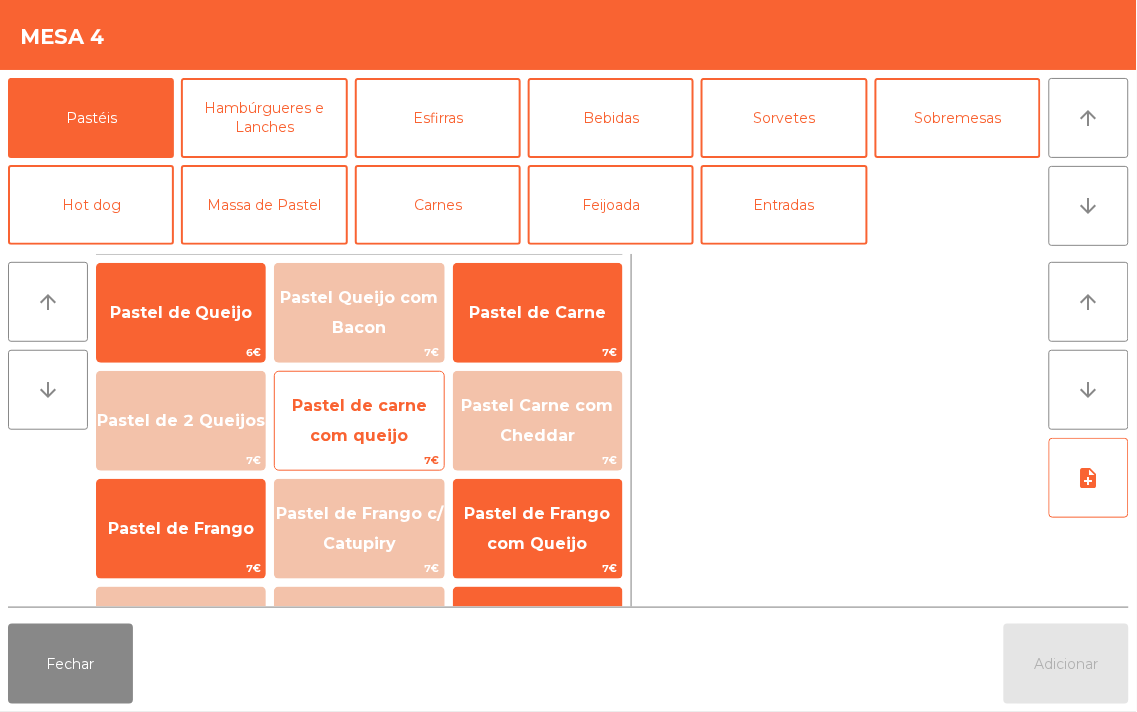 click on "Pastel de carne com queijo" 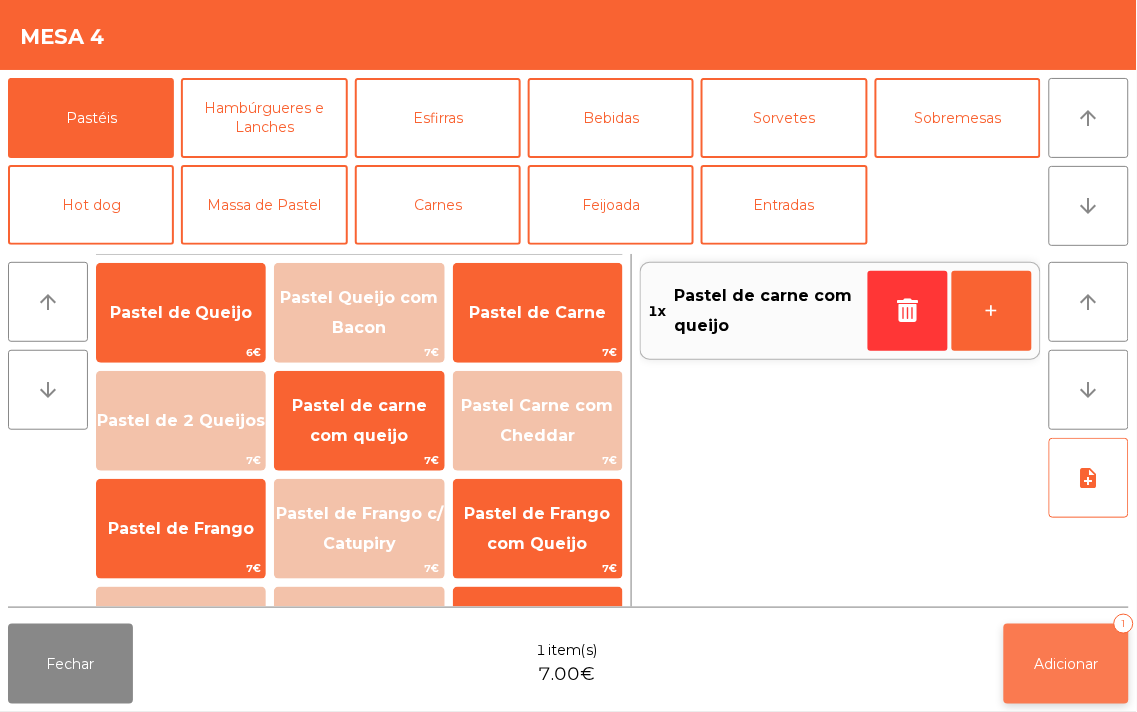 click on "Adicionar" 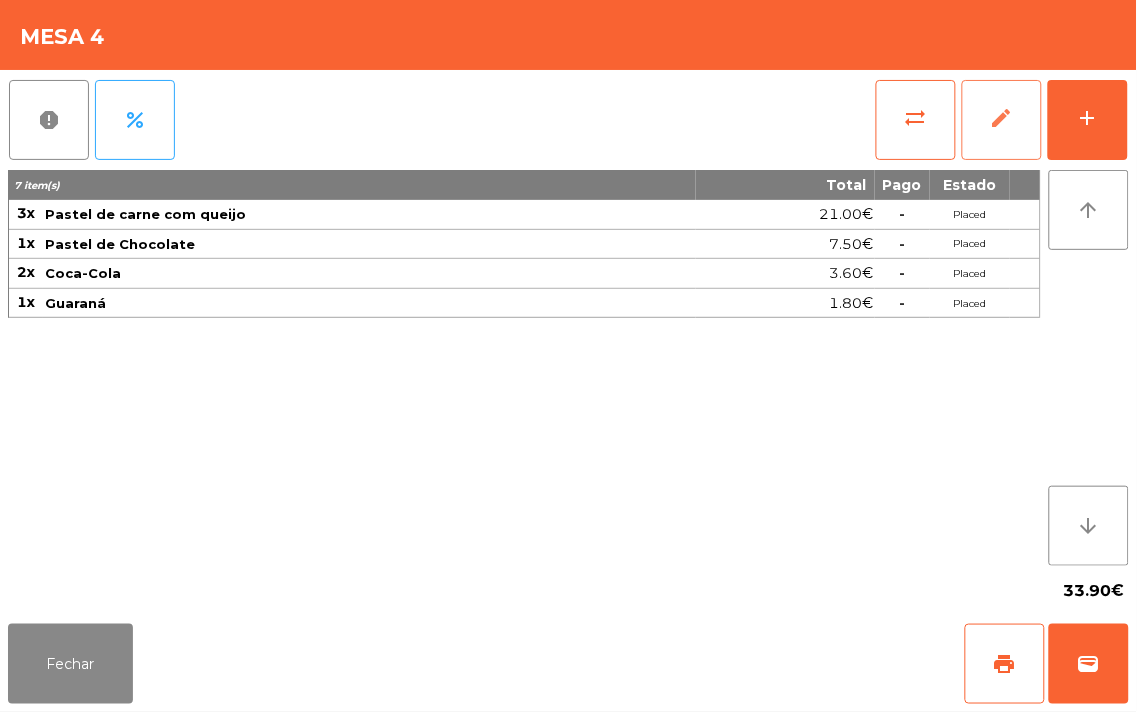 click on "edit" 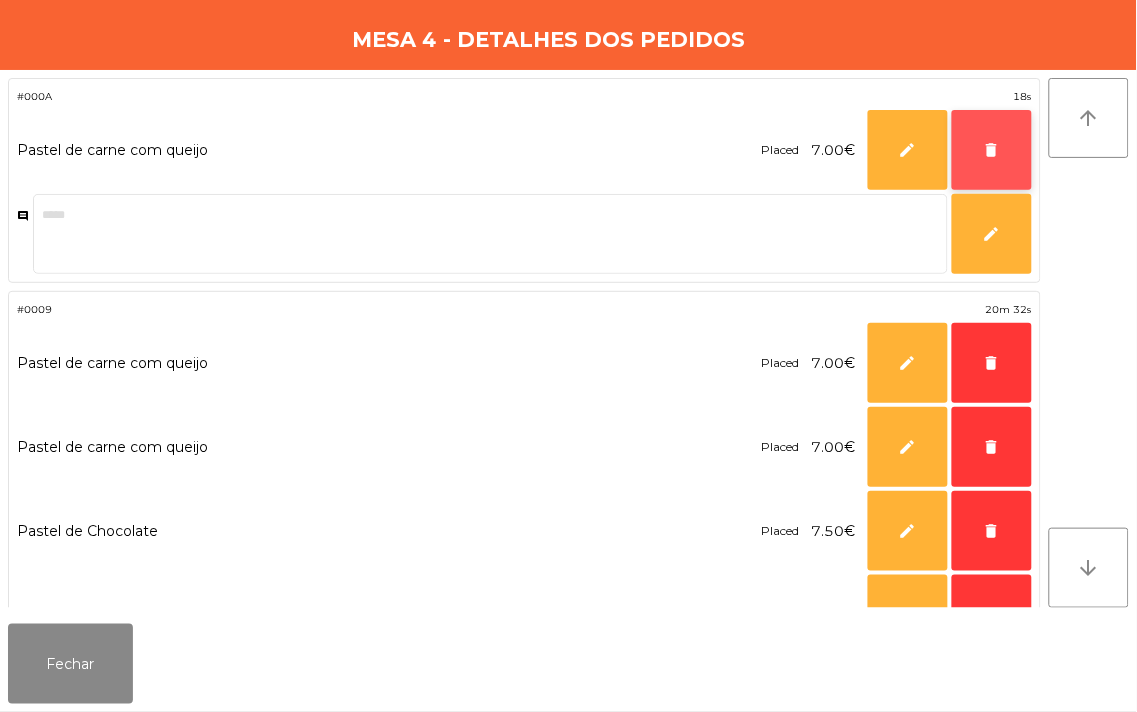 click on "delete" 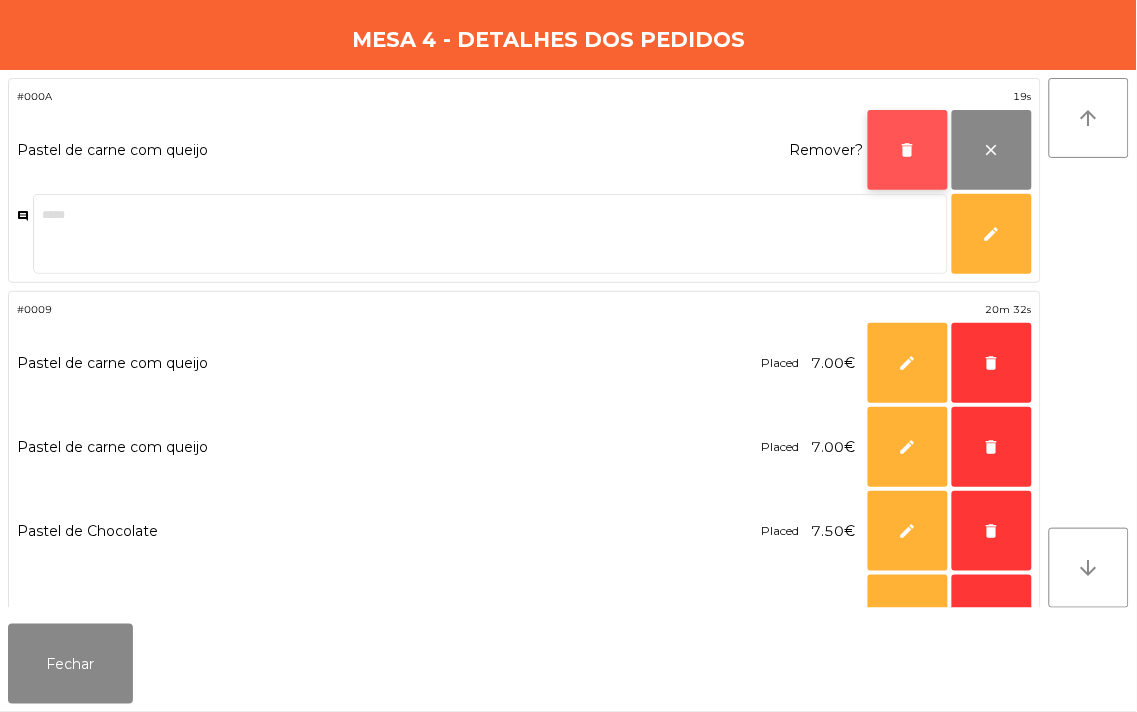 click on "delete" 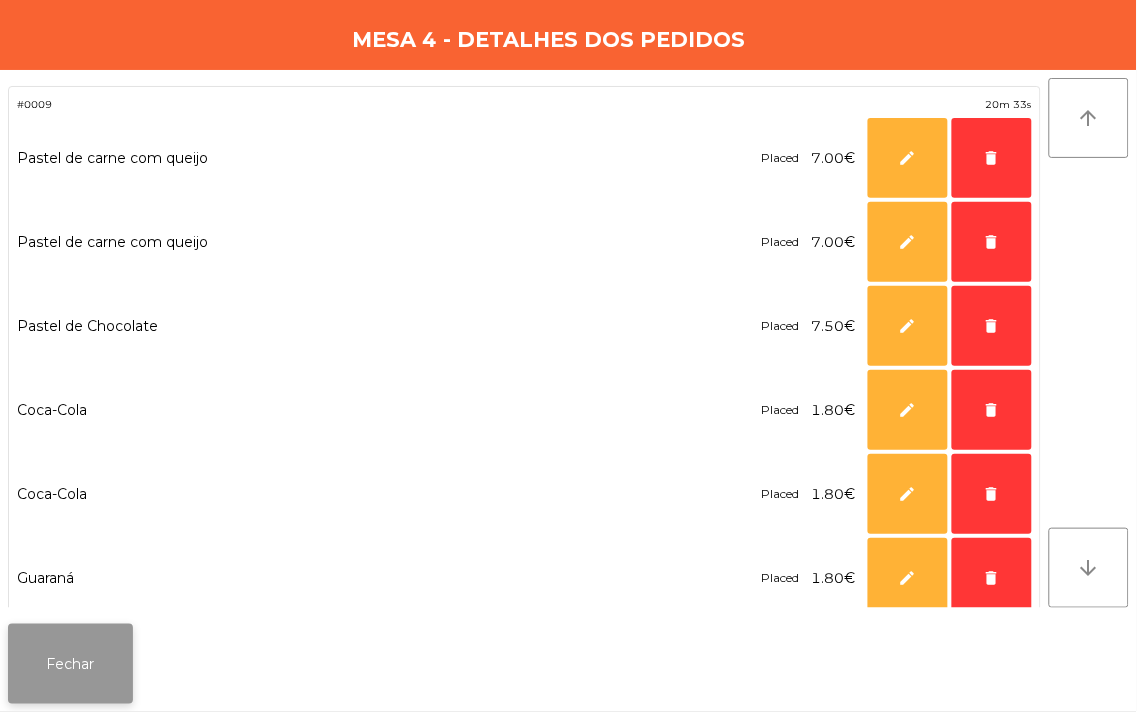 click on "Fechar" 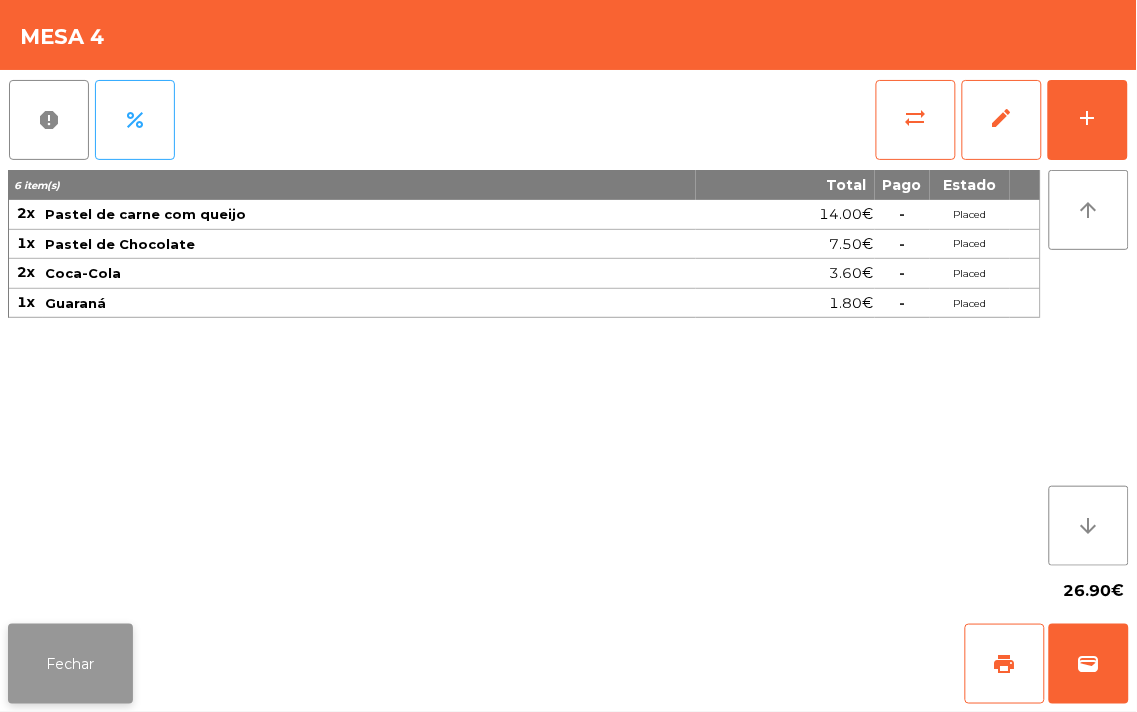 click on "Fechar" 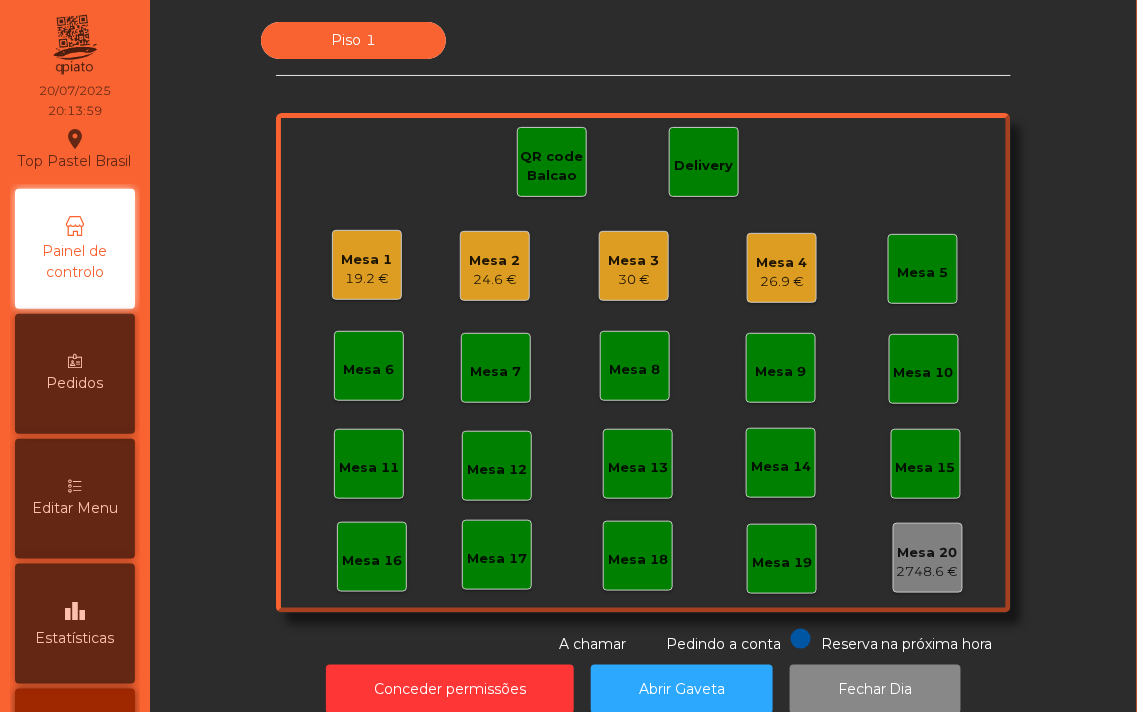 click on "Mesa 3" 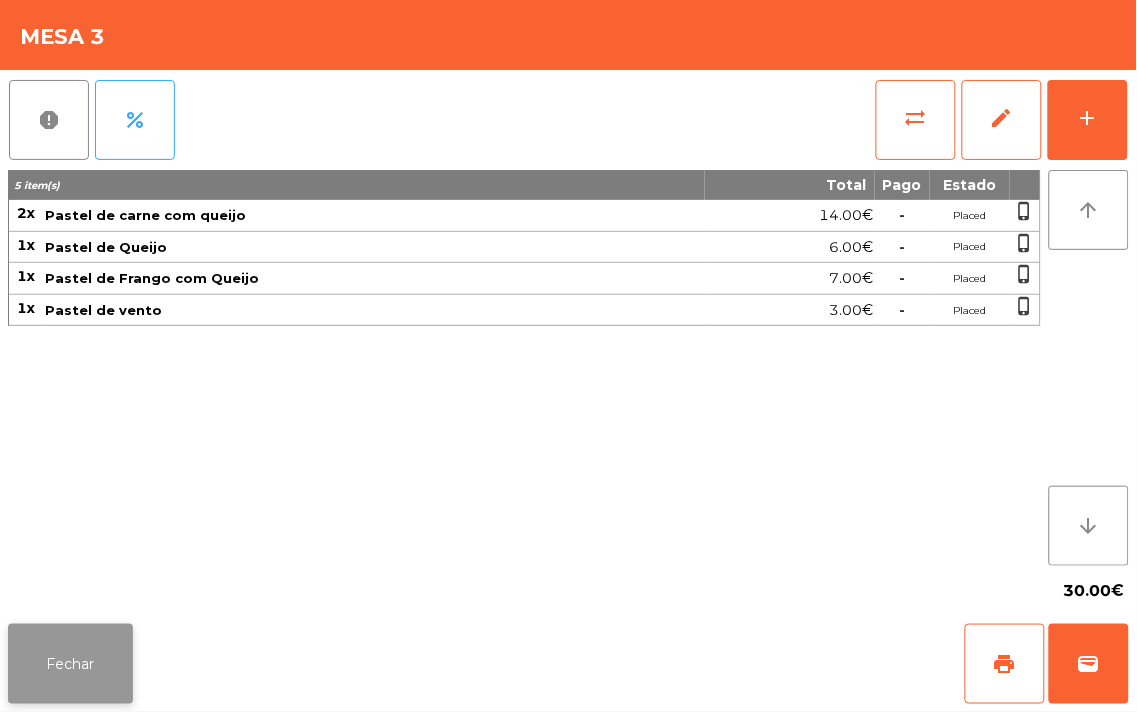 click on "Fechar" 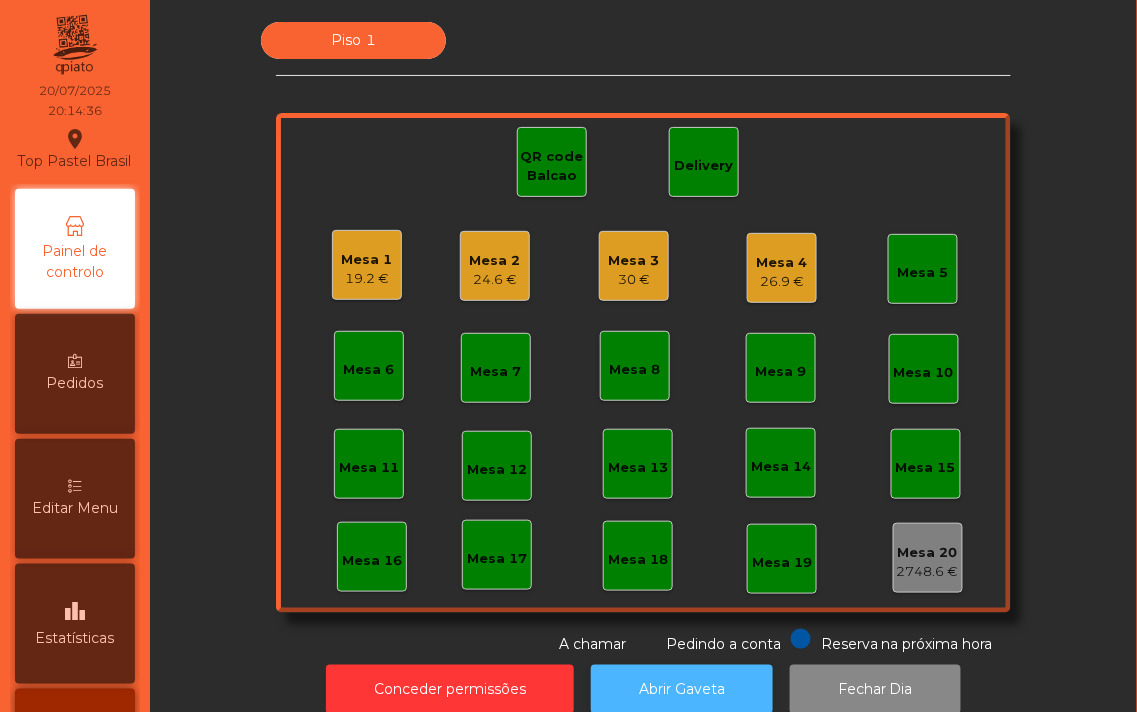 click on "Abrir Gaveta" 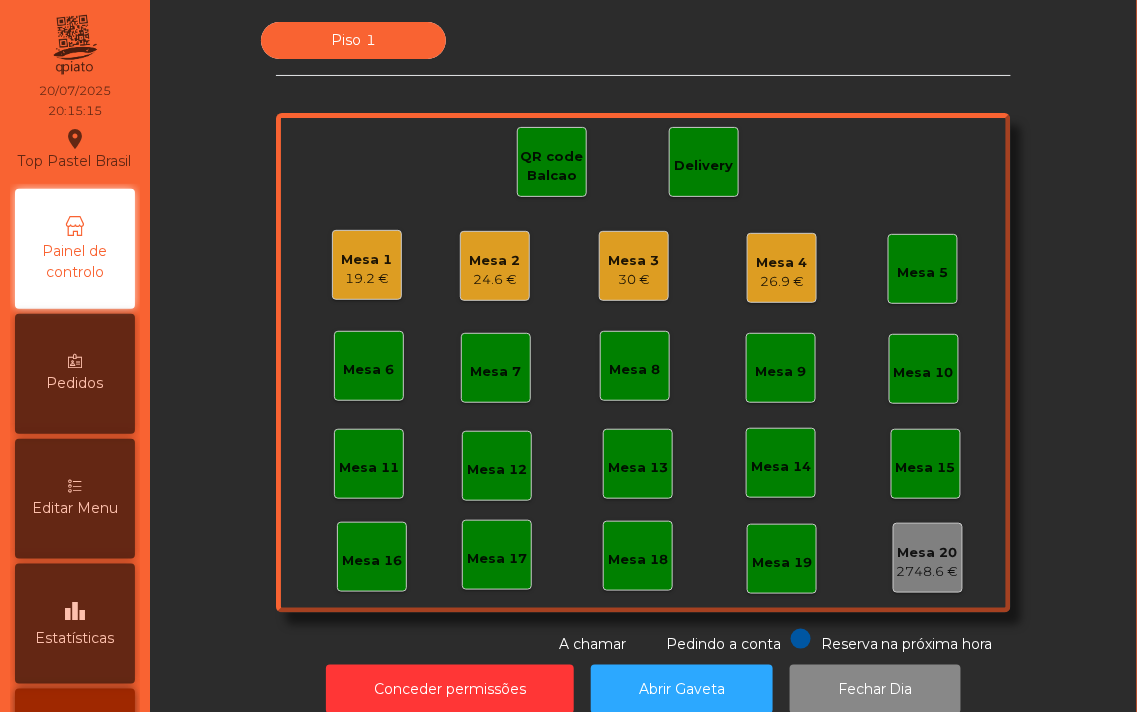 click on "Delivery" 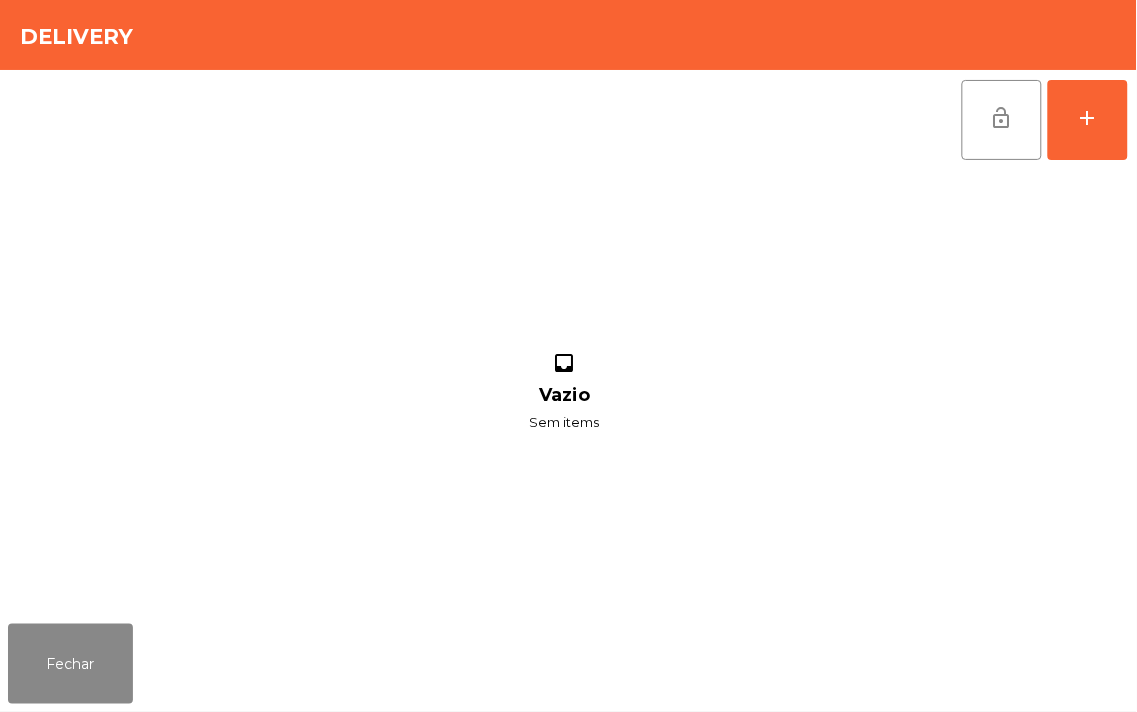 click on "lock_open   add  inbox Vazio Sem items" 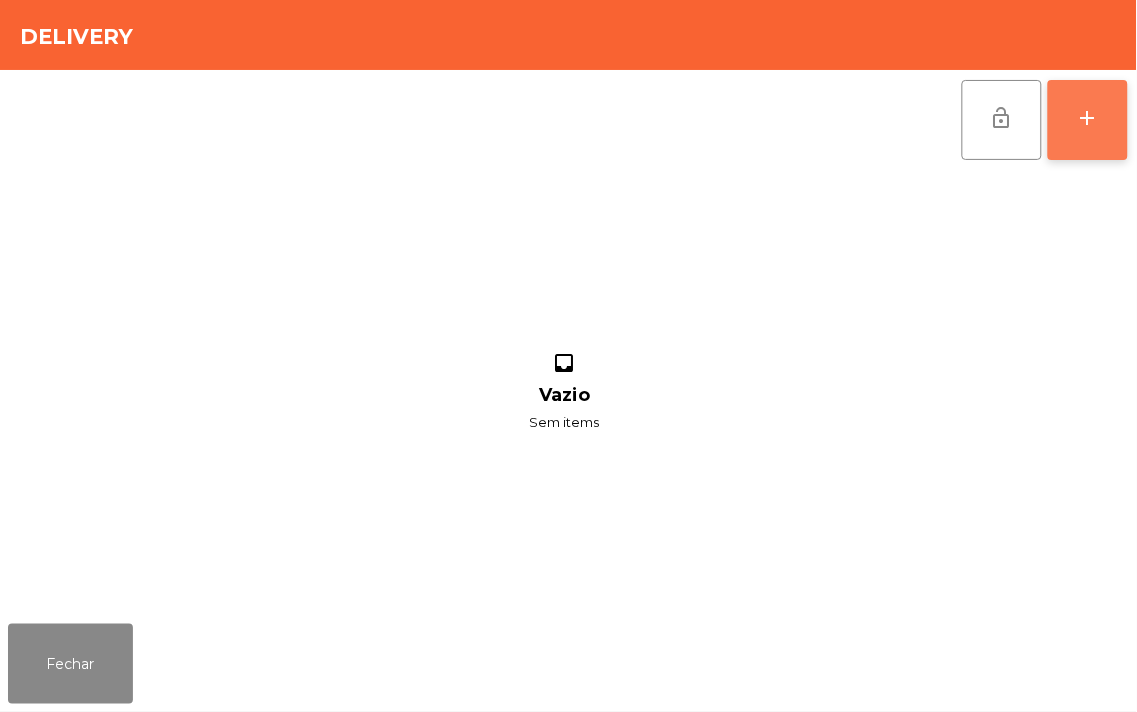 click on "add" 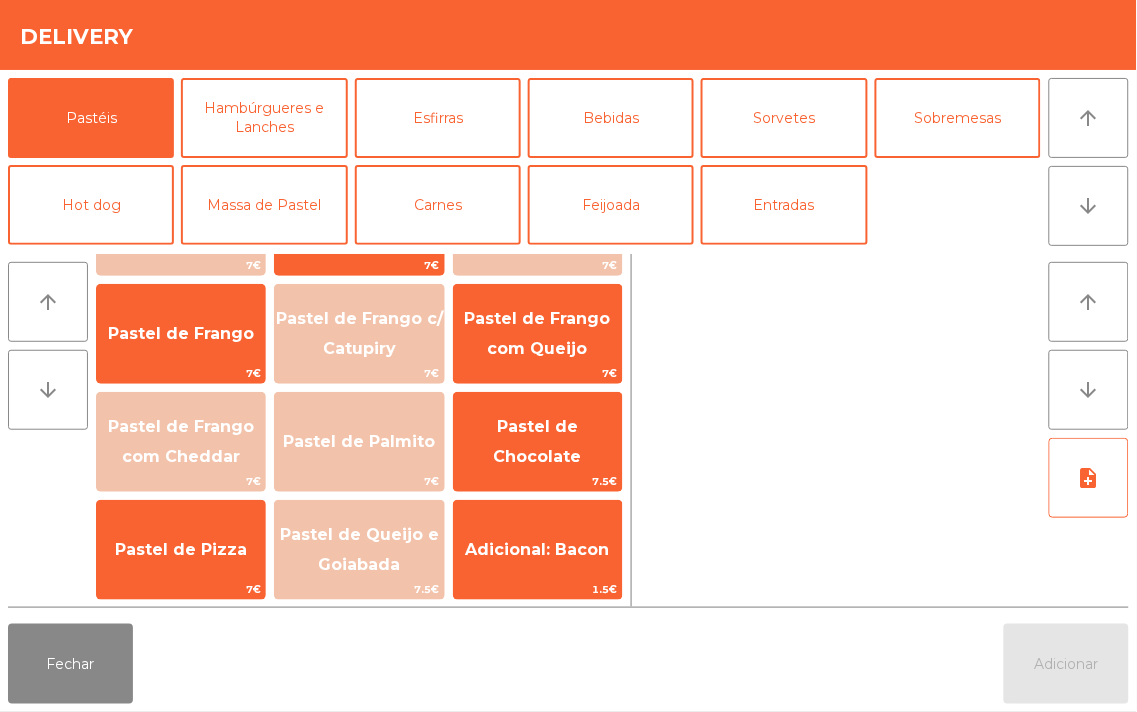 scroll, scrollTop: 185, scrollLeft: 0, axis: vertical 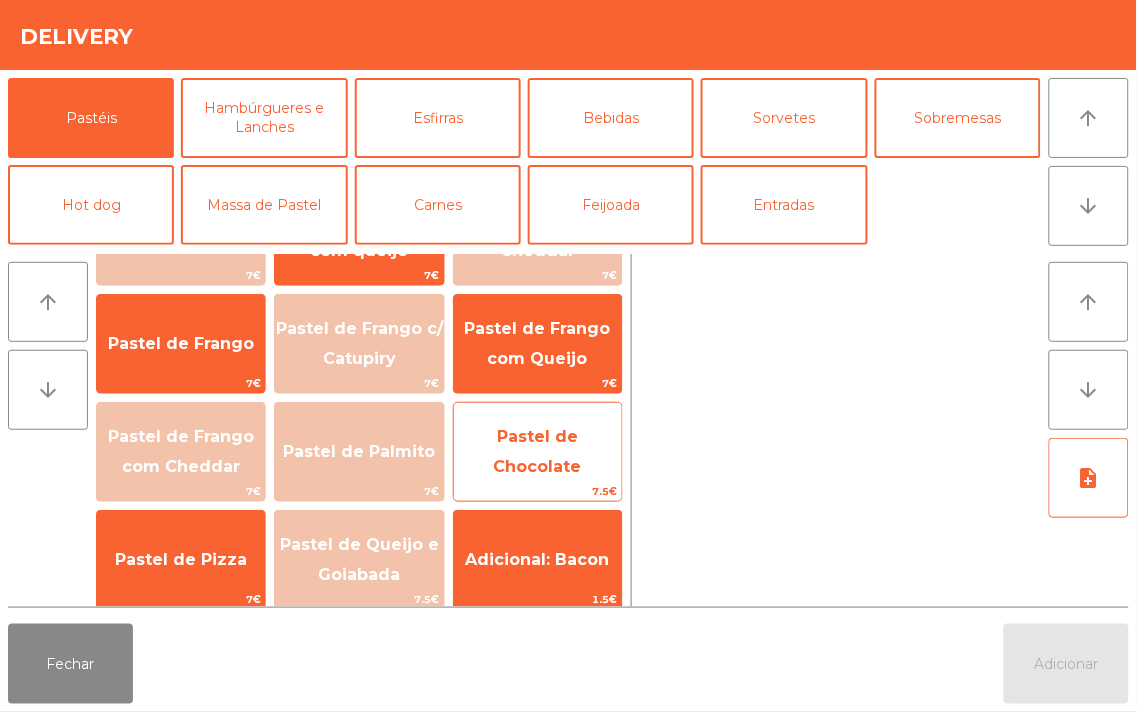 click on "Pastel de Chocolate" 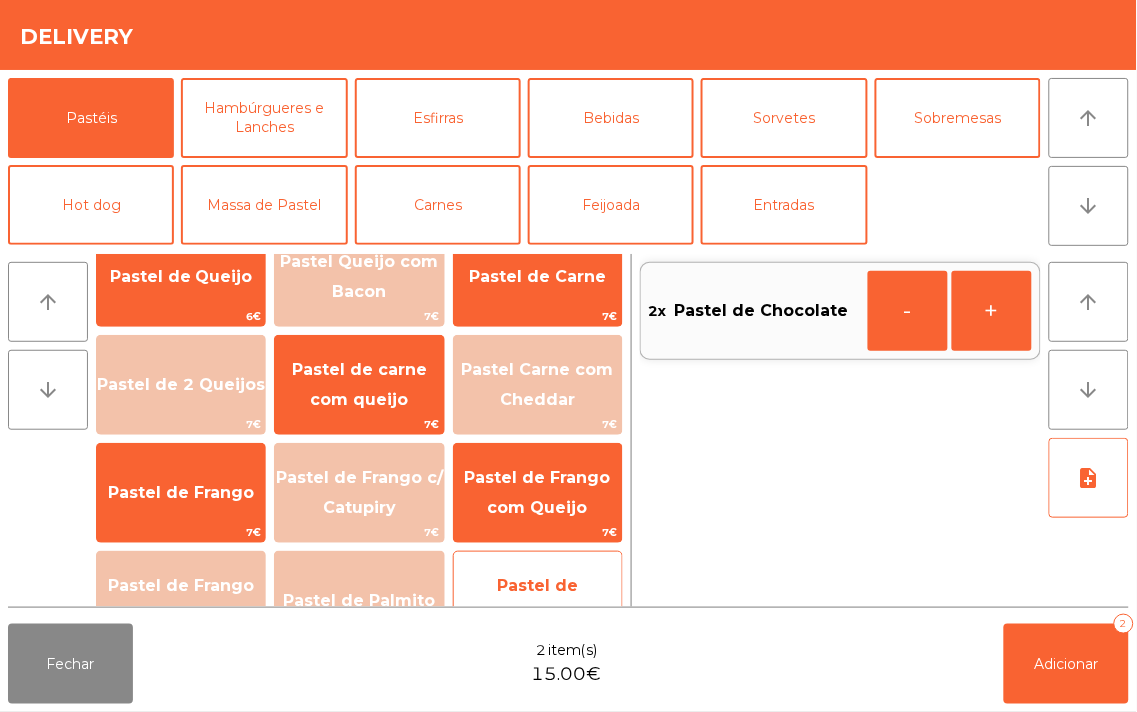scroll, scrollTop: 0, scrollLeft: 0, axis: both 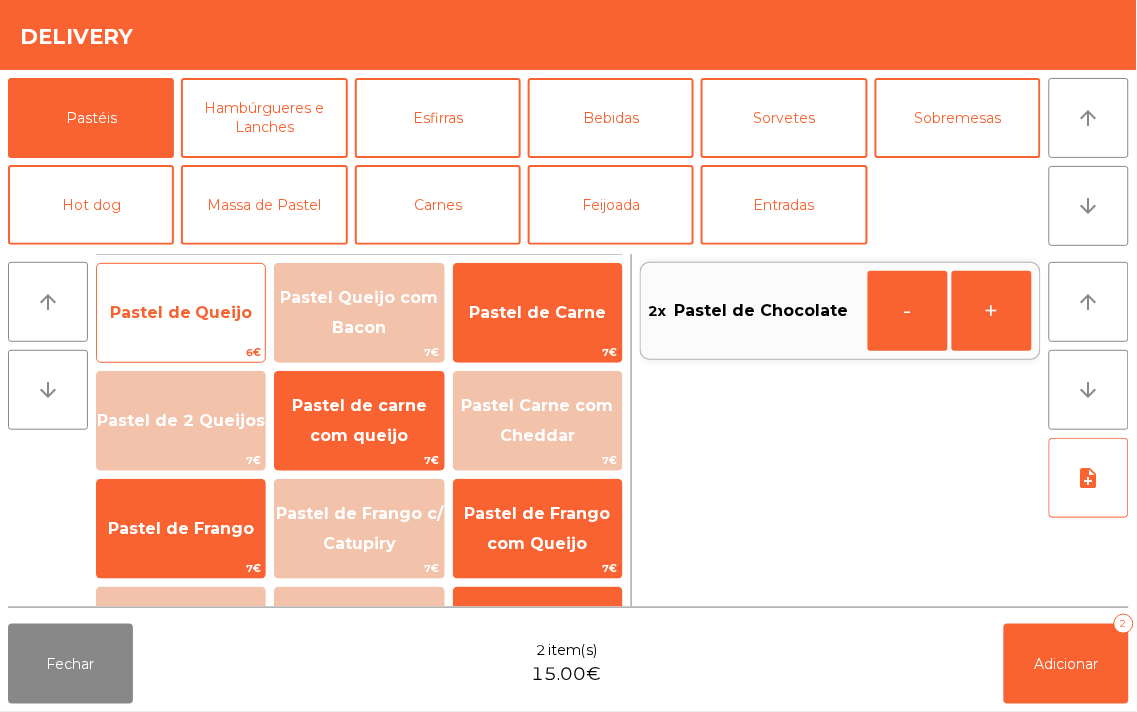 click on "Pastel de Queijo" 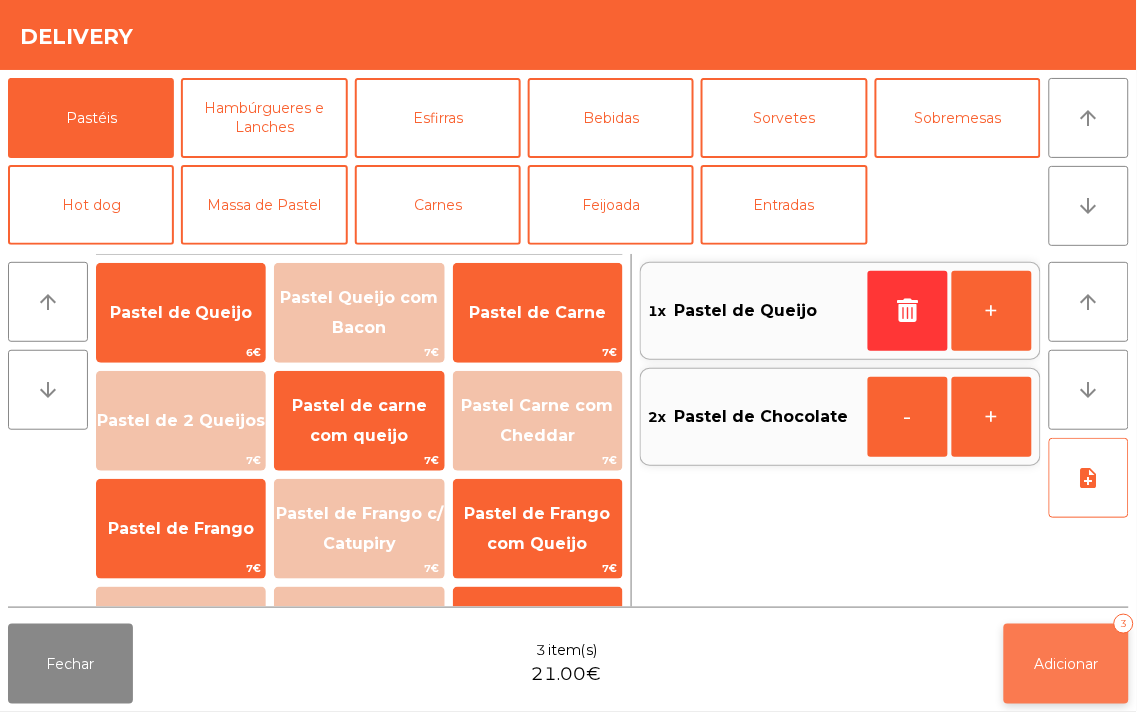 click on "Adicionar" 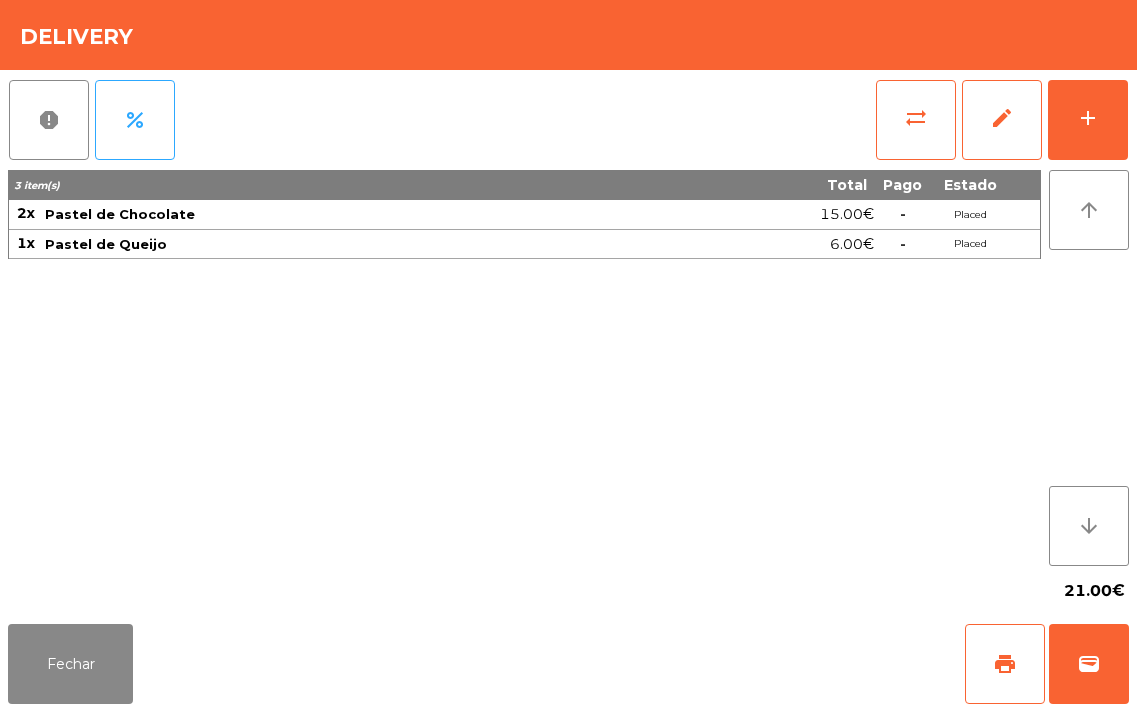 scroll, scrollTop: 0, scrollLeft: 0, axis: both 